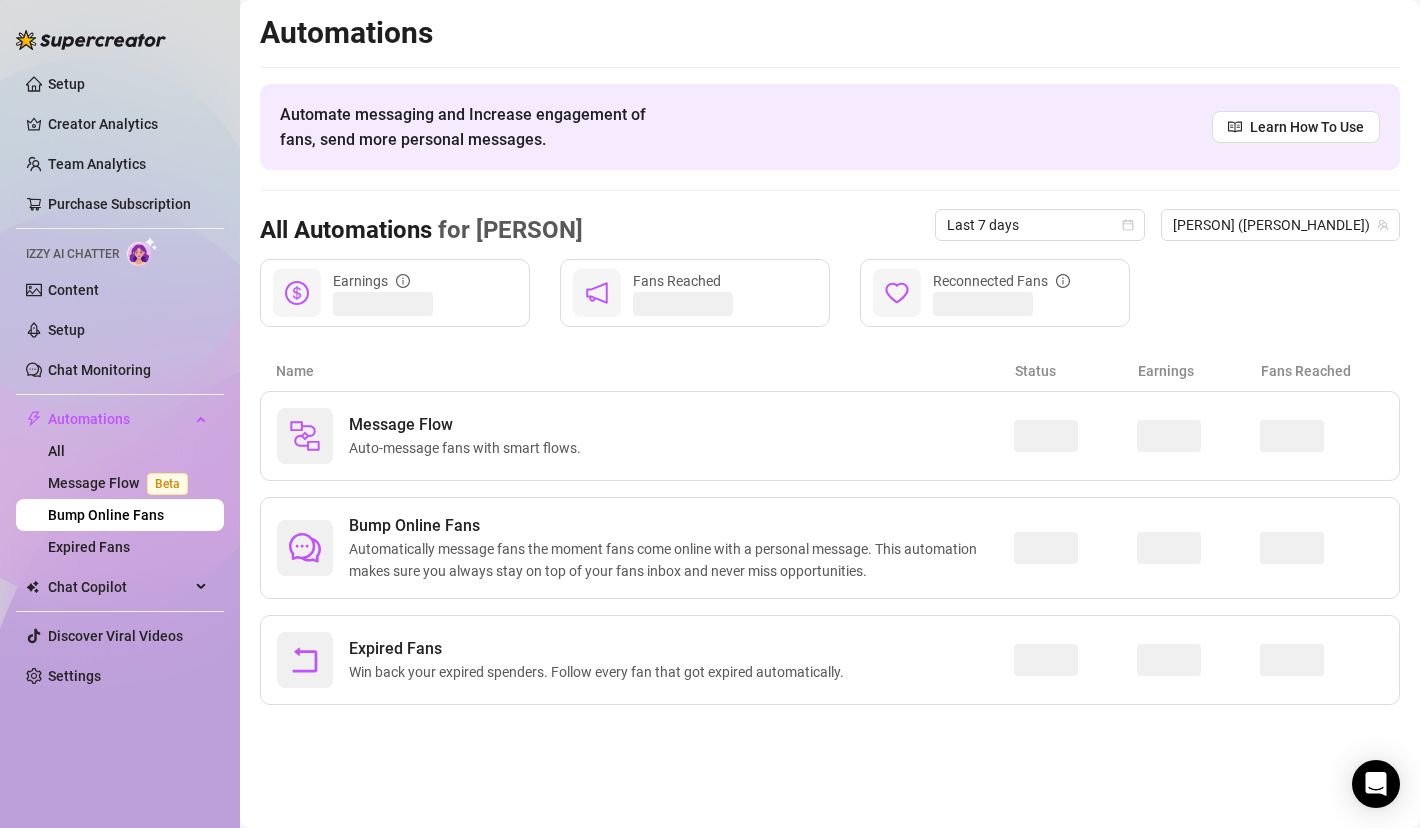 scroll, scrollTop: 0, scrollLeft: 0, axis: both 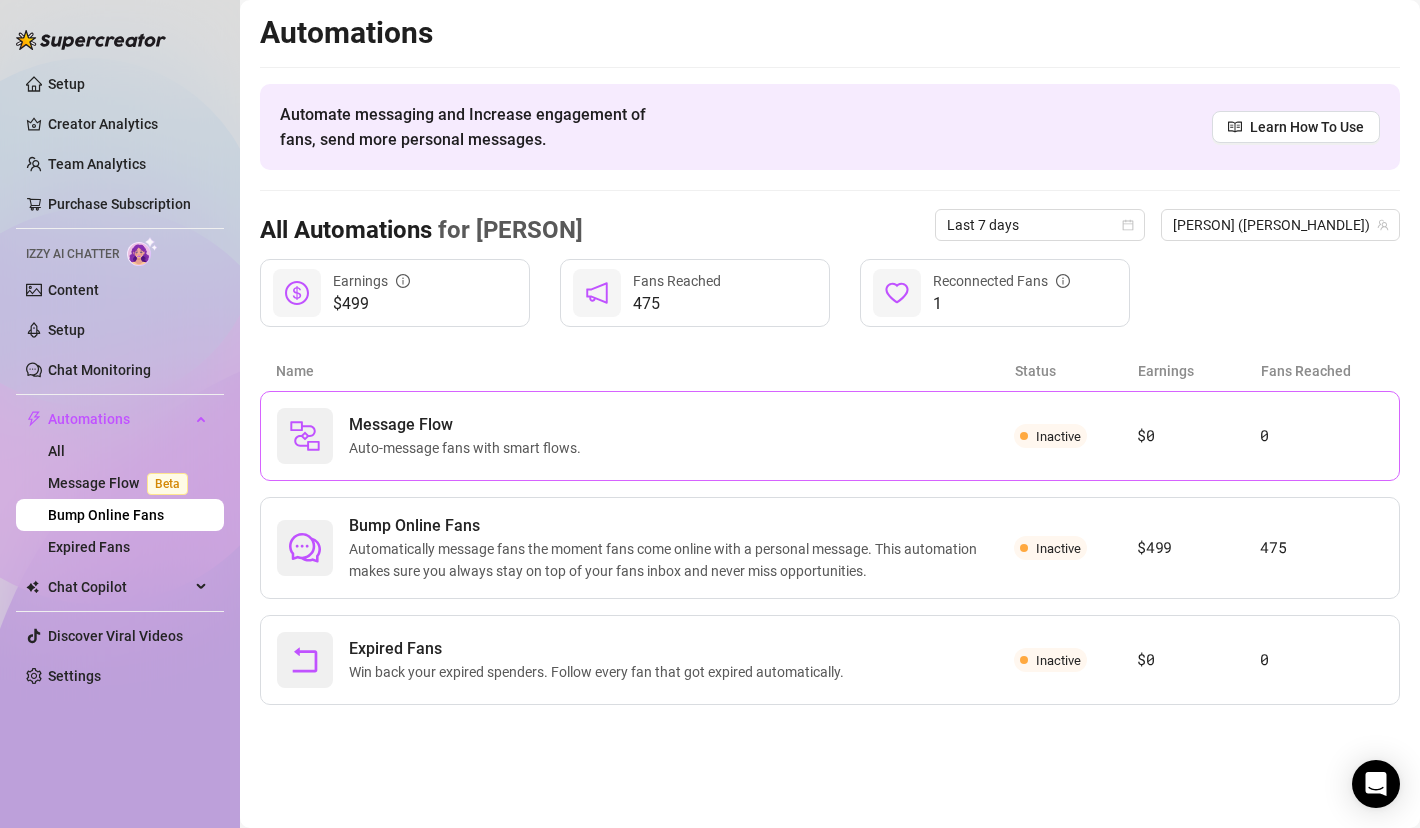 click on "Auto-message fans with smart flows." at bounding box center (469, 448) 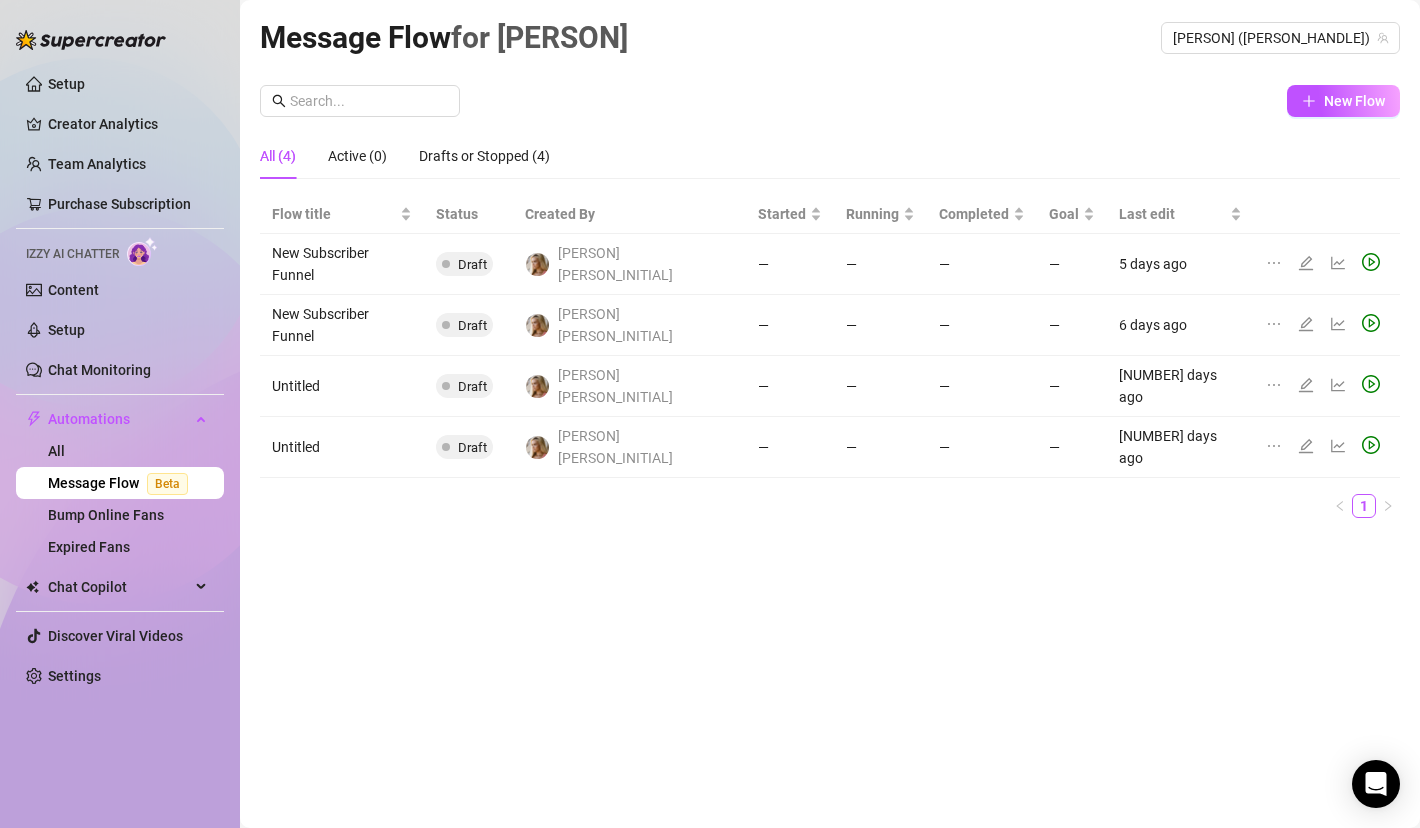 click on "Message Flow Beta" at bounding box center [122, 483] 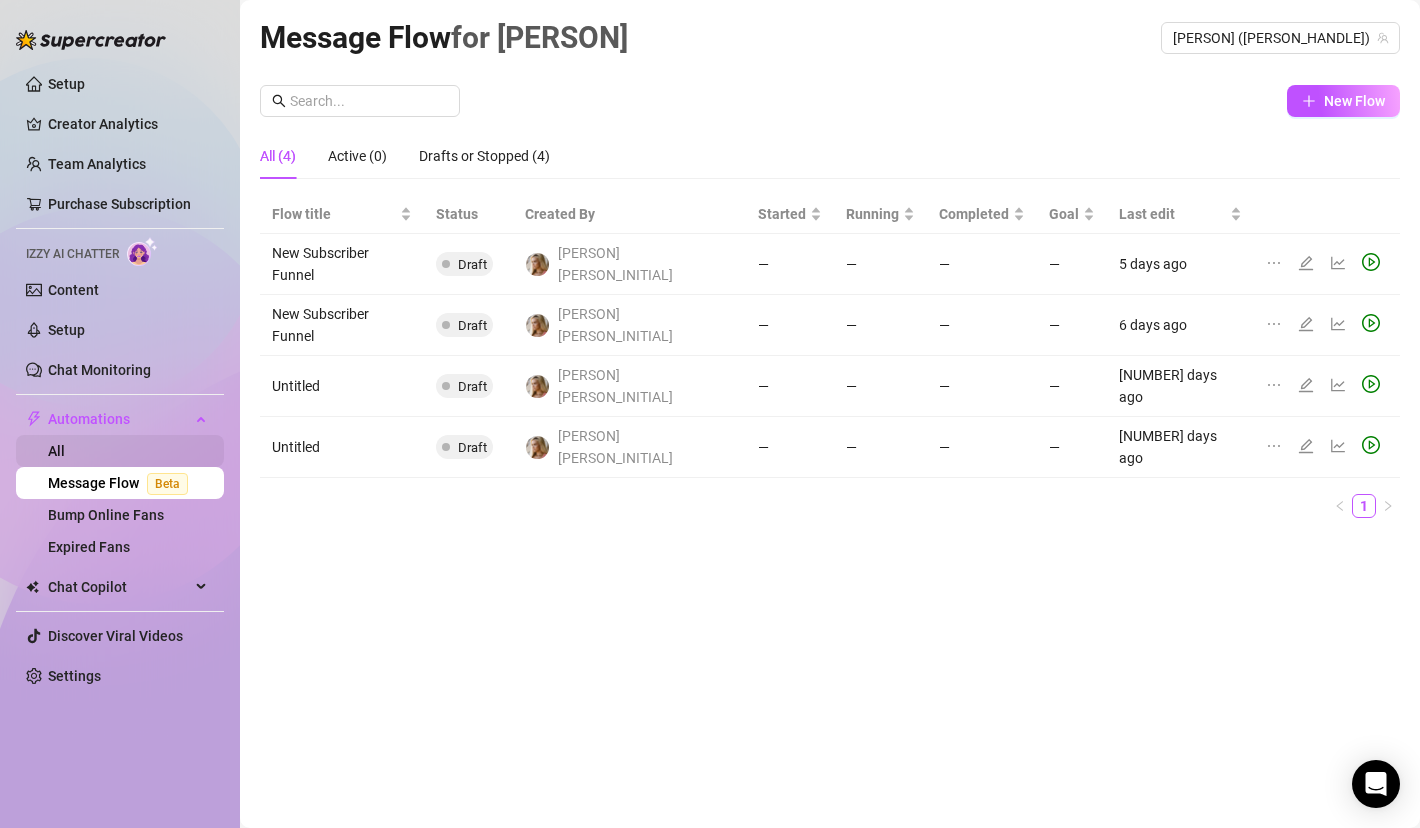 click on "All" at bounding box center [56, 451] 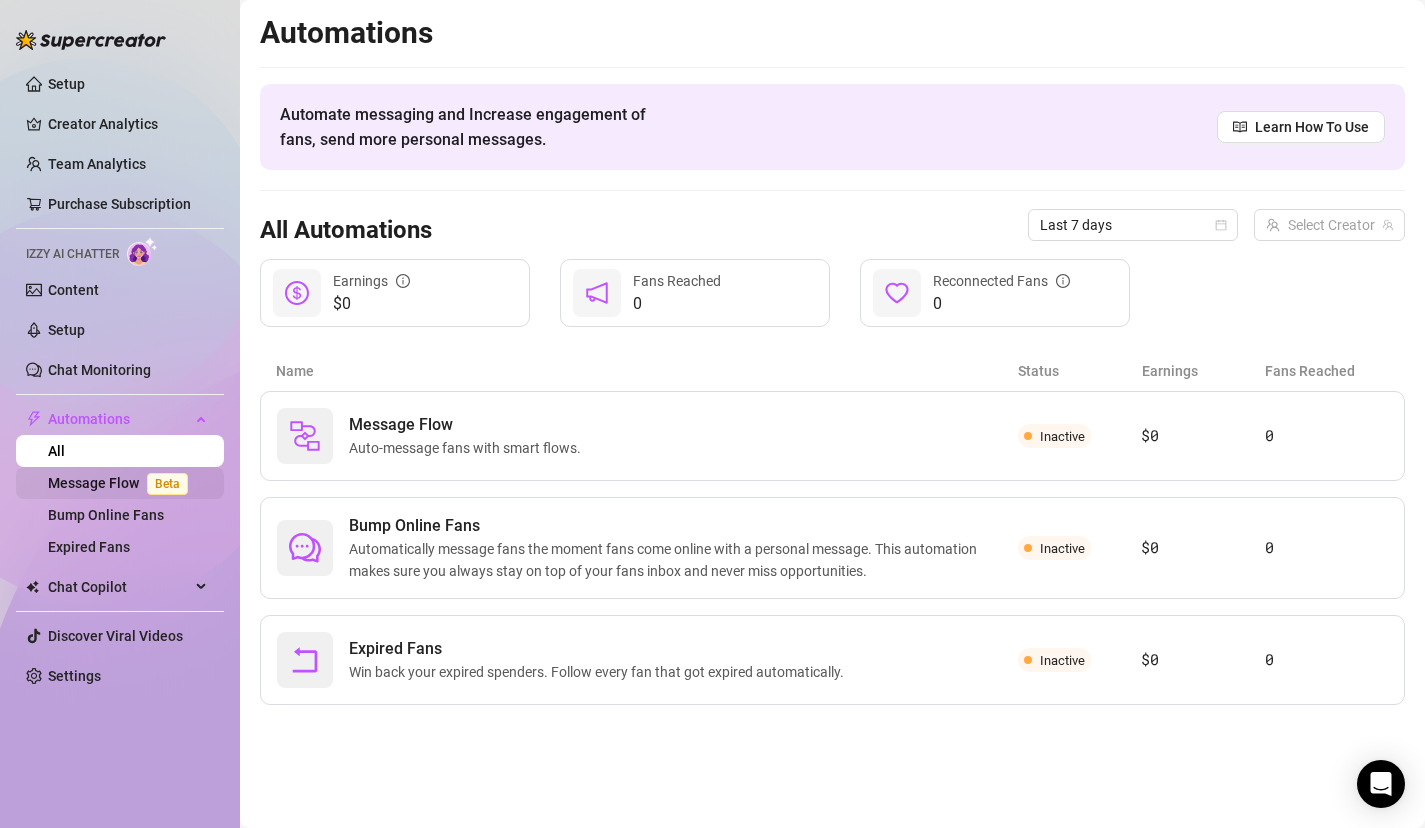 click on "Message Flow Beta" at bounding box center (122, 483) 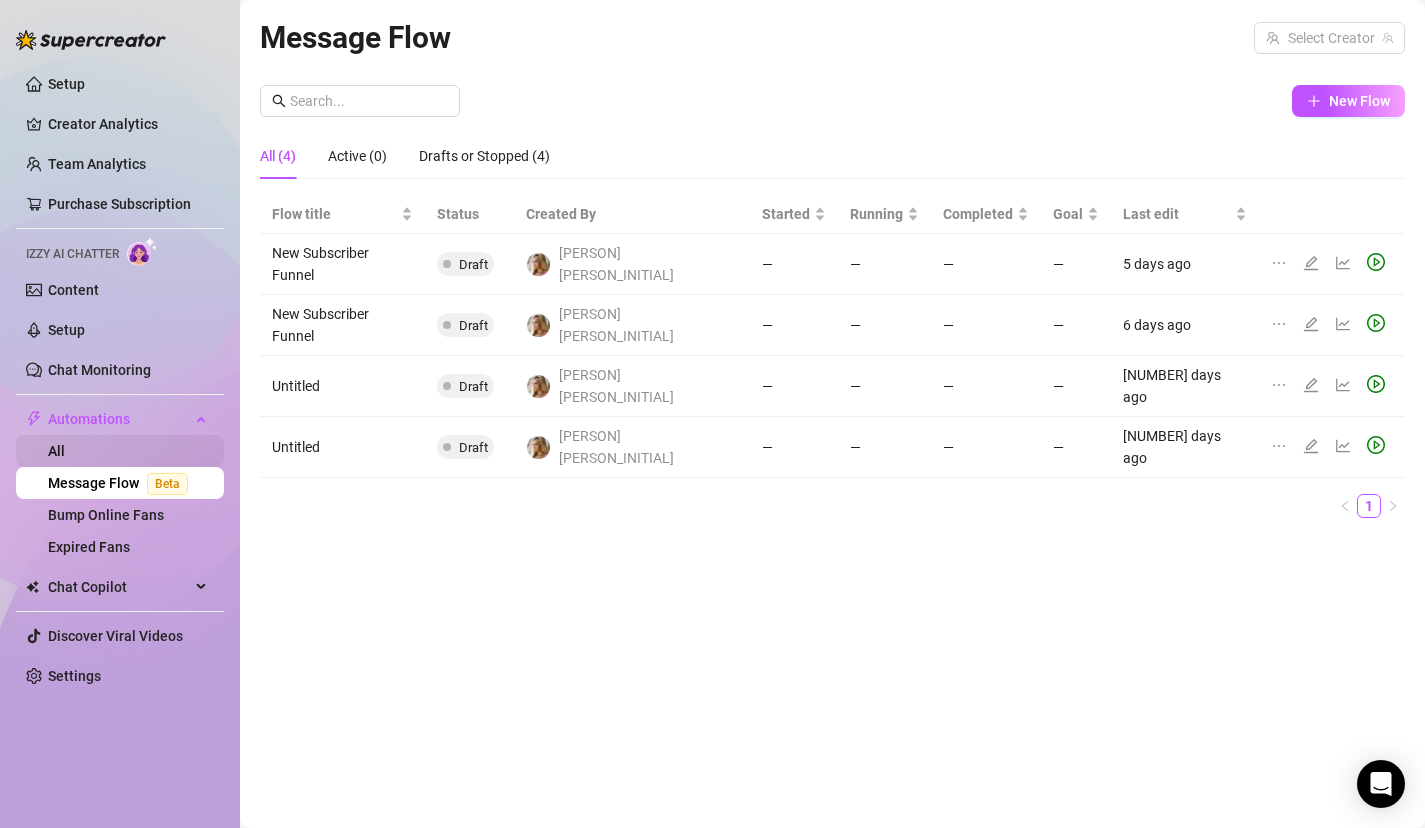 click on "All" at bounding box center [56, 451] 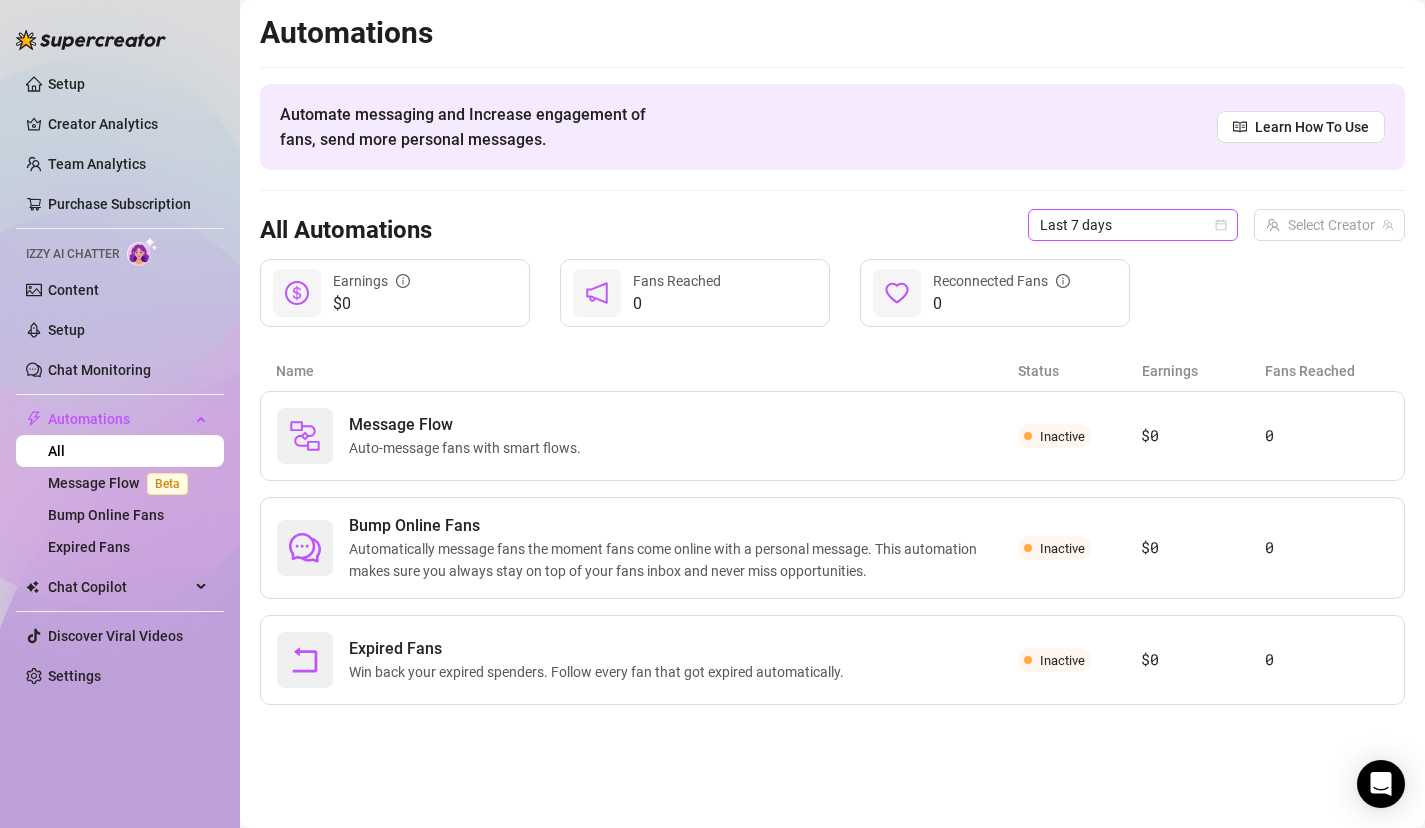 click on "Last 7 days" at bounding box center (1133, 225) 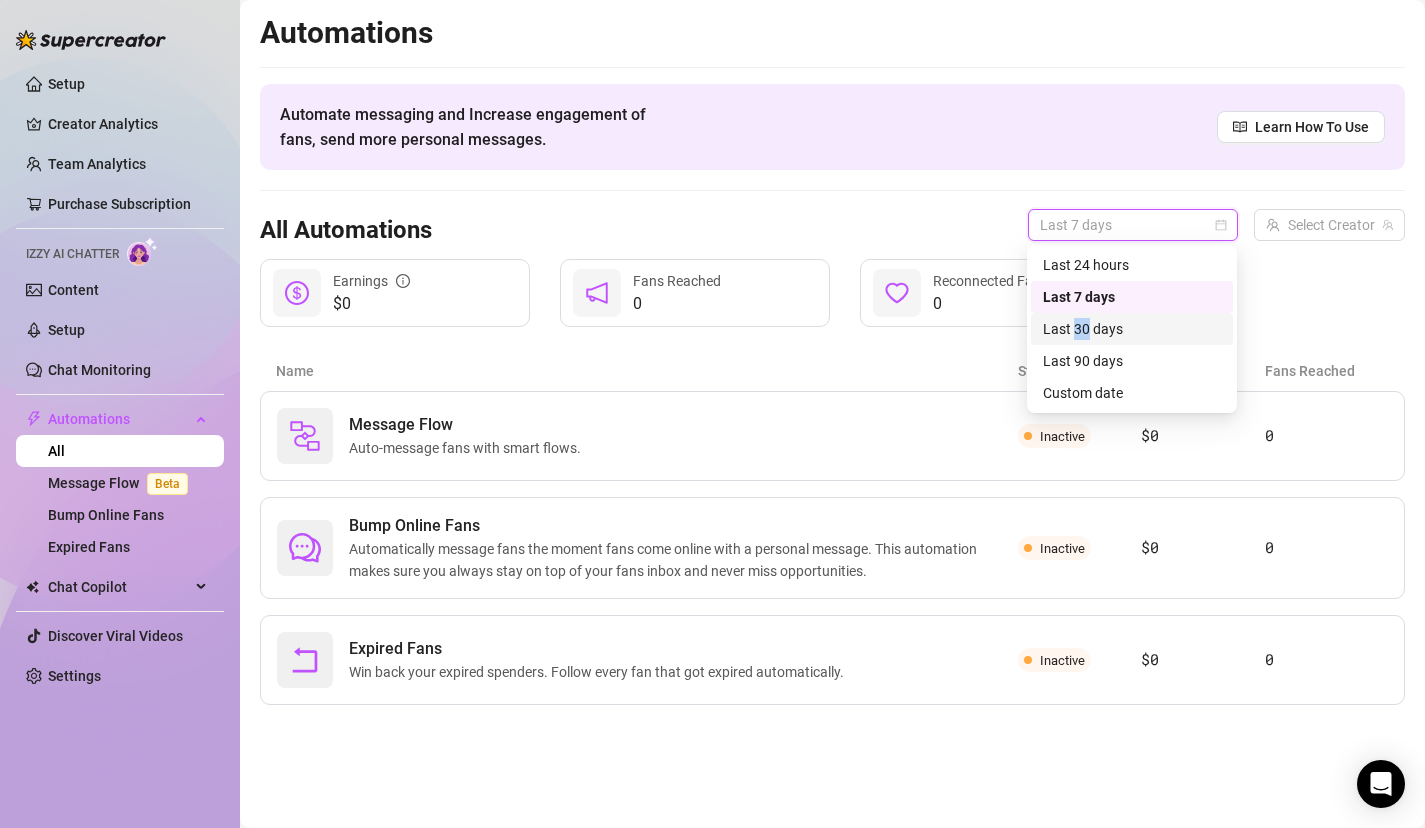 click on "Last 30 days" at bounding box center [1132, 329] 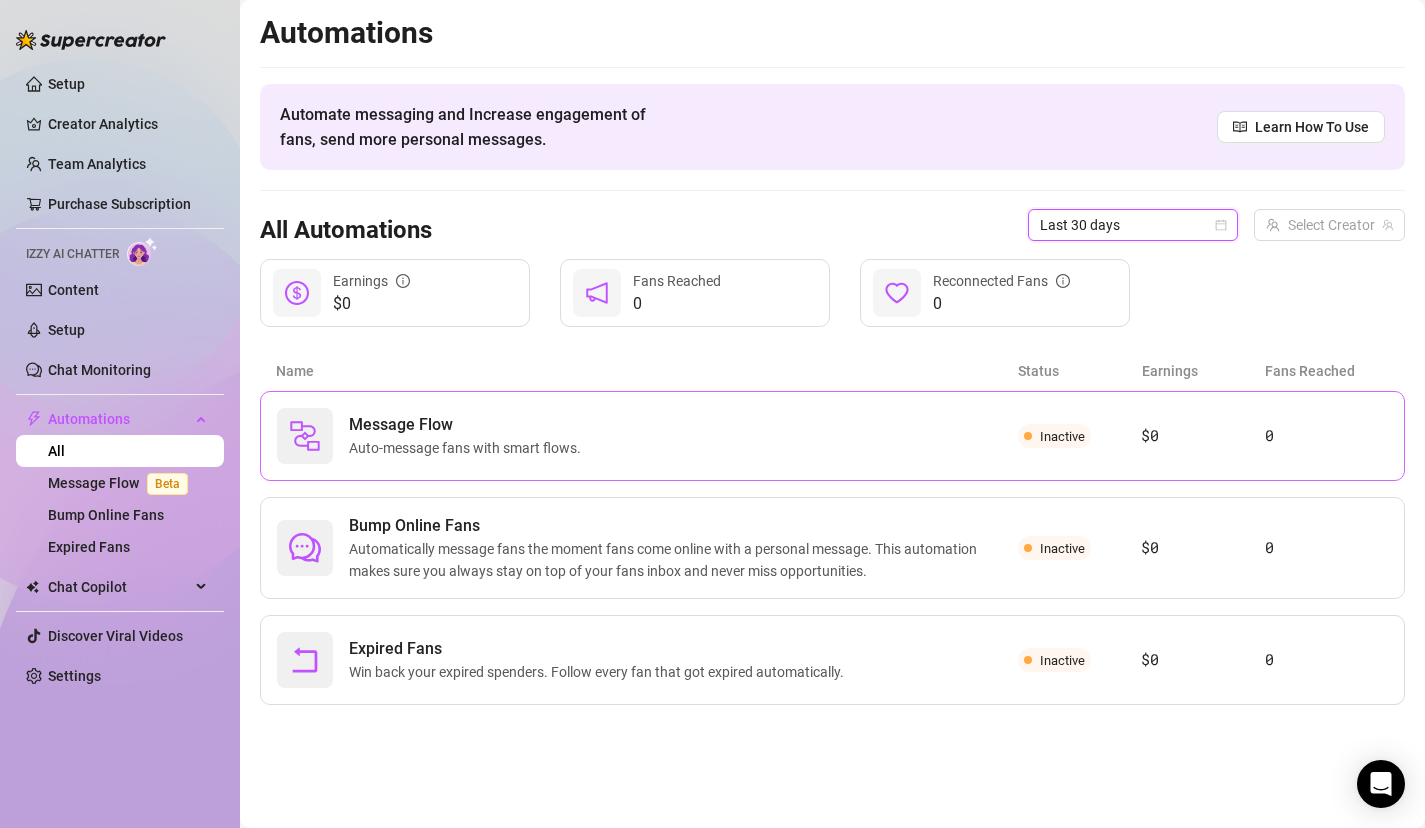 click on "Message Flow Auto-message fans with smart flows." at bounding box center (647, 436) 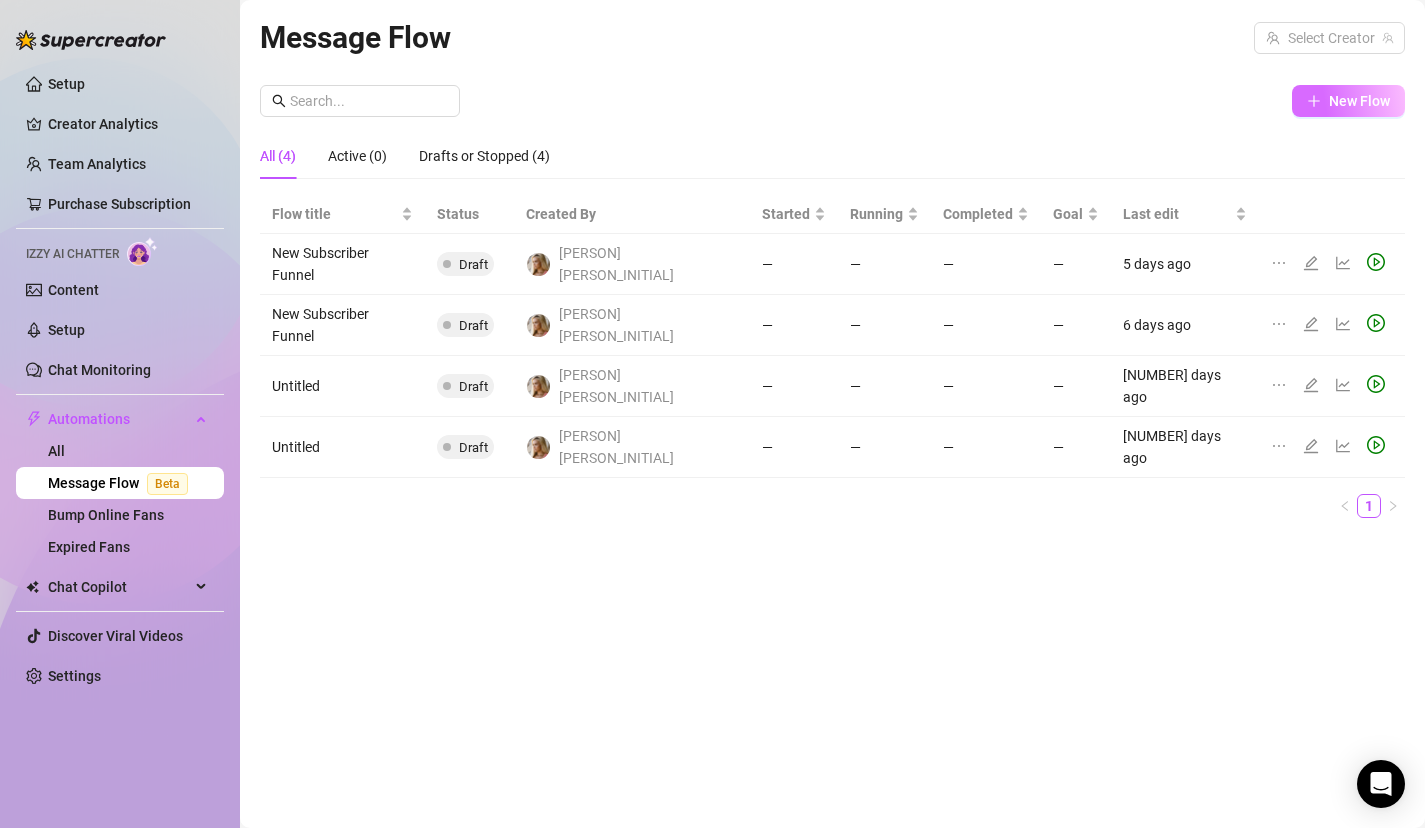 click on "New Flow" at bounding box center [1348, 101] 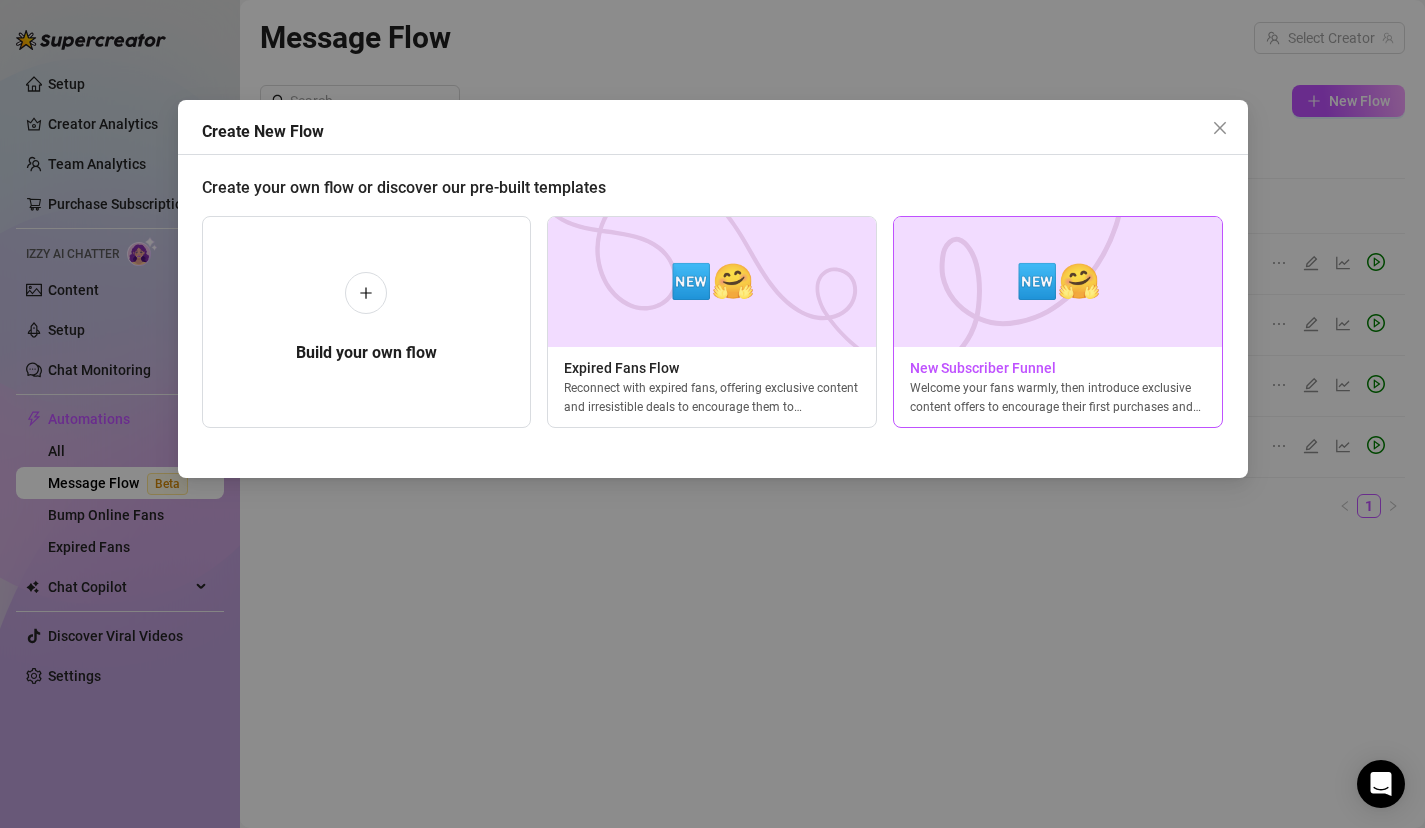 click on "🆕🤗" at bounding box center (1058, 281) 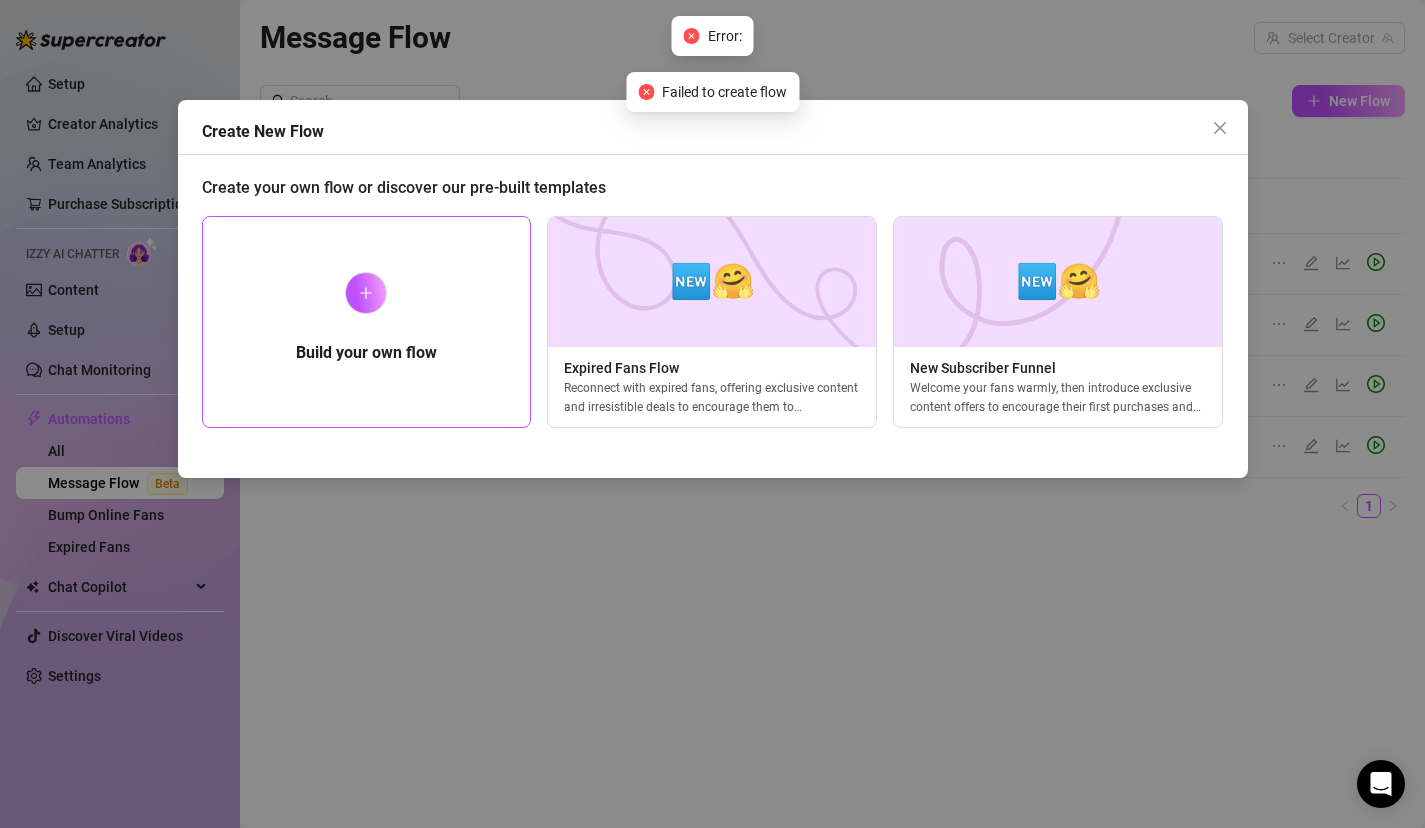click at bounding box center [366, 293] 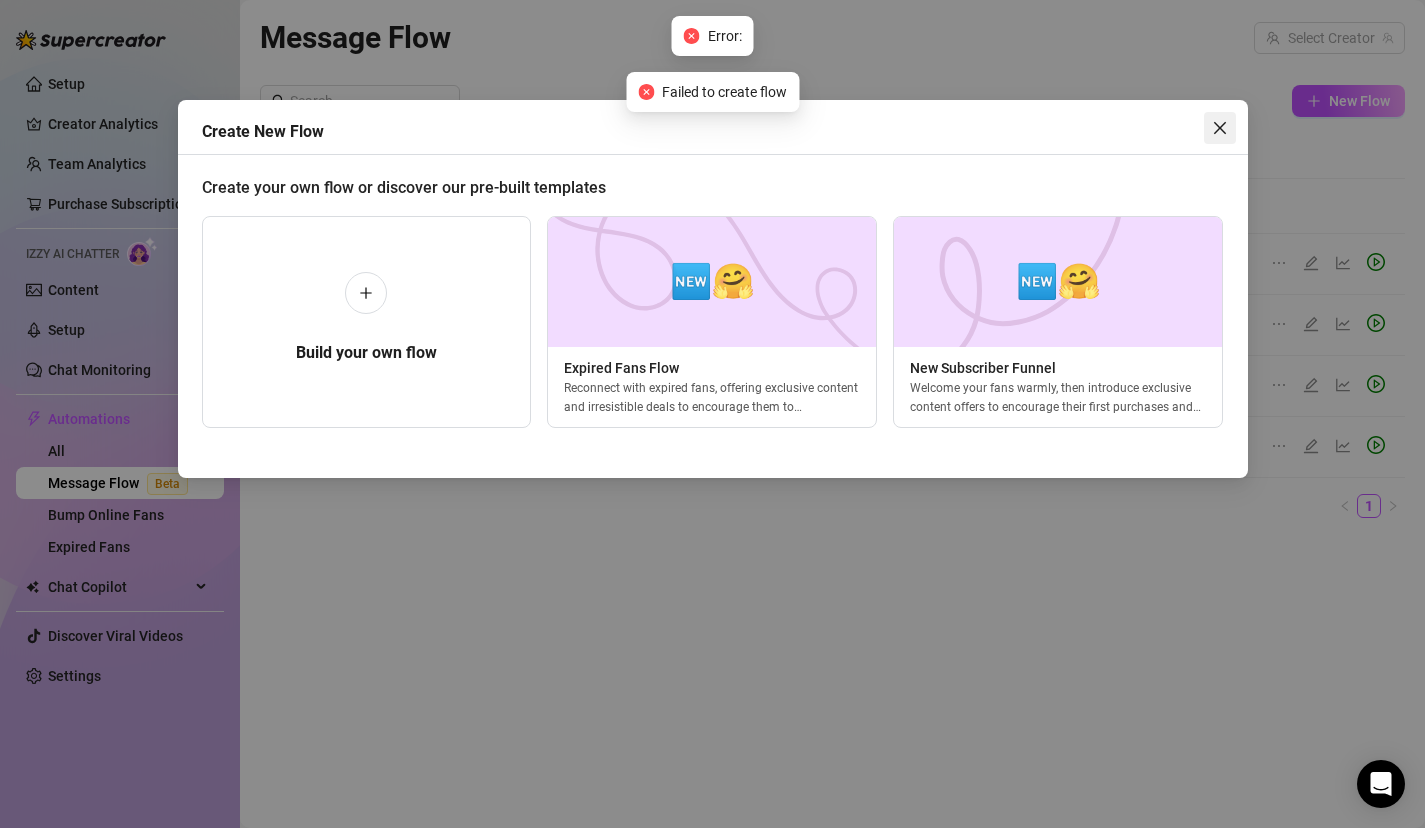 click 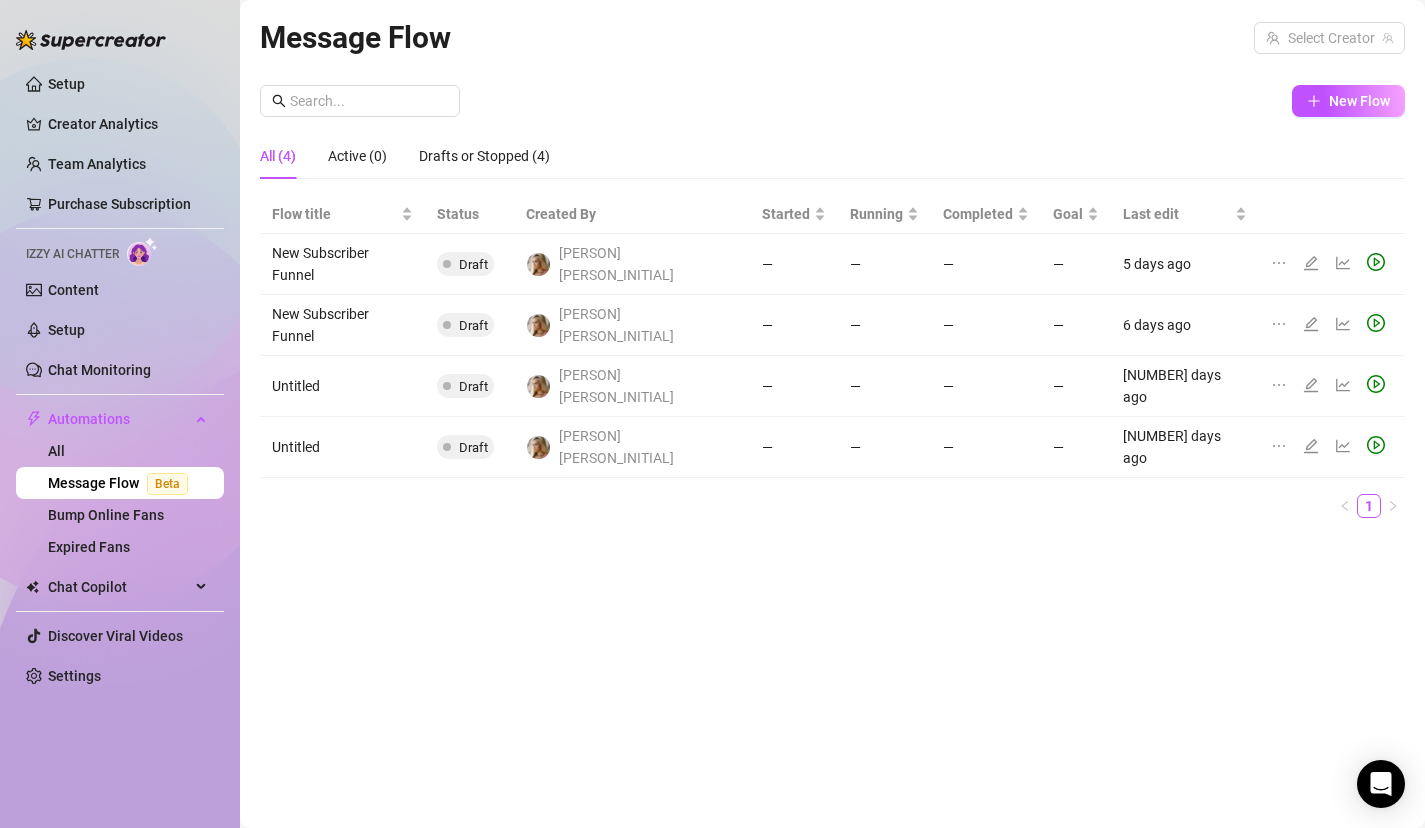 click on "New Subscriber Funnel" at bounding box center (342, 264) 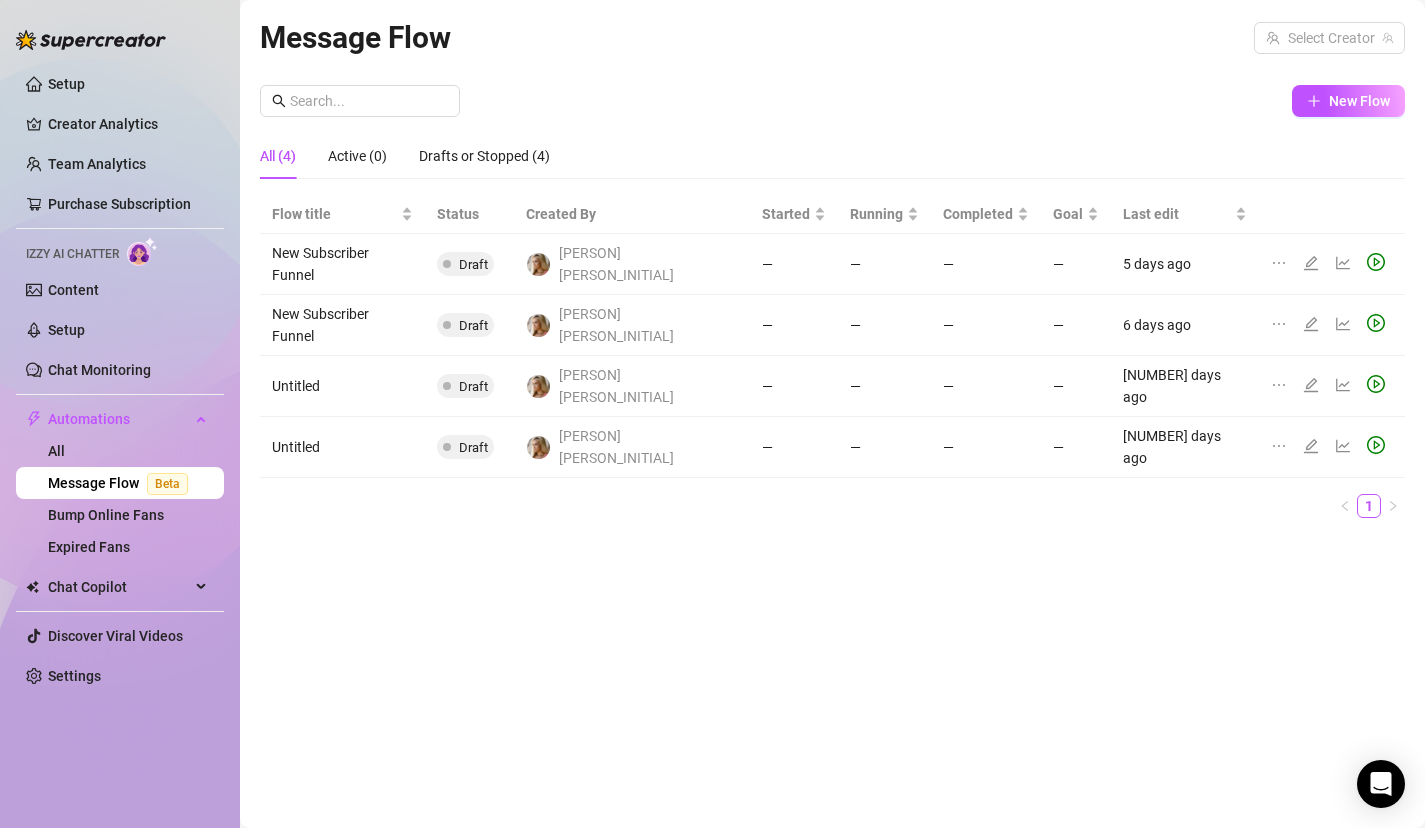 click 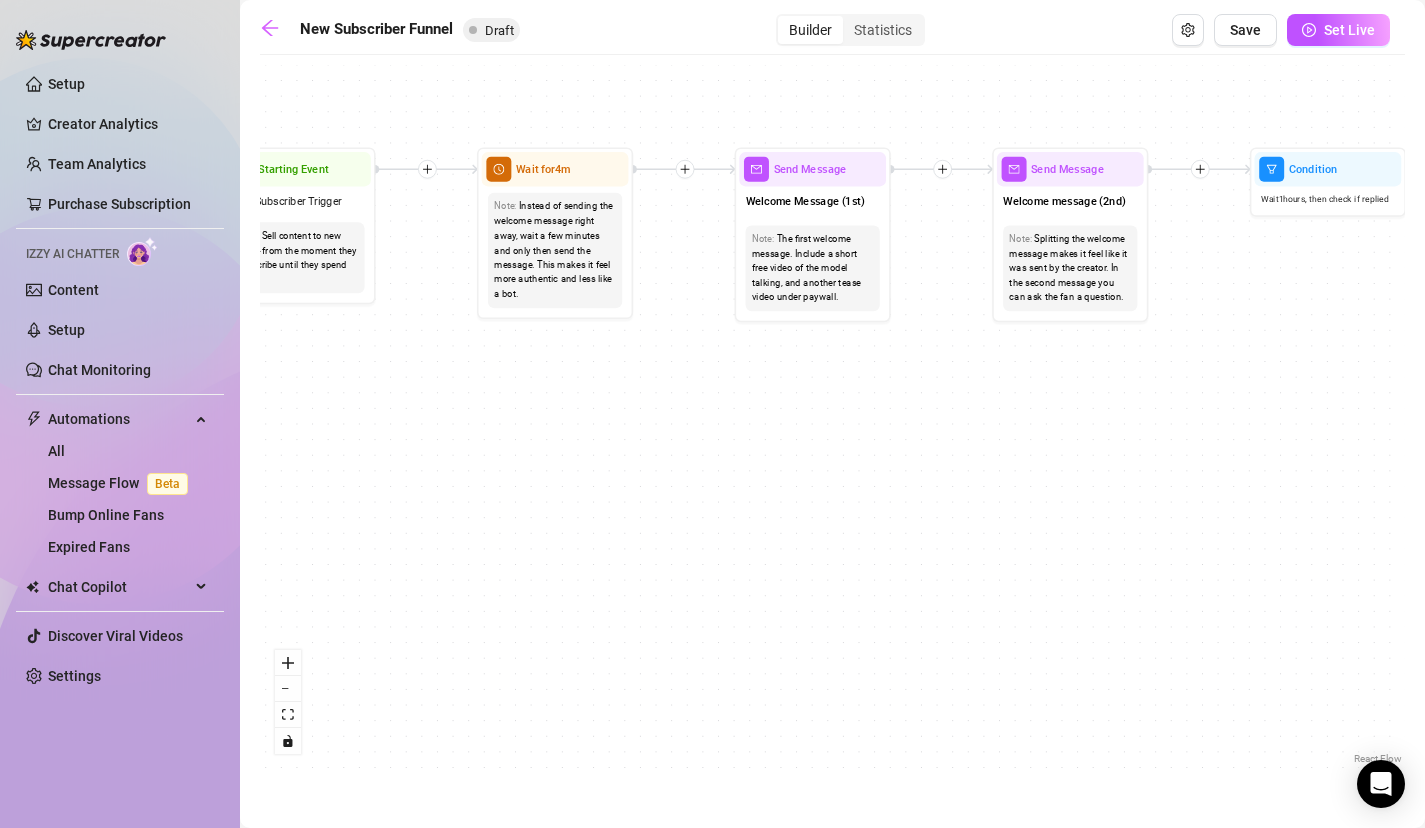 drag, startPoint x: 355, startPoint y: 465, endPoint x: 1057, endPoint y: 456, distance: 702.0577 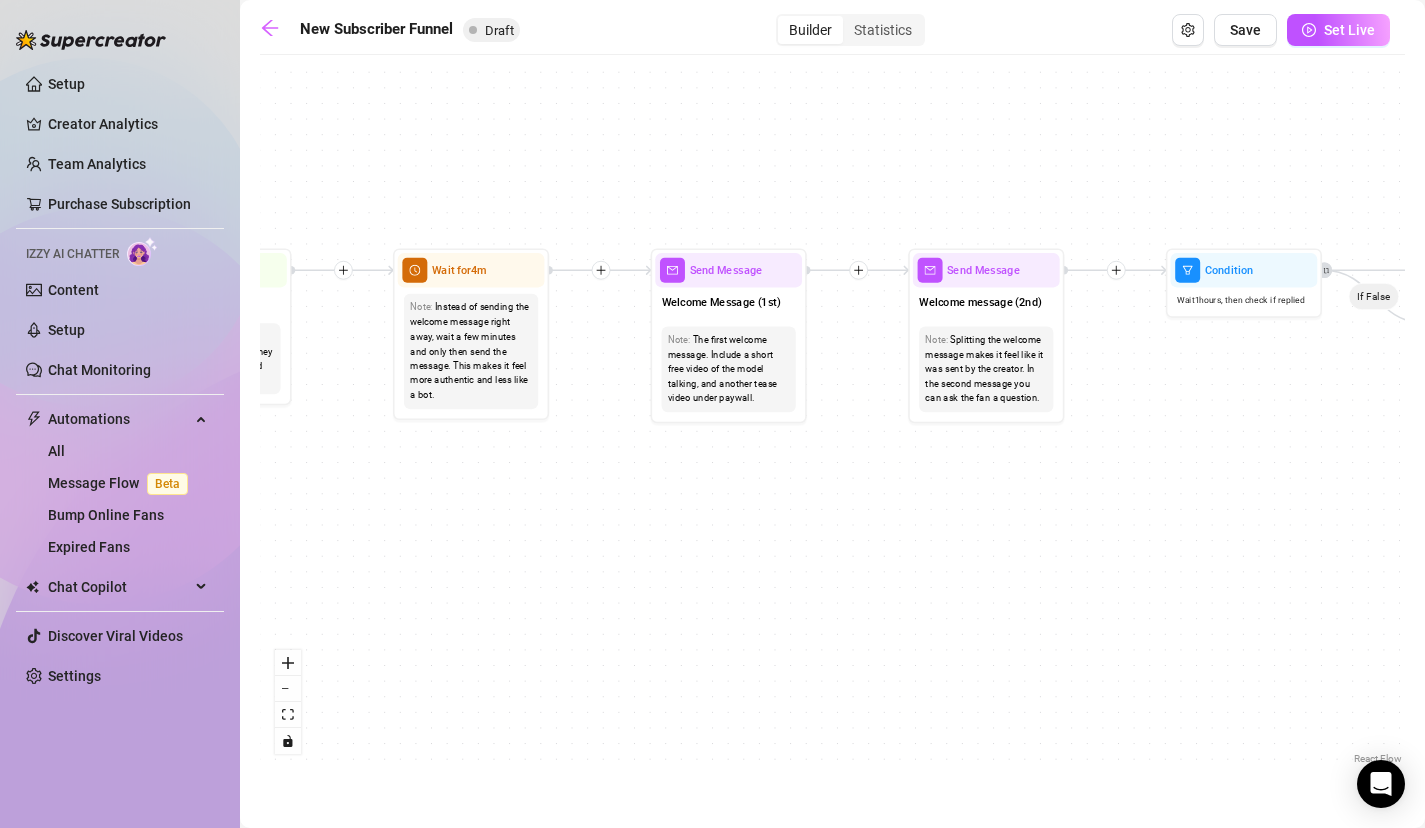 drag, startPoint x: 811, startPoint y: 404, endPoint x: 721, endPoint y: 504, distance: 134.53624 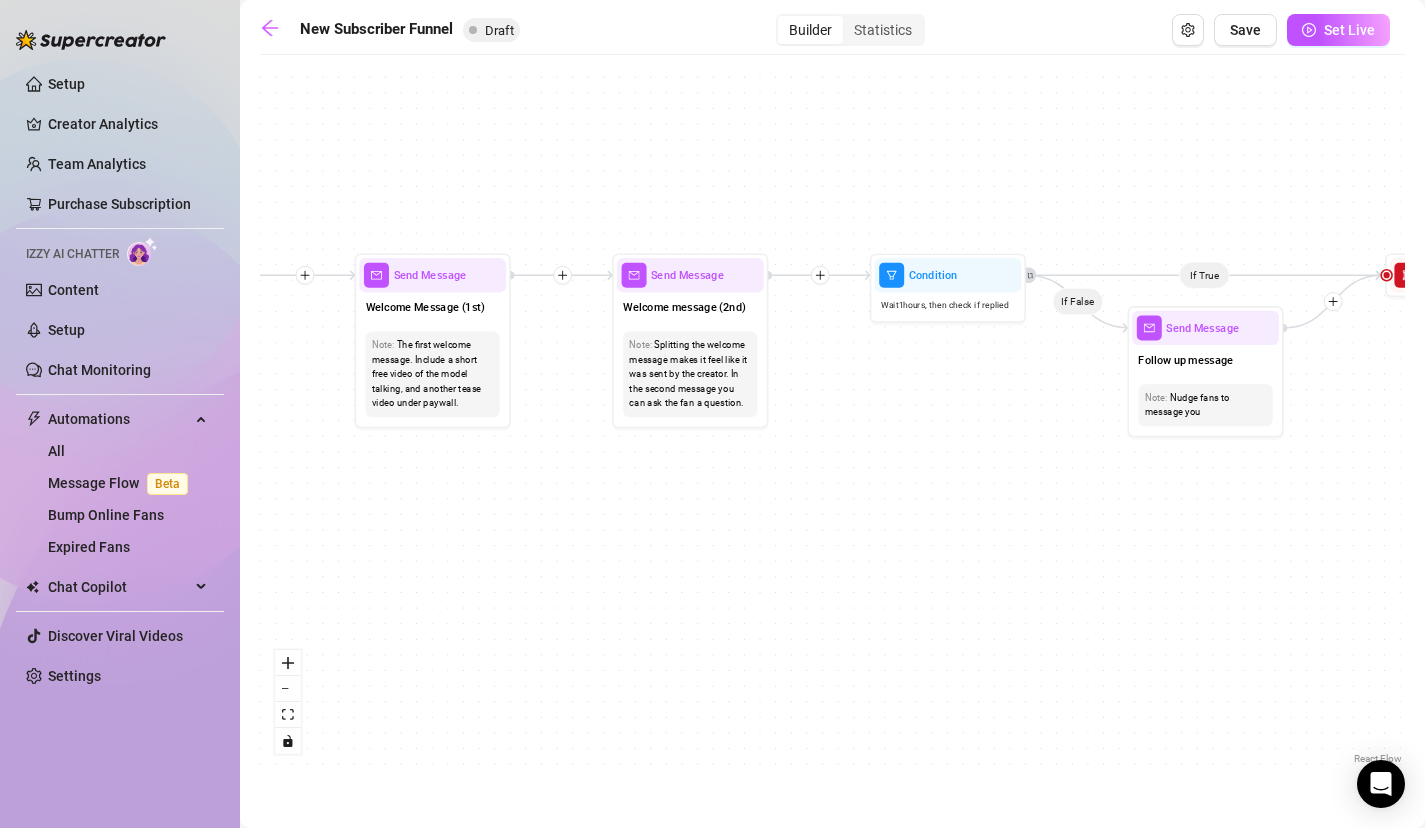 drag, startPoint x: 914, startPoint y: 508, endPoint x: 616, endPoint y: 512, distance: 298.02686 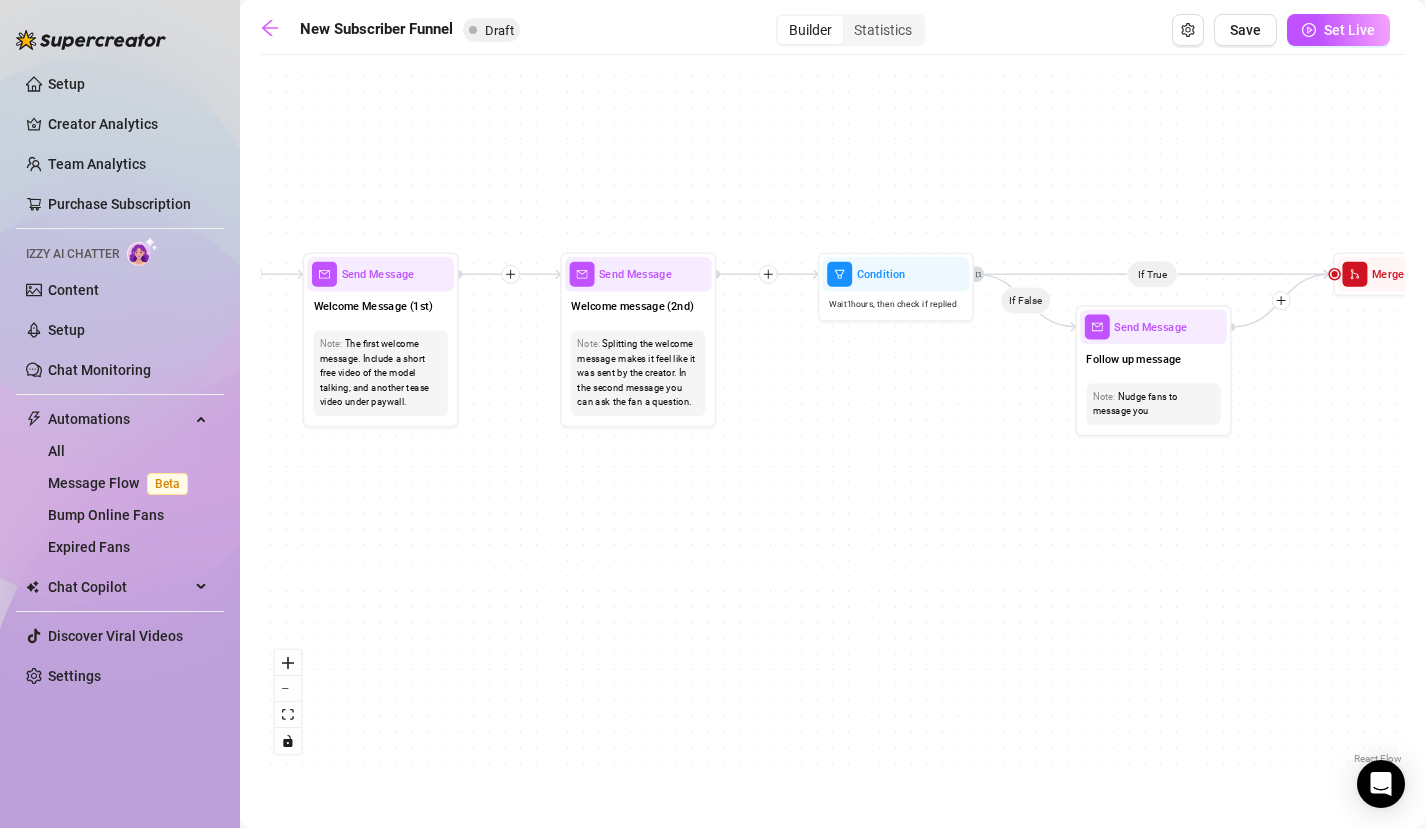 drag, startPoint x: 882, startPoint y: 502, endPoint x: 835, endPoint y: 501, distance: 47.010635 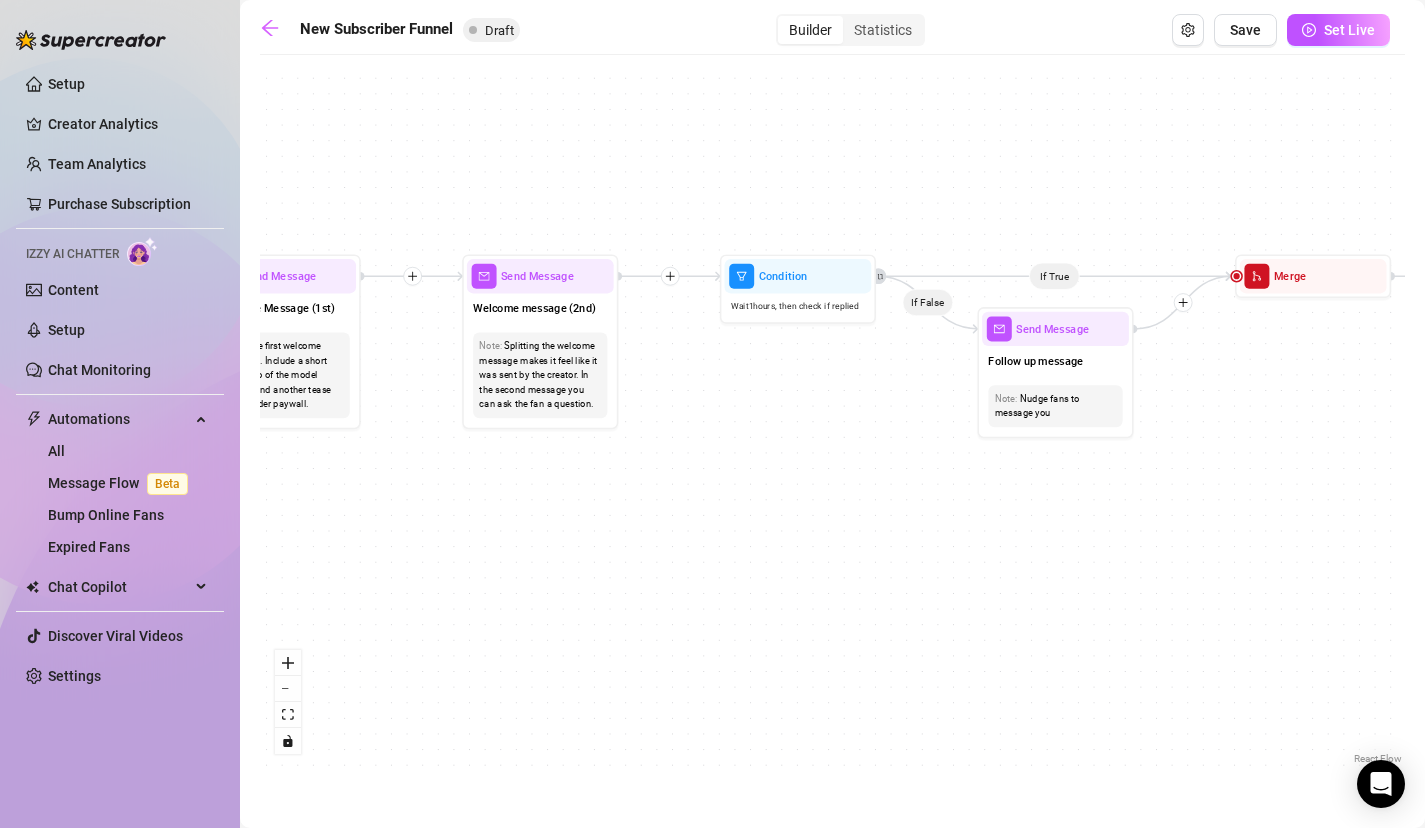 drag, startPoint x: 1022, startPoint y: 484, endPoint x: 669, endPoint y: 483, distance: 353.0014 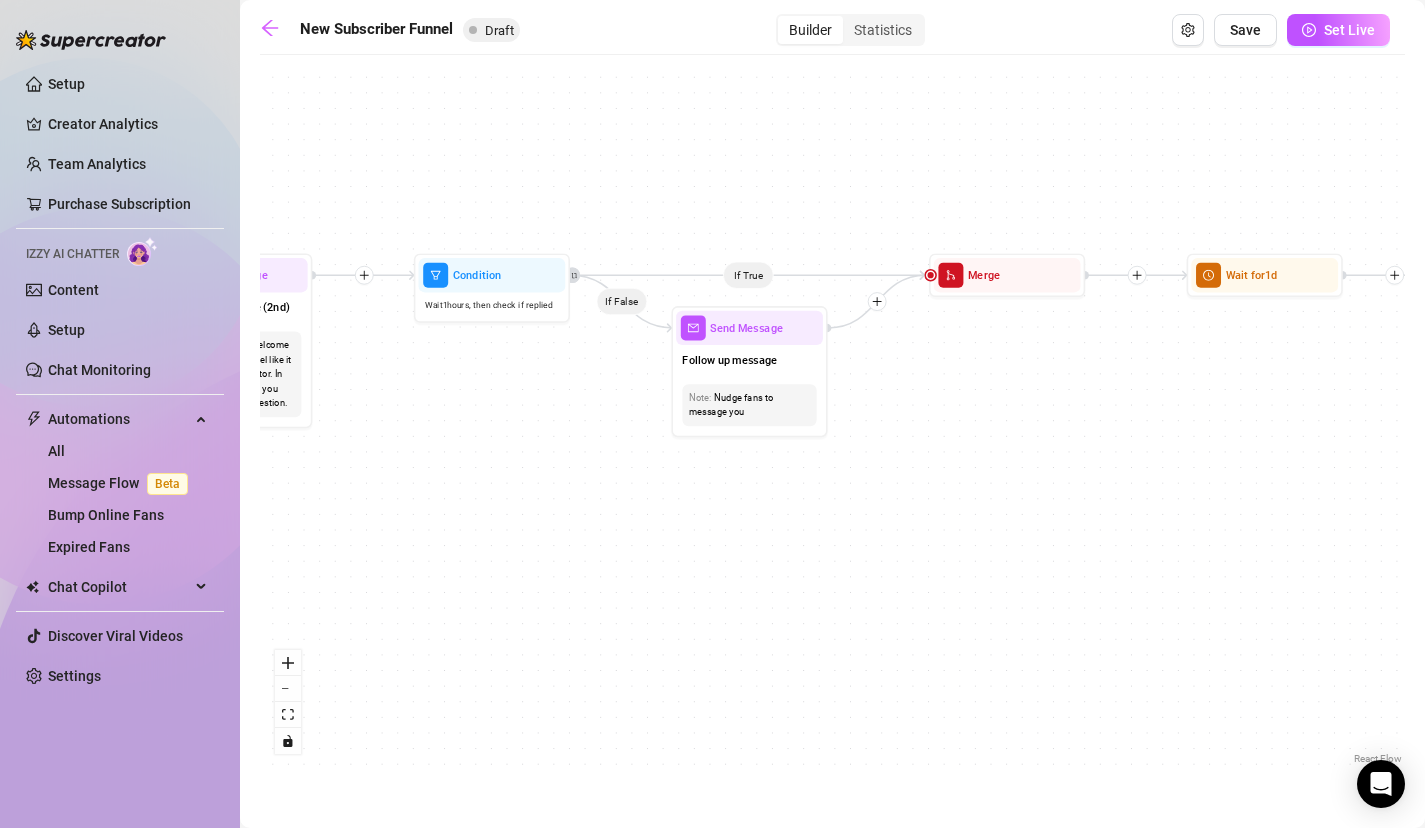 drag, startPoint x: 1129, startPoint y: 447, endPoint x: 794, endPoint y: 447, distance: 335 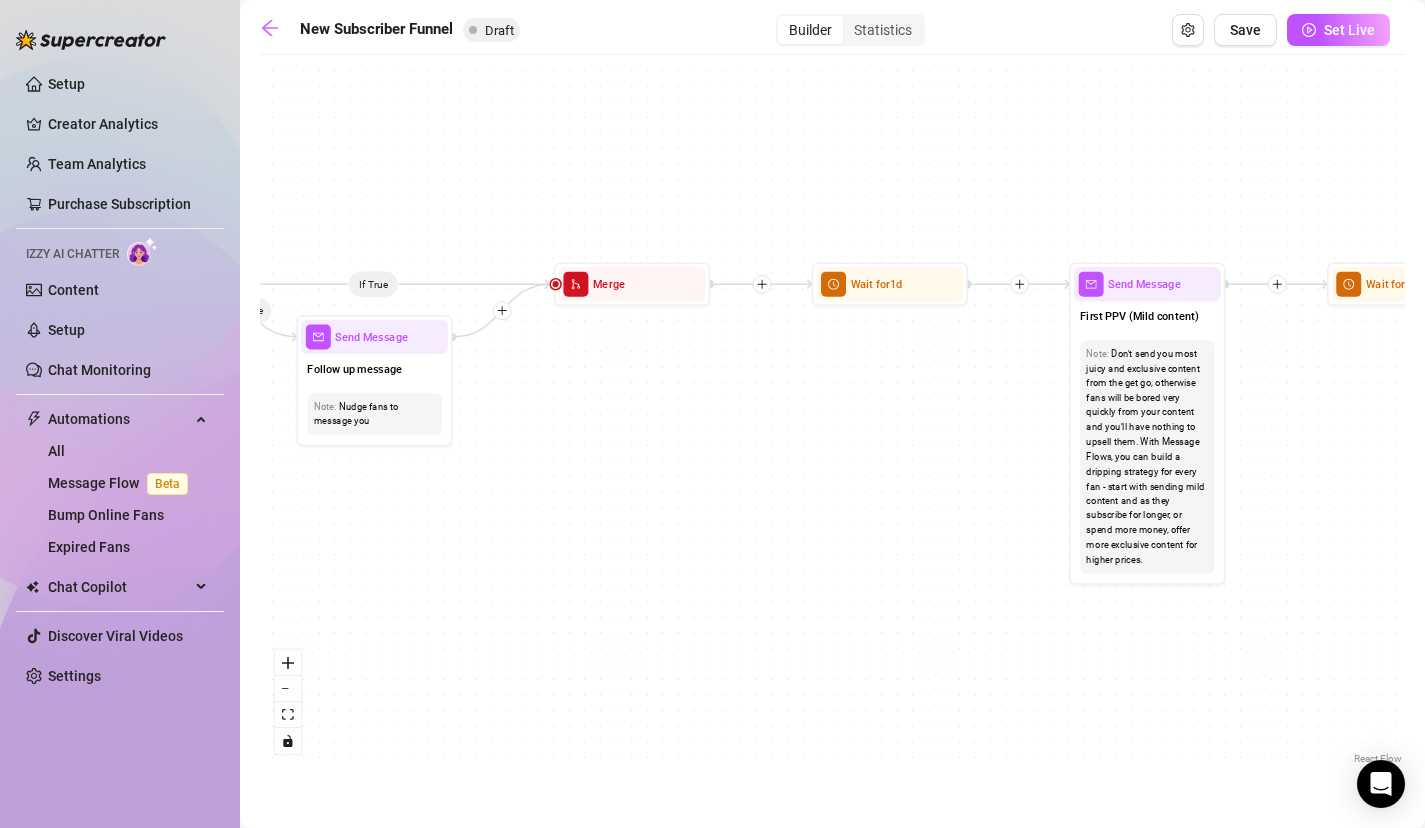 drag, startPoint x: 1001, startPoint y: 467, endPoint x: 768, endPoint y: 473, distance: 233.07724 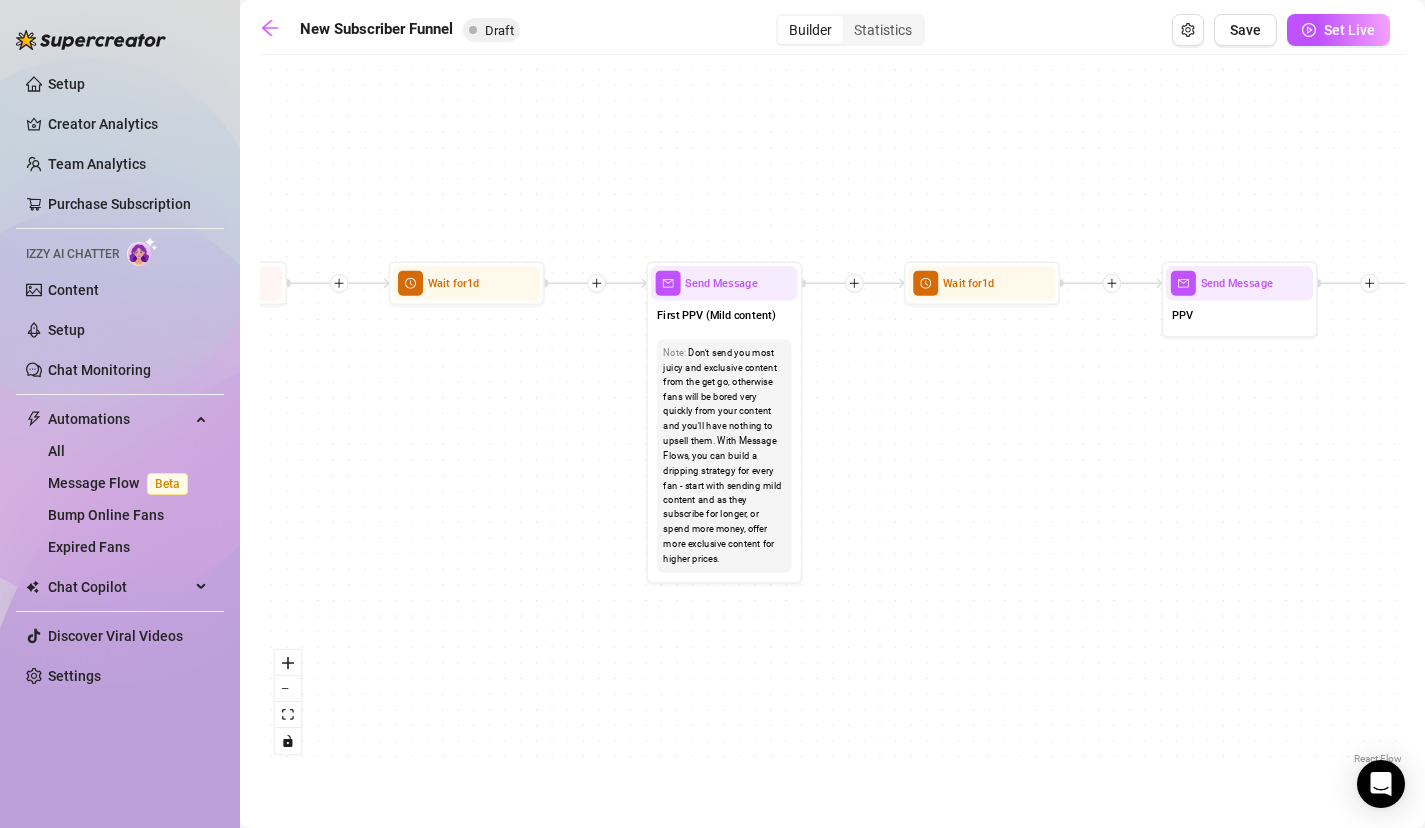 drag, startPoint x: 1244, startPoint y: 490, endPoint x: 919, endPoint y: 488, distance: 325.00616 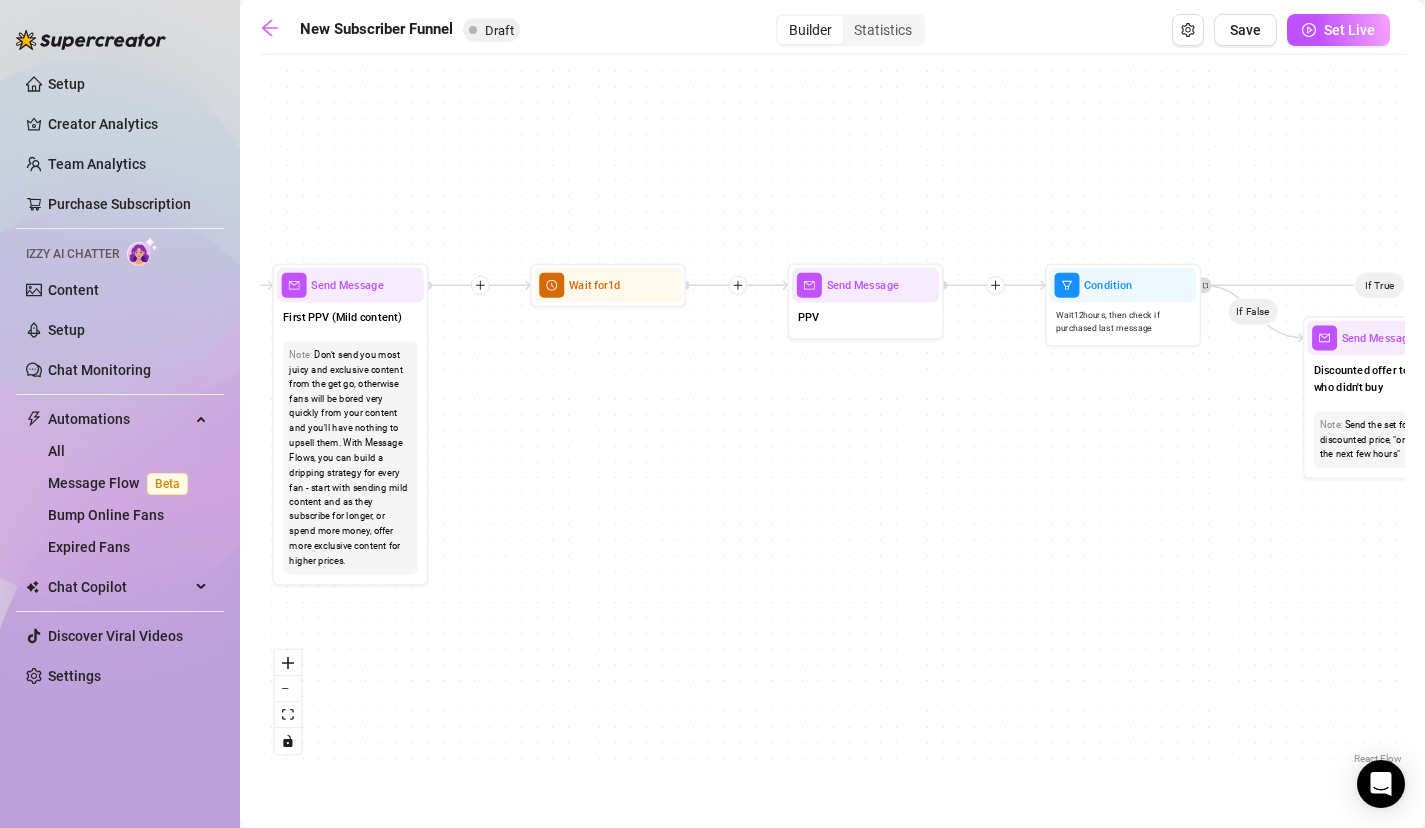 drag, startPoint x: 1037, startPoint y: 520, endPoint x: 744, endPoint y: 507, distance: 293.28827 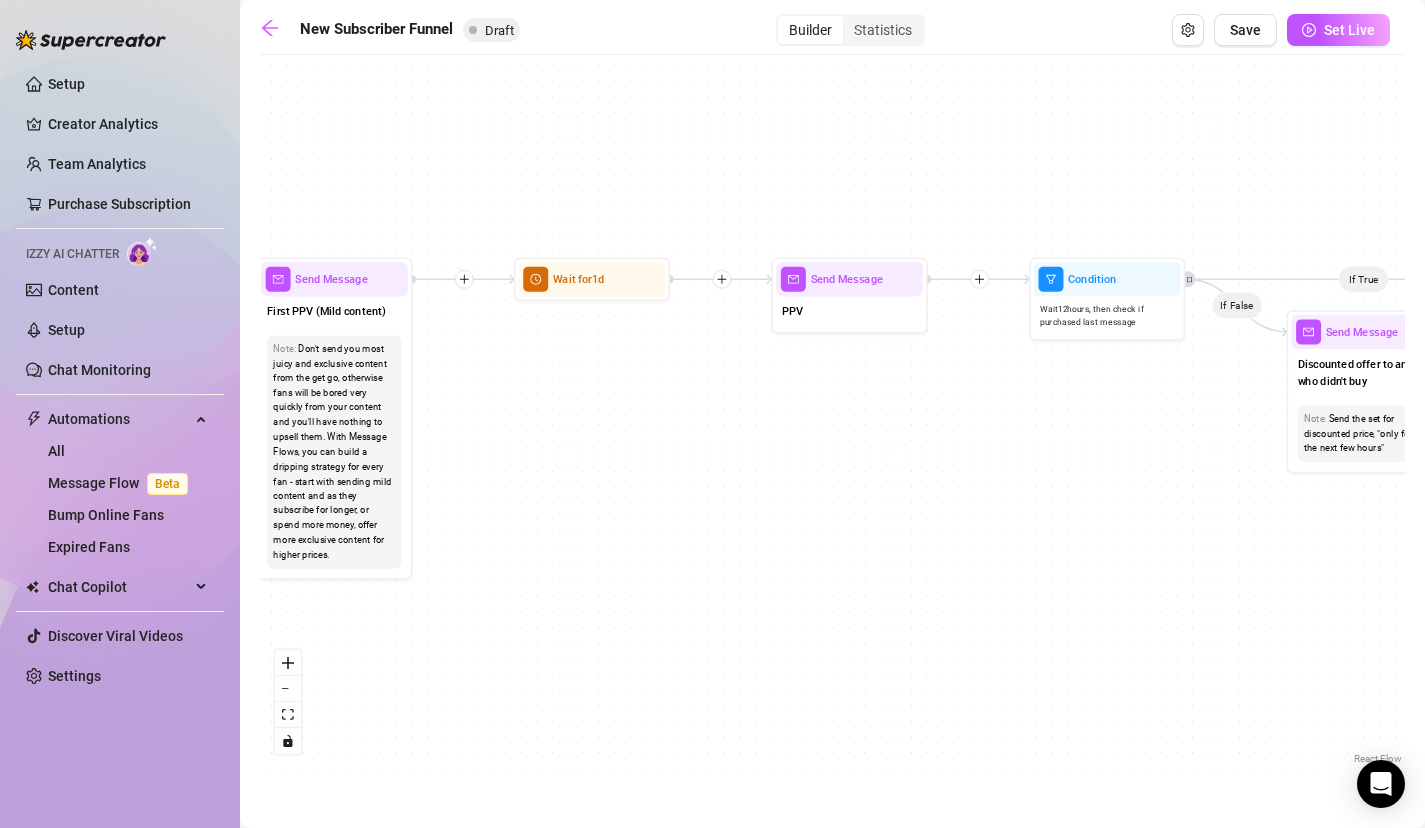 drag, startPoint x: 983, startPoint y: 501, endPoint x: 664, endPoint y: 509, distance: 319.1003 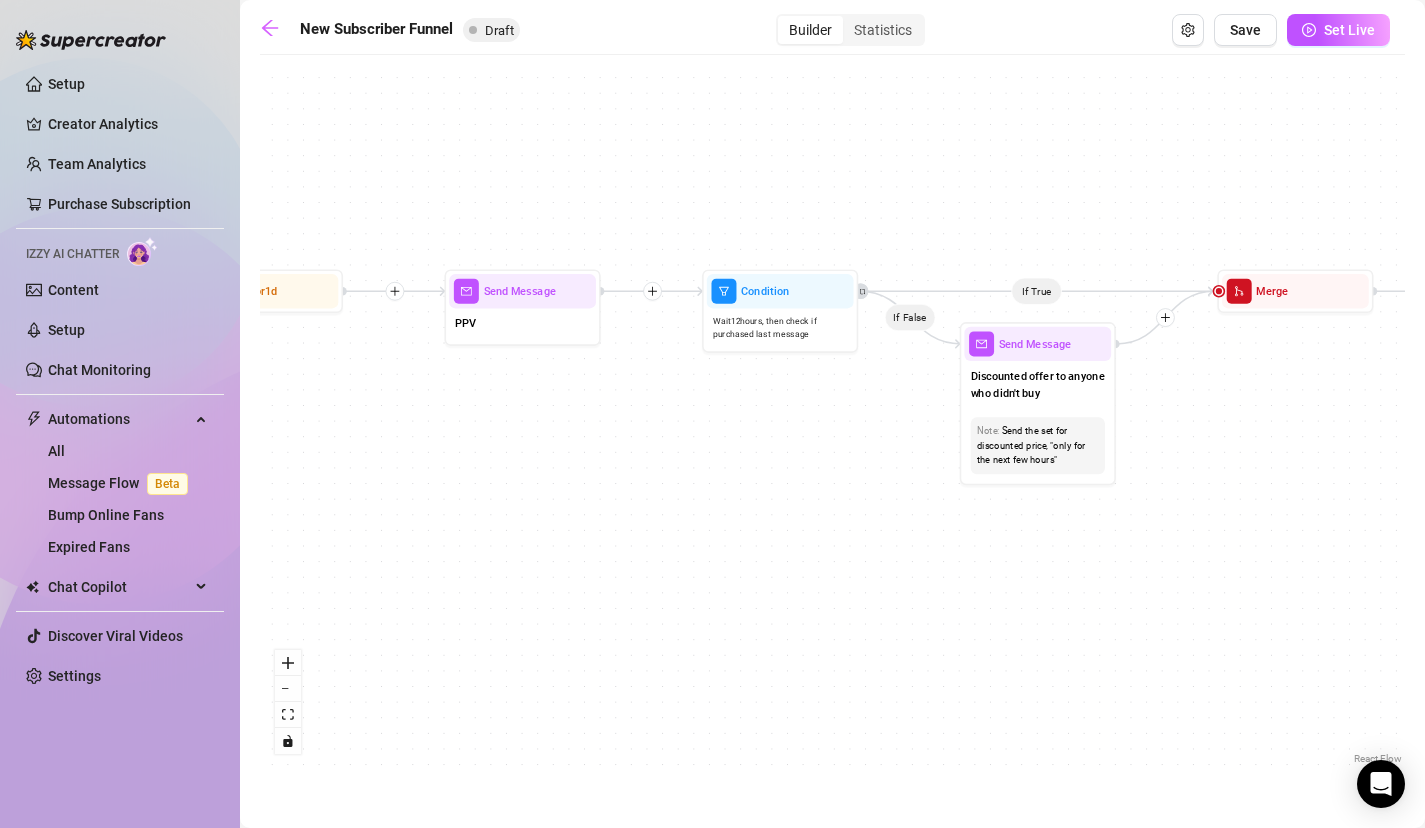 drag, startPoint x: 856, startPoint y: 557, endPoint x: 633, endPoint y: 557, distance: 223 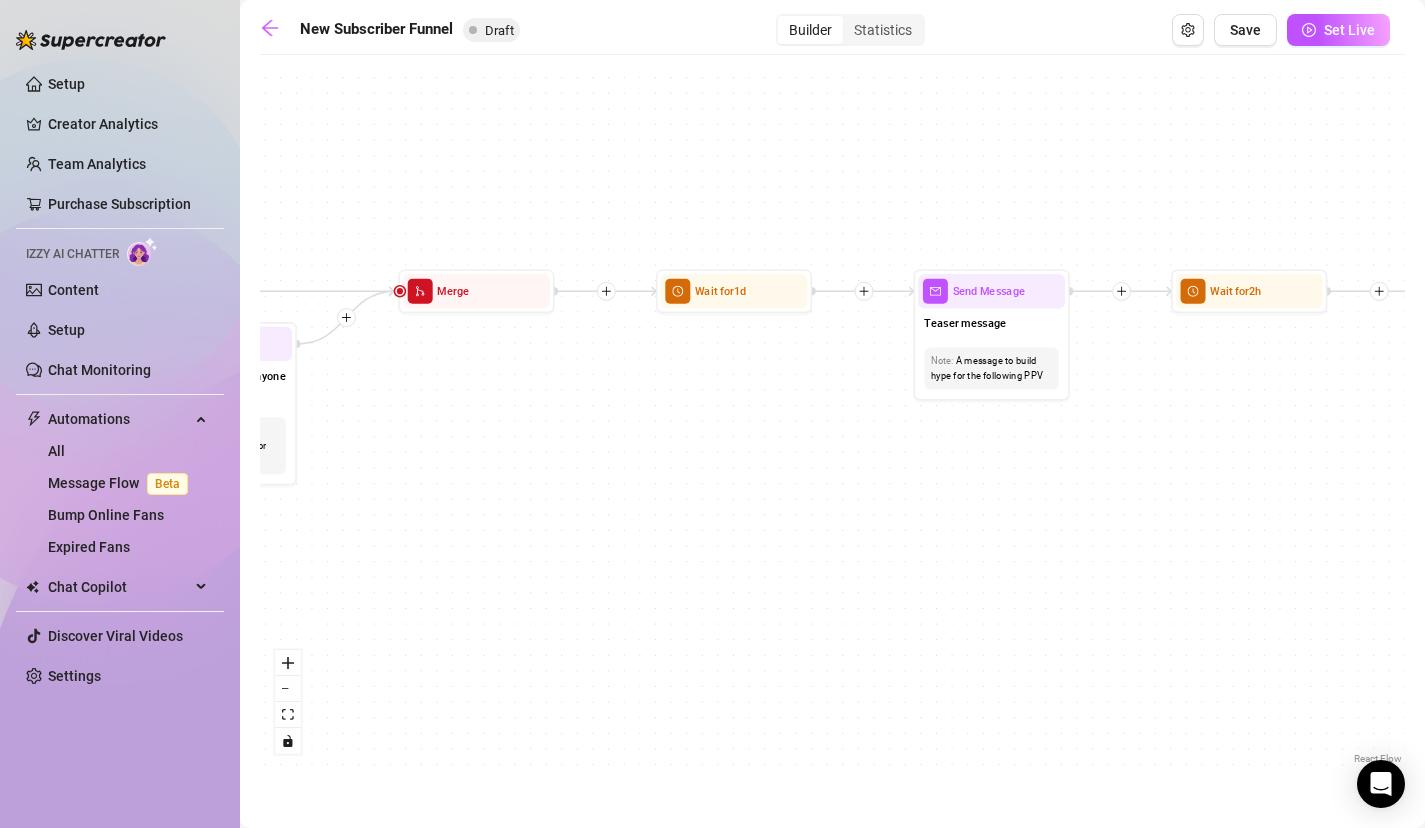 drag, startPoint x: 1043, startPoint y: 552, endPoint x: 357, endPoint y: 558, distance: 686.02625 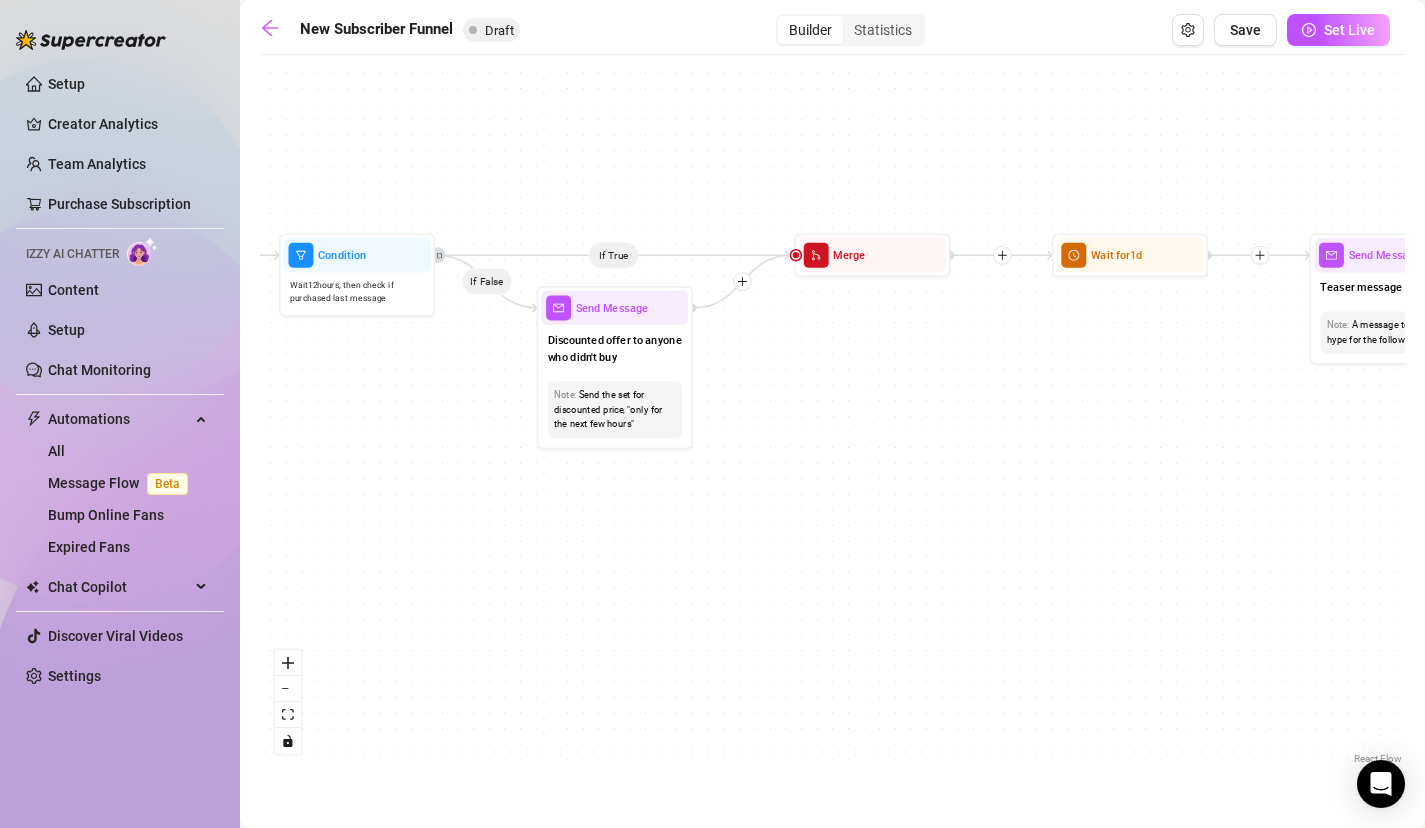 drag, startPoint x: 963, startPoint y: 448, endPoint x: 1438, endPoint y: 455, distance: 475.05157 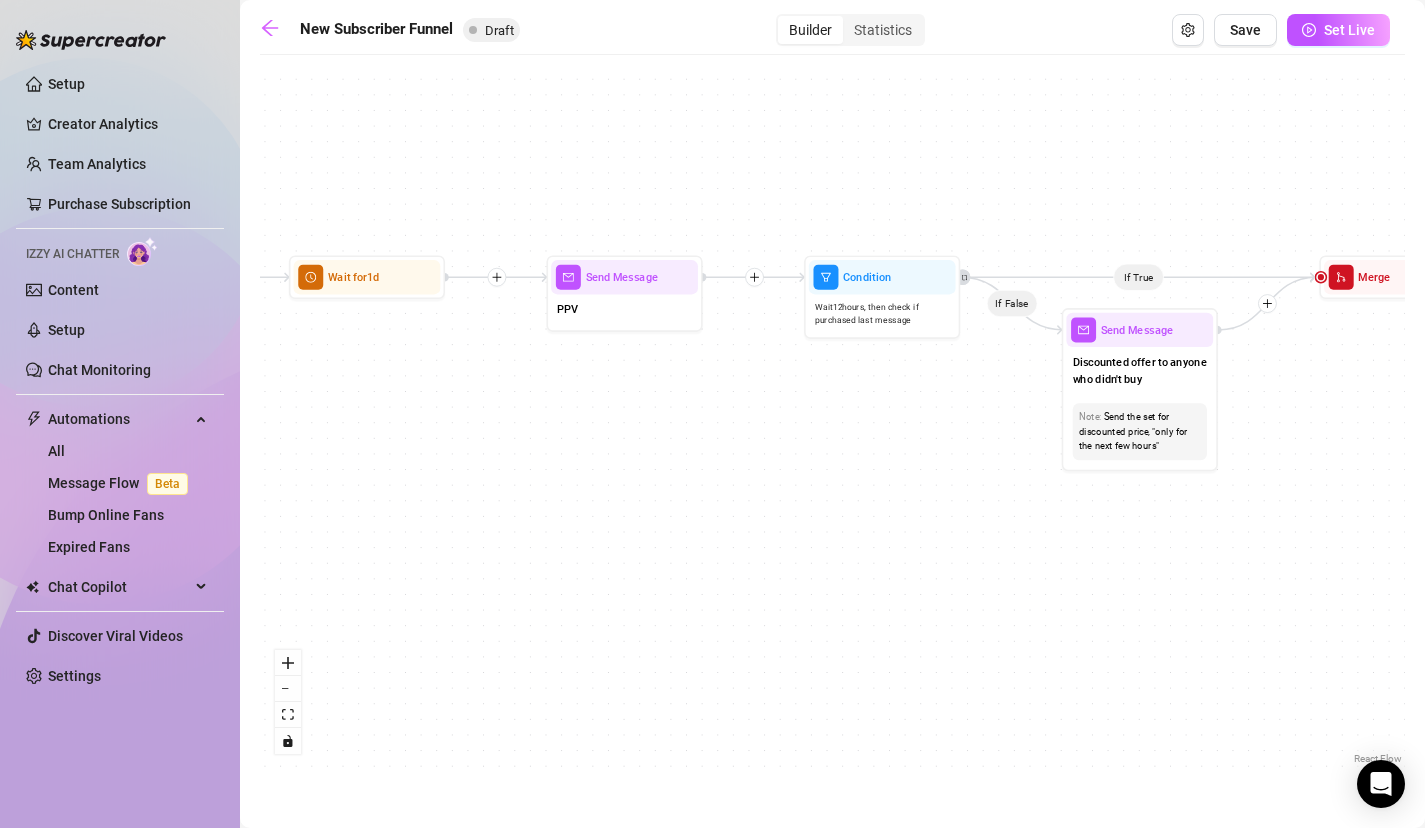 drag, startPoint x: 449, startPoint y: 521, endPoint x: 1031, endPoint y: 509, distance: 582.1237 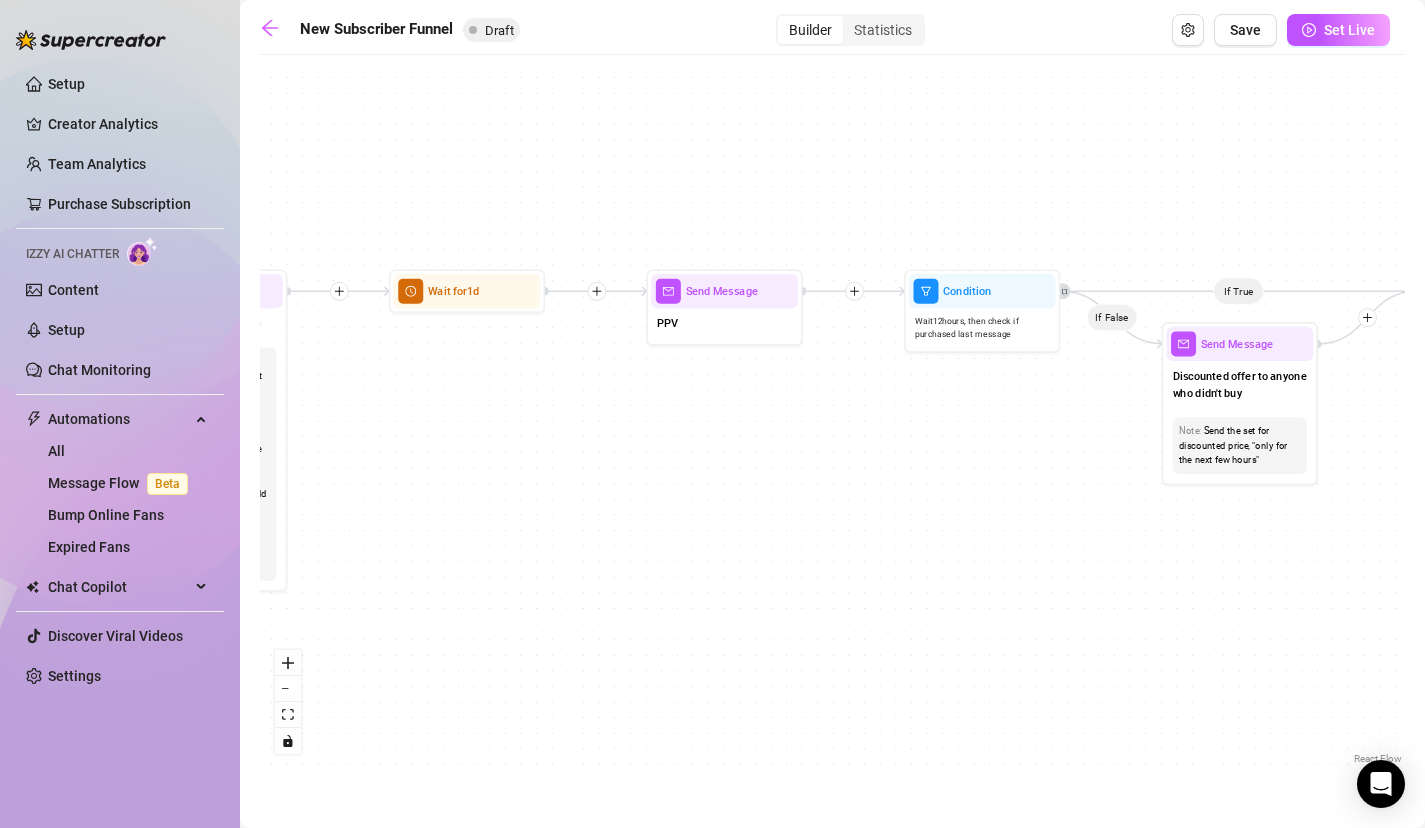 drag, startPoint x: 728, startPoint y: 519, endPoint x: 1266, endPoint y: 451, distance: 542.2804 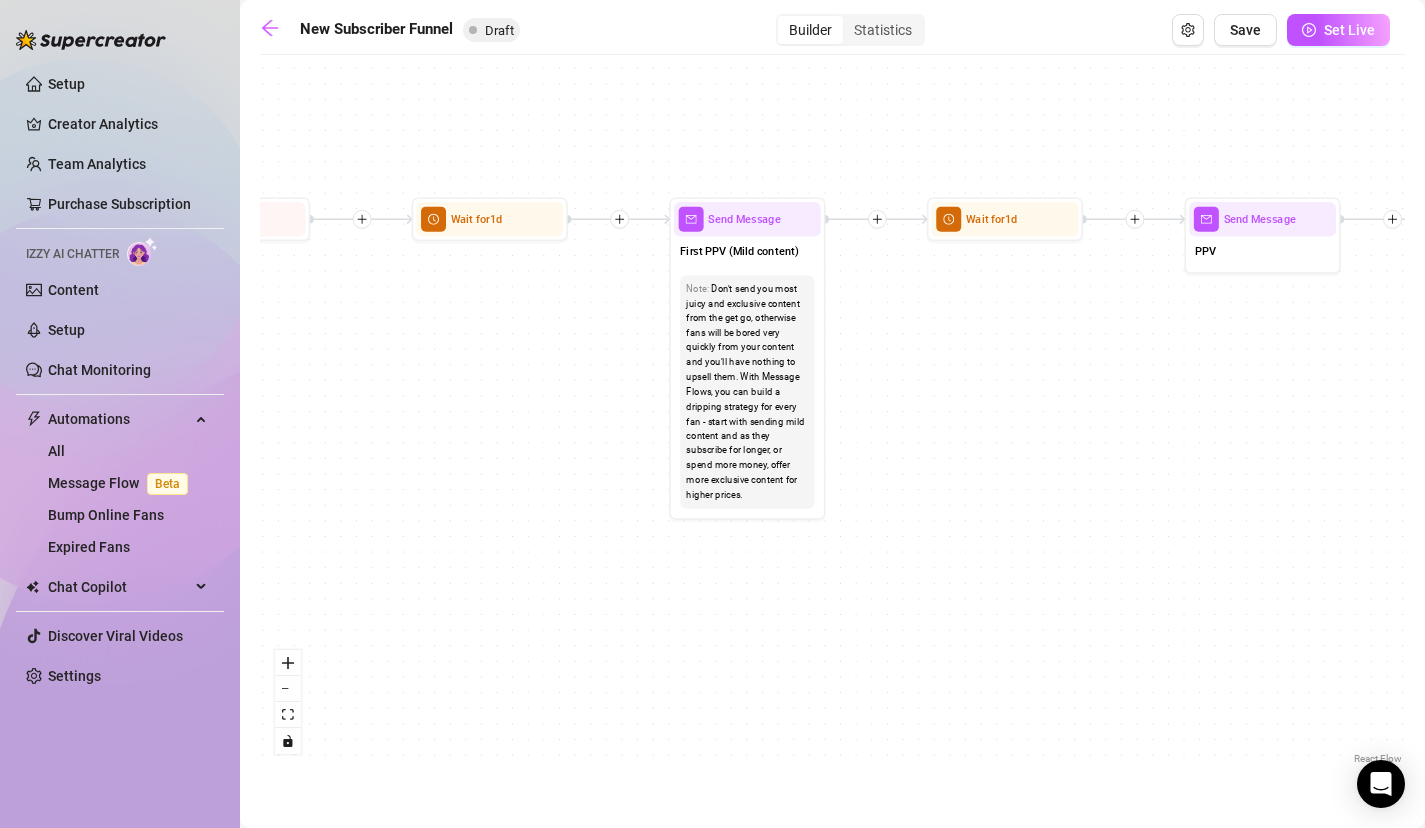 drag, startPoint x: 482, startPoint y: 455, endPoint x: 1147, endPoint y: 431, distance: 665.4329 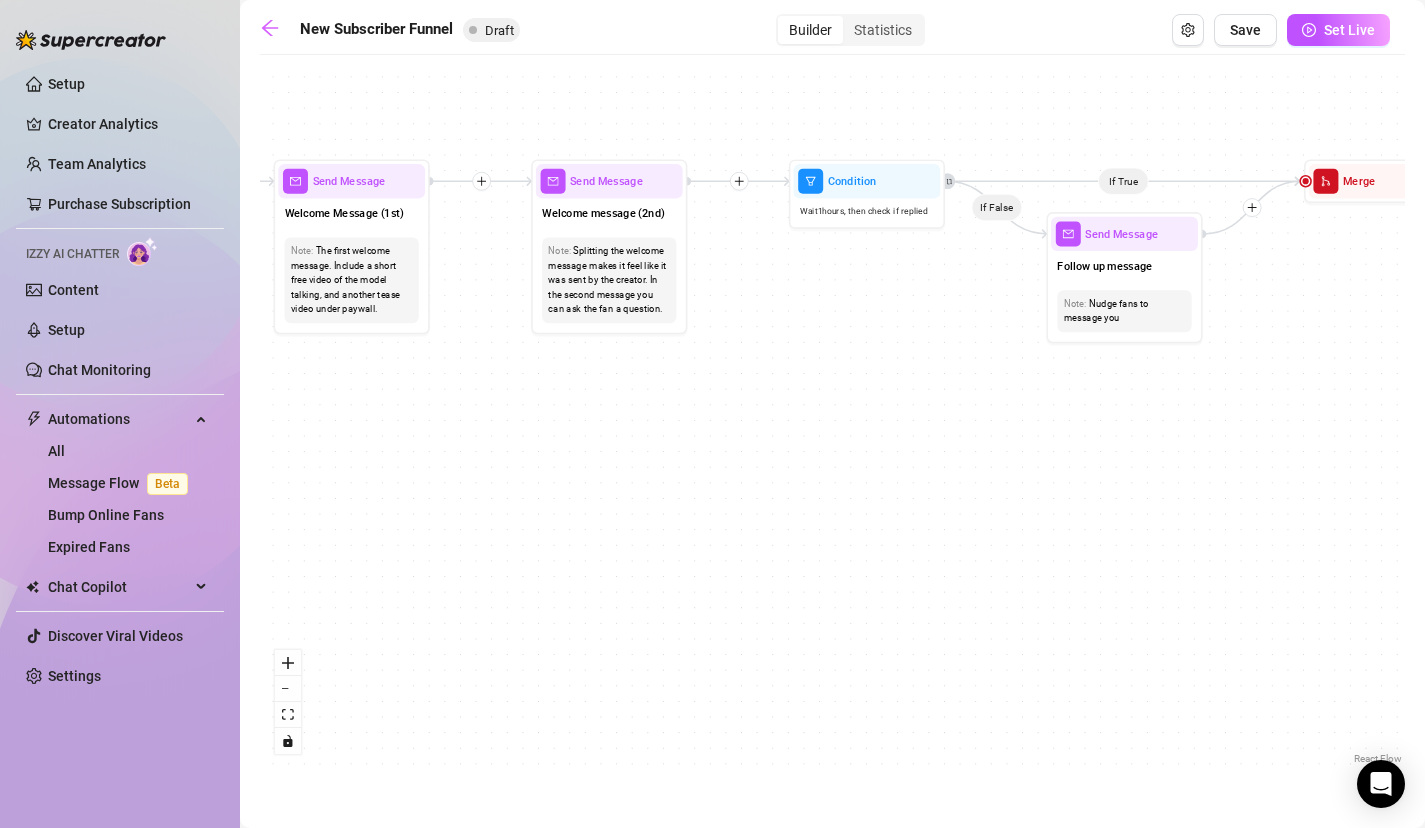 drag, startPoint x: 572, startPoint y: 467, endPoint x: 1218, endPoint y: 468, distance: 646.0008 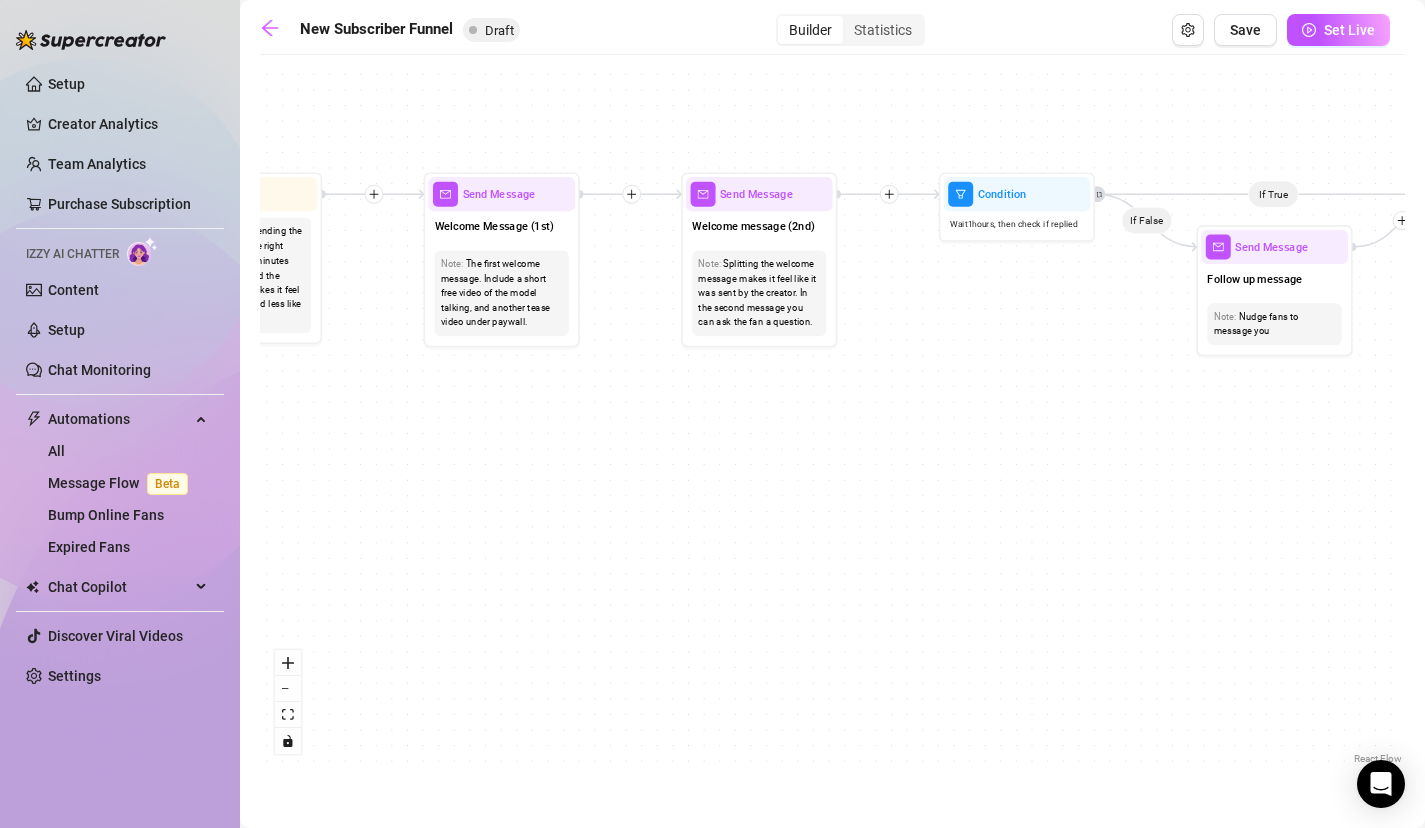 drag, startPoint x: 626, startPoint y: 481, endPoint x: 1153, endPoint y: 450, distance: 527.91095 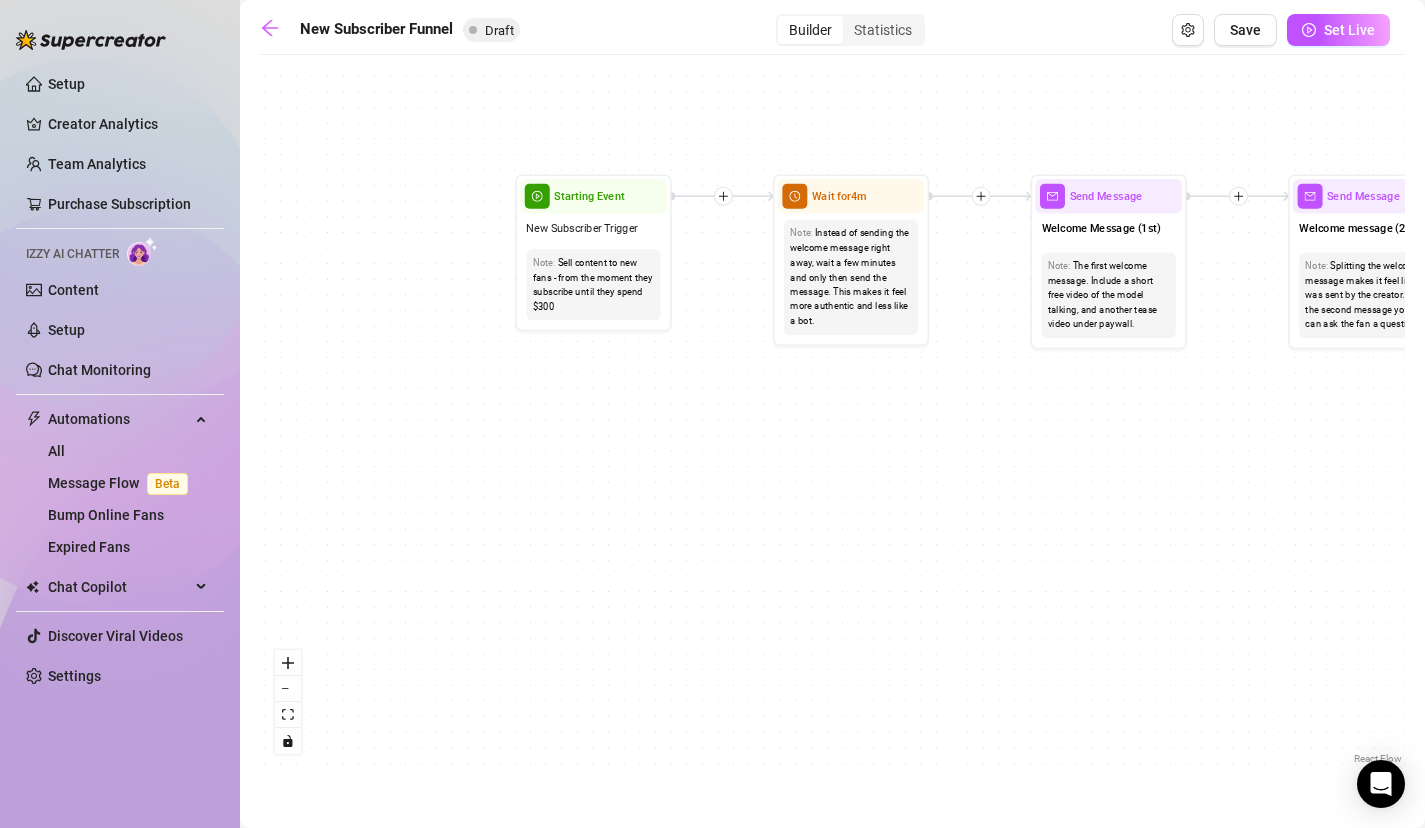drag, startPoint x: 736, startPoint y: 415, endPoint x: 830, endPoint y: 454, distance: 101.76935 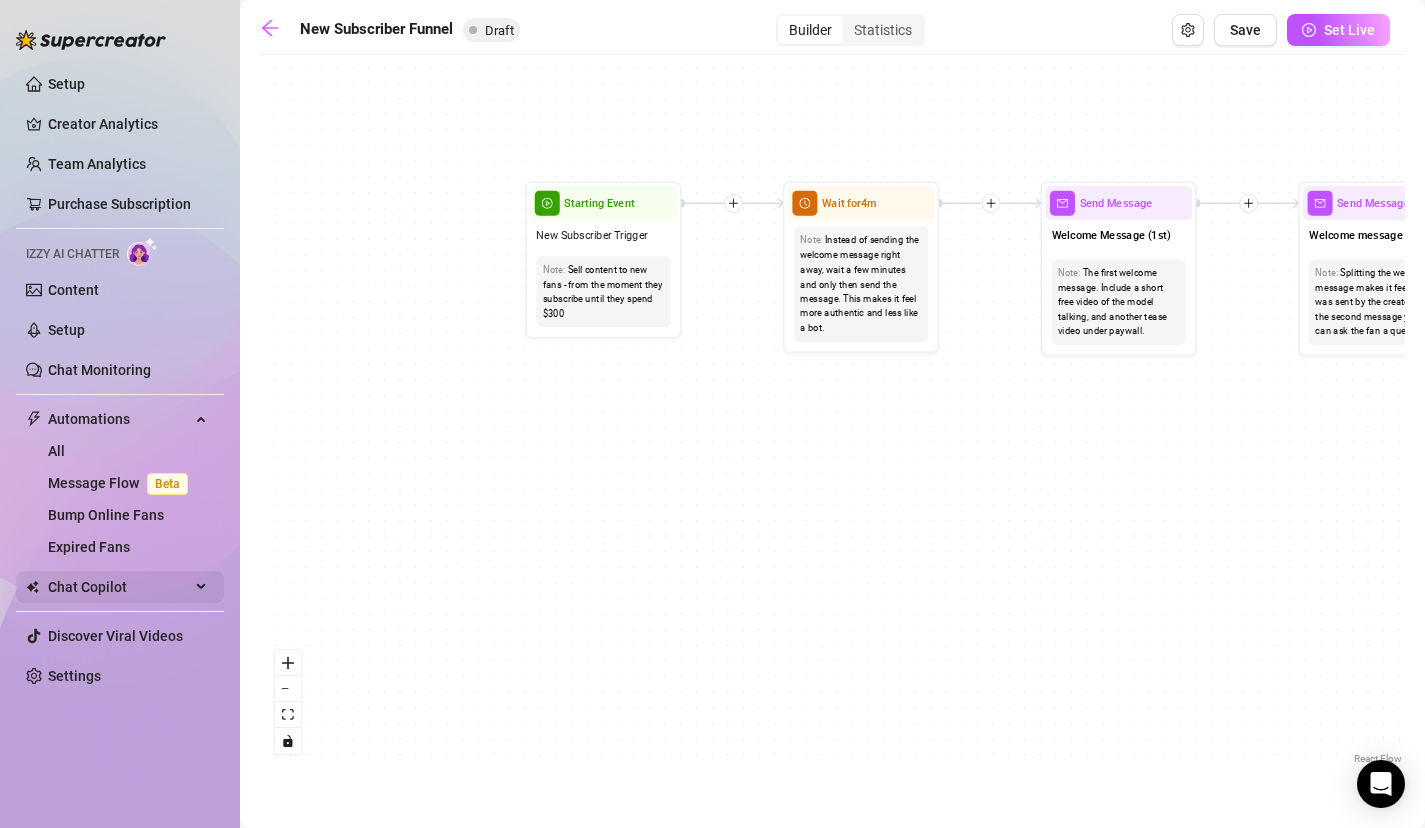 click on "Chat Copilot" at bounding box center (120, 587) 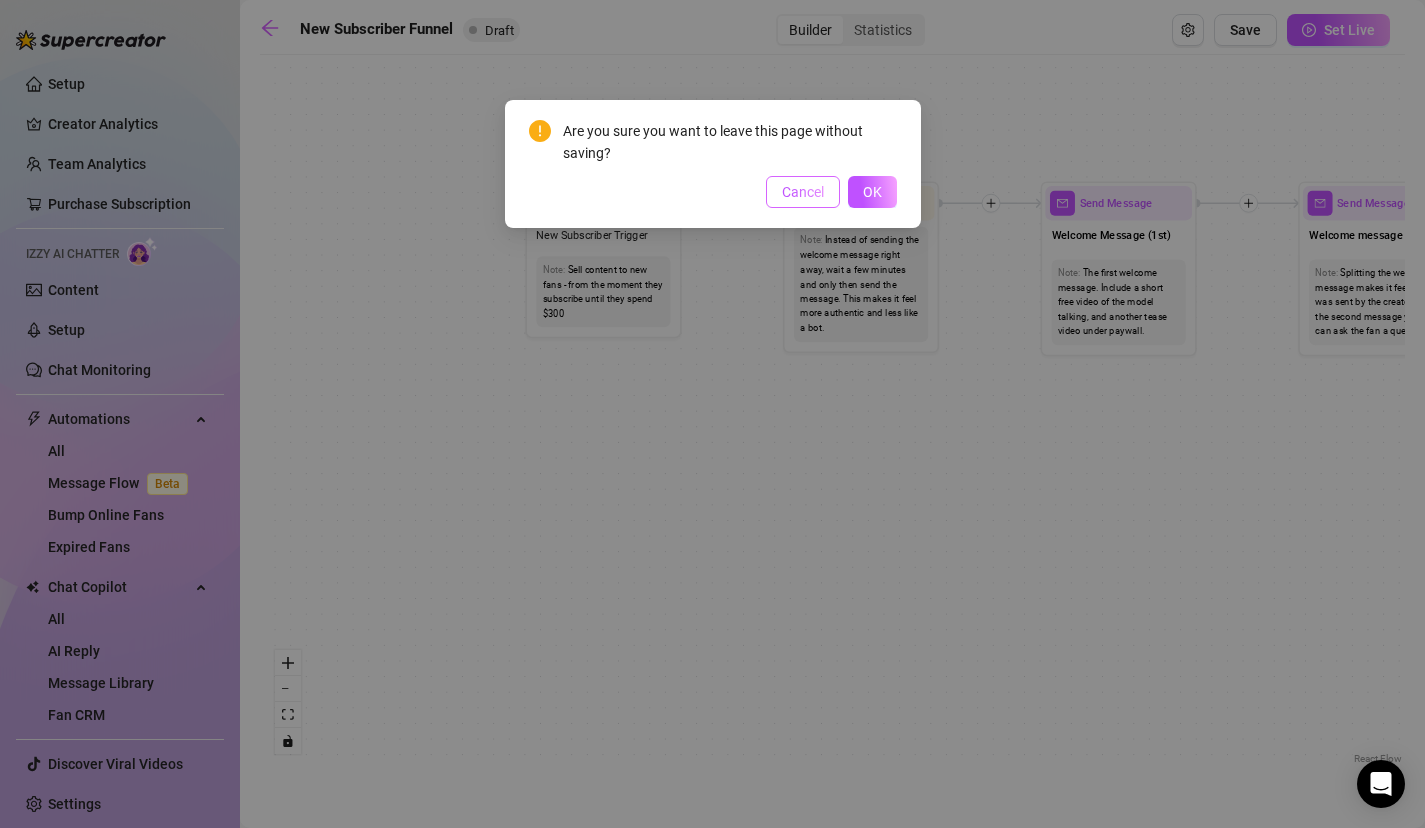 click on "Cancel" at bounding box center (803, 192) 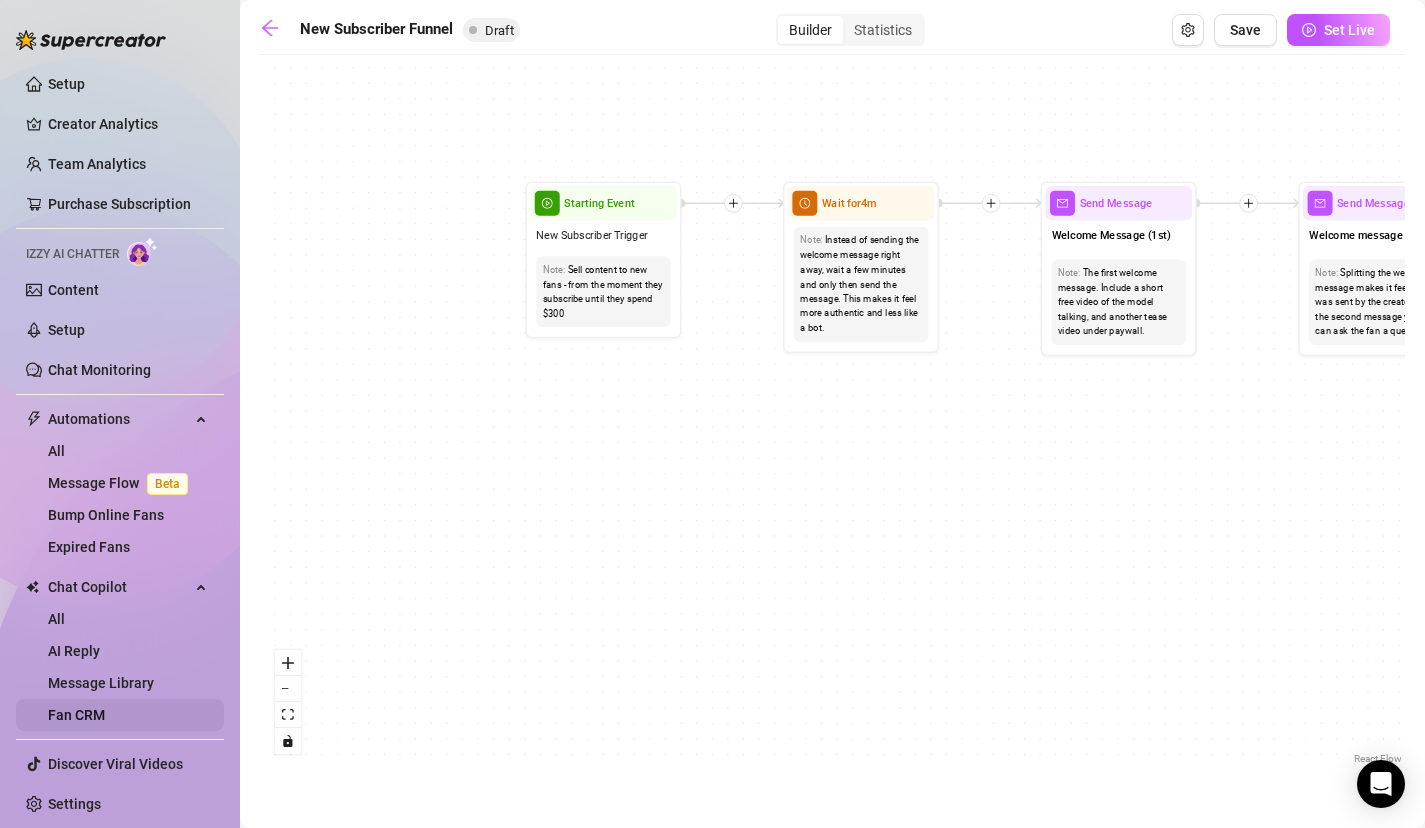 click on "Fan CRM" at bounding box center (76, 715) 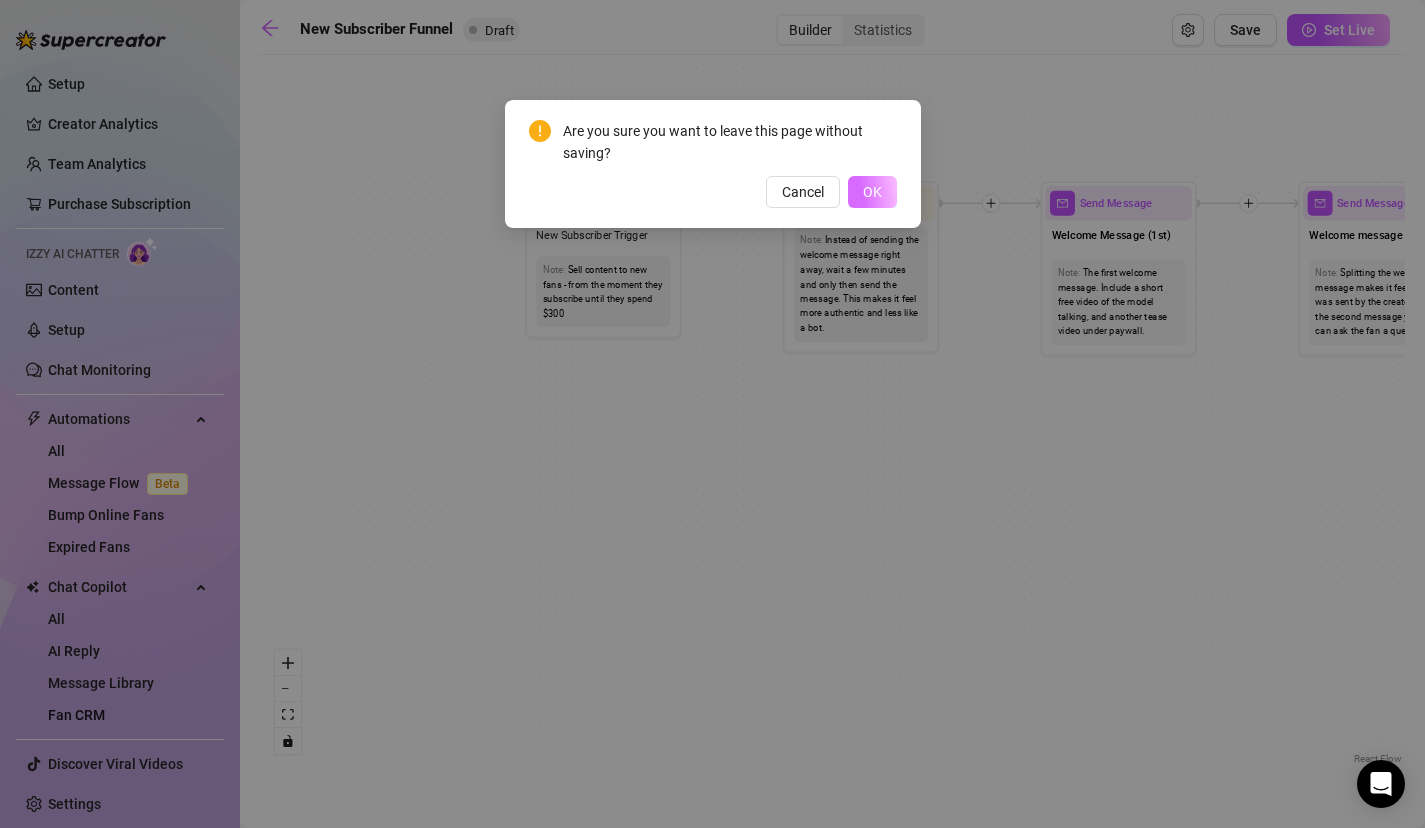 click on "OK" at bounding box center (872, 192) 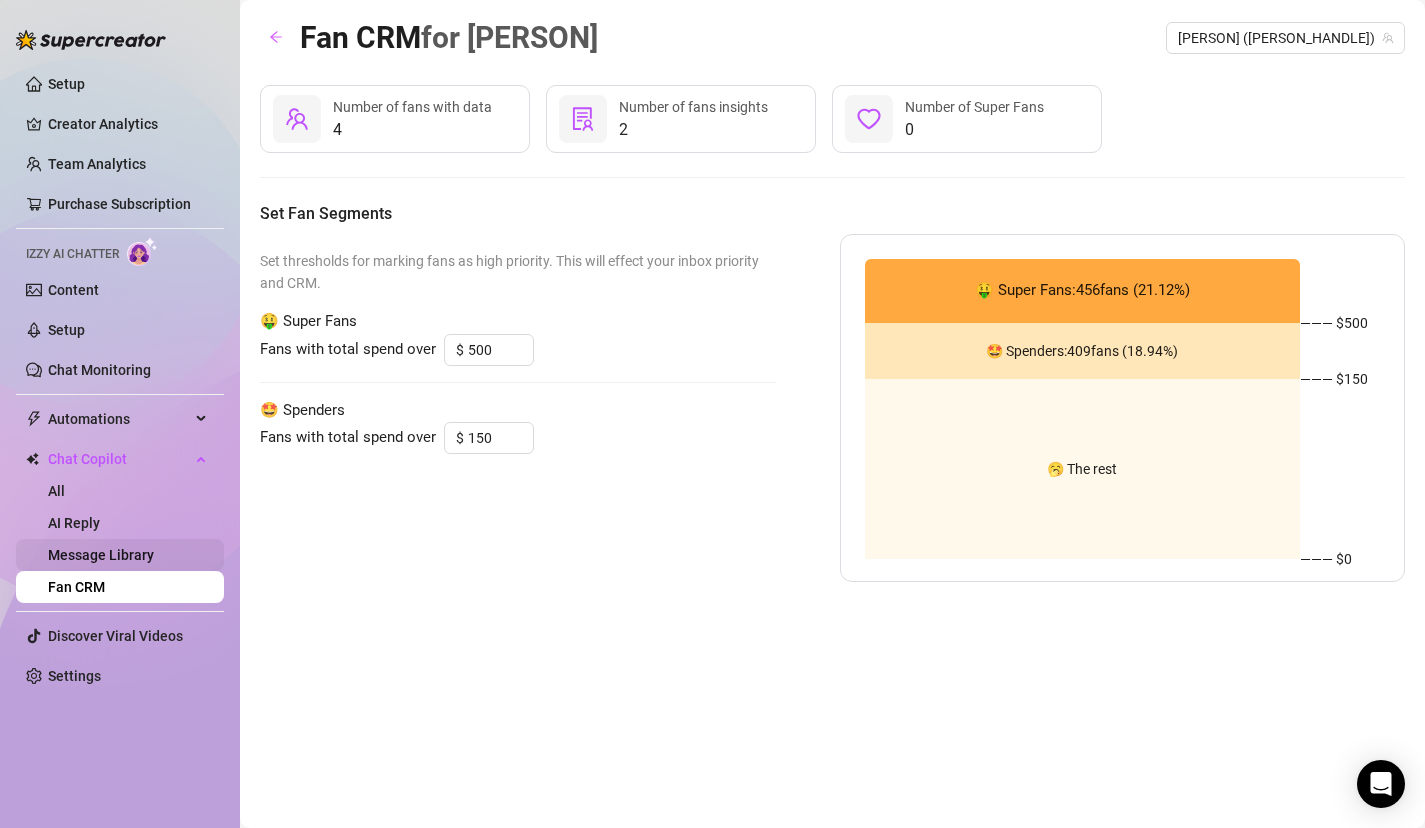 click on "Message Library" at bounding box center [101, 555] 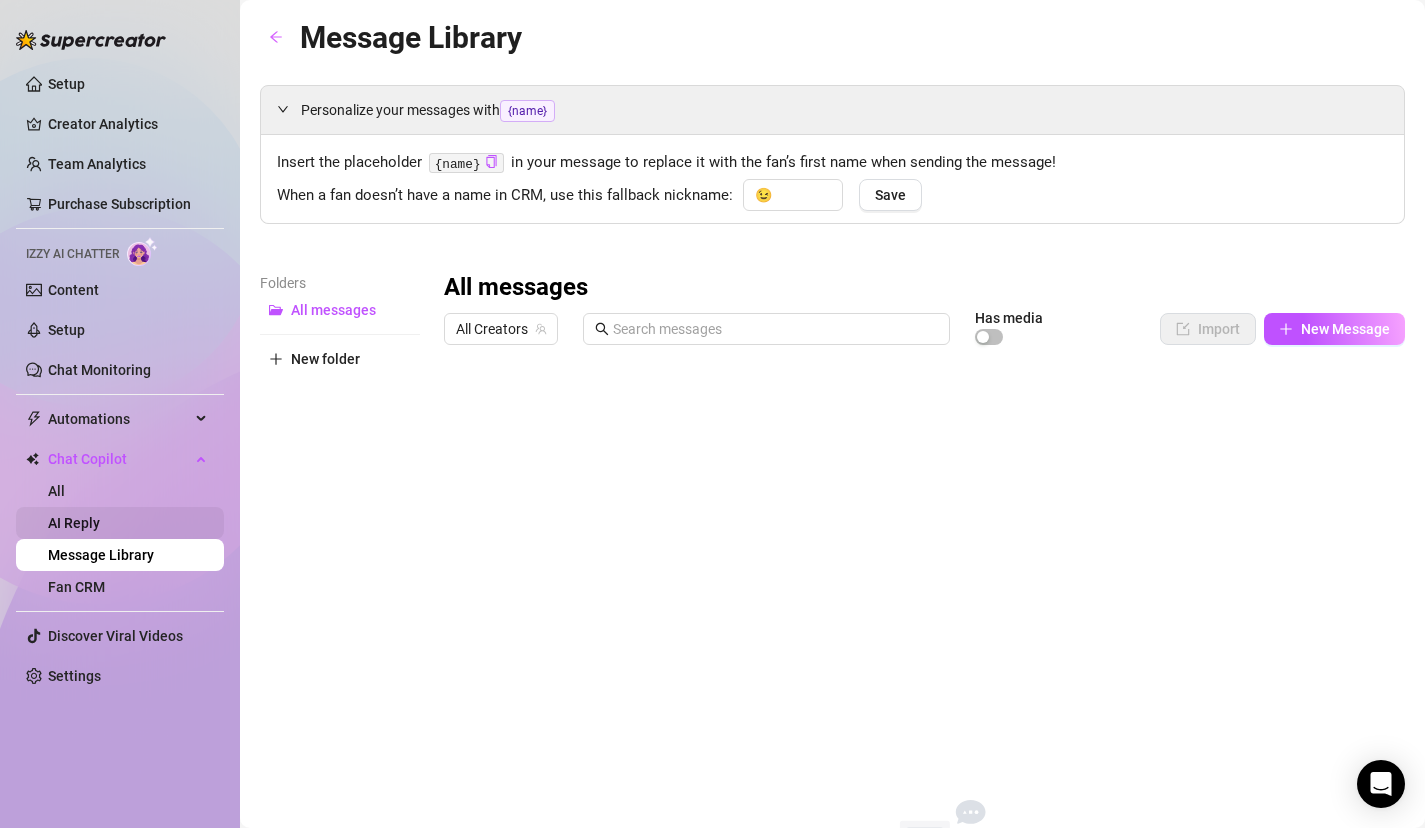 click on "AI Reply" at bounding box center [74, 523] 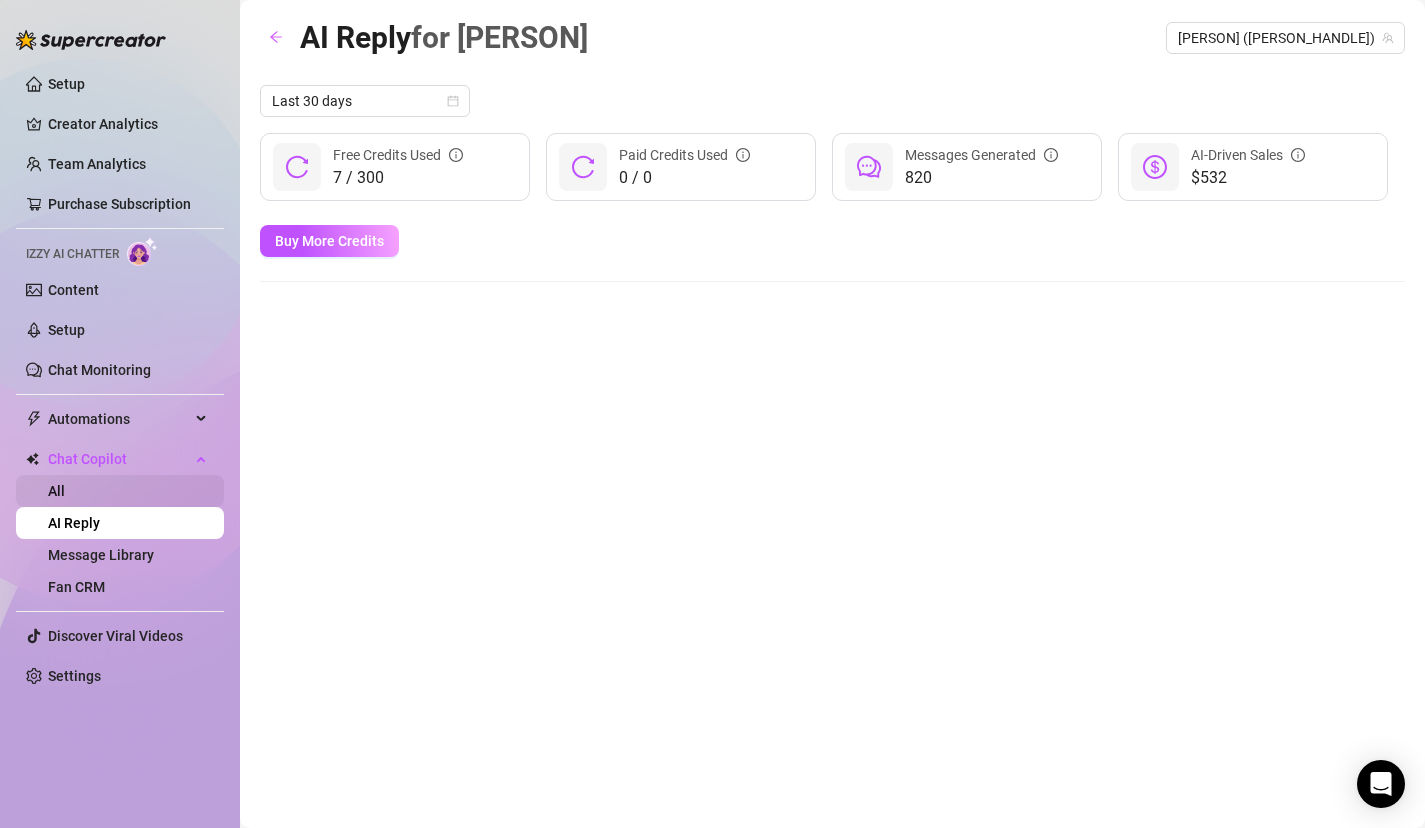 click on "All" at bounding box center [56, 491] 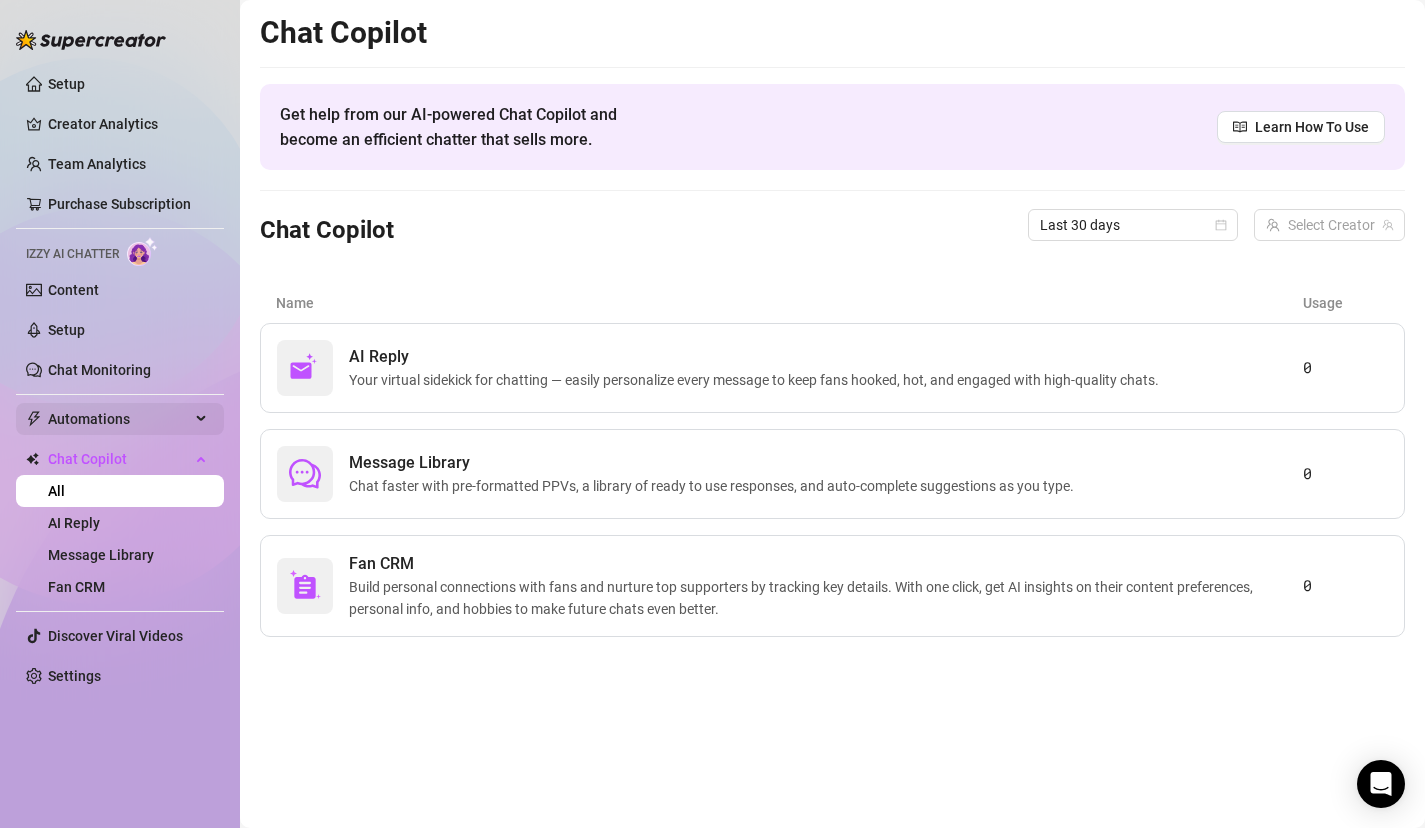 click on "Automations" at bounding box center (119, 419) 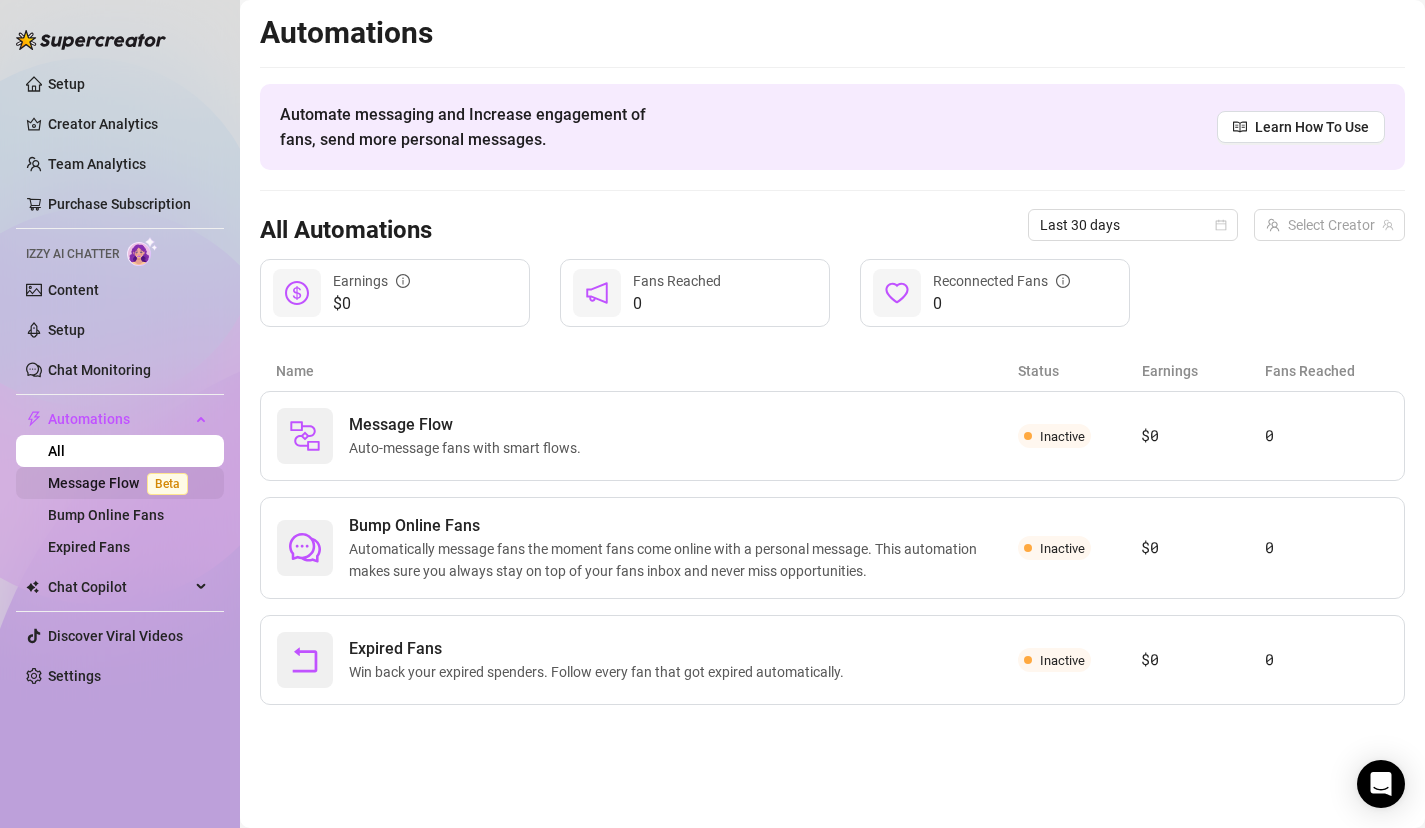 click on "Message Flow Beta" at bounding box center [122, 483] 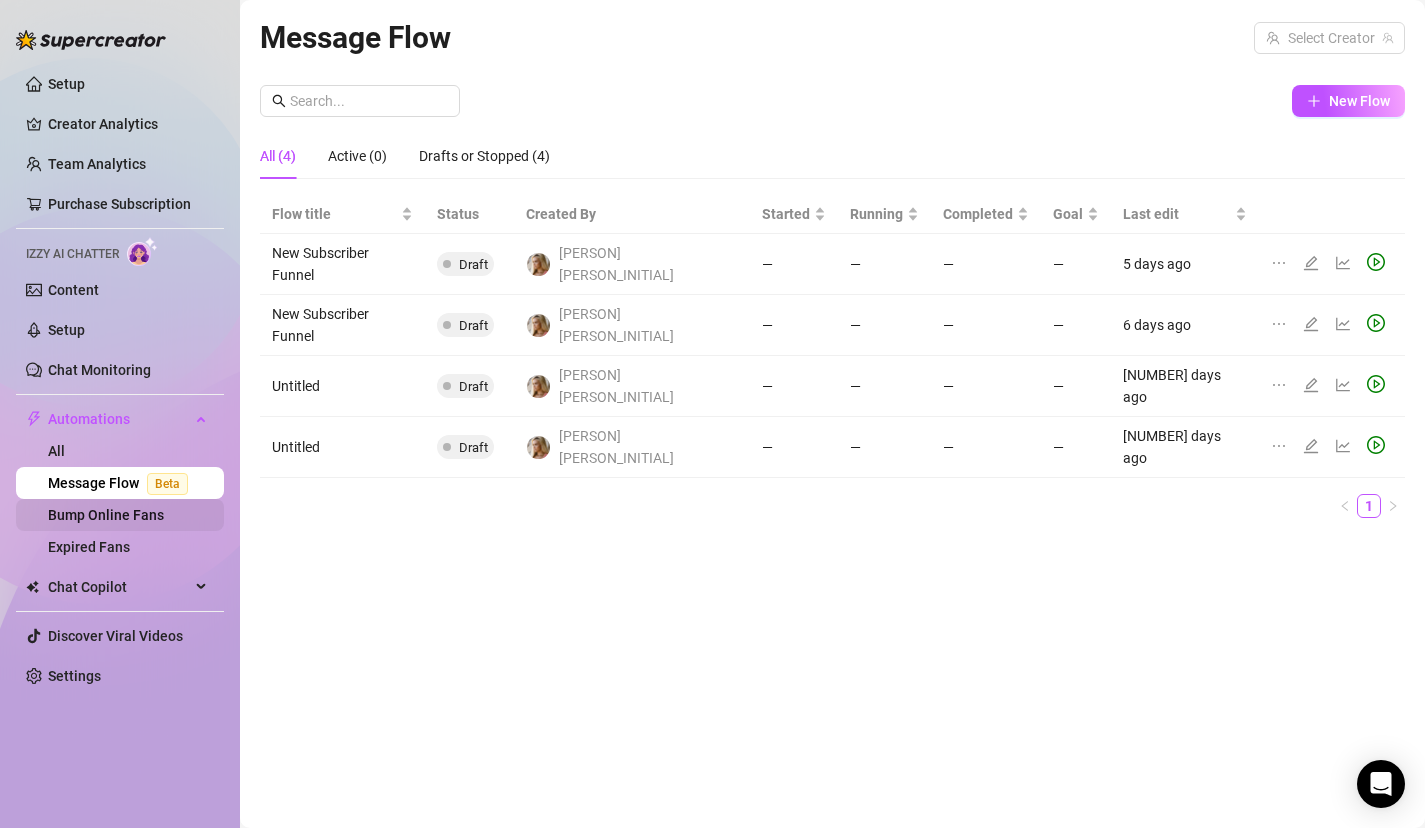 click on "Bump Online Fans" at bounding box center [106, 515] 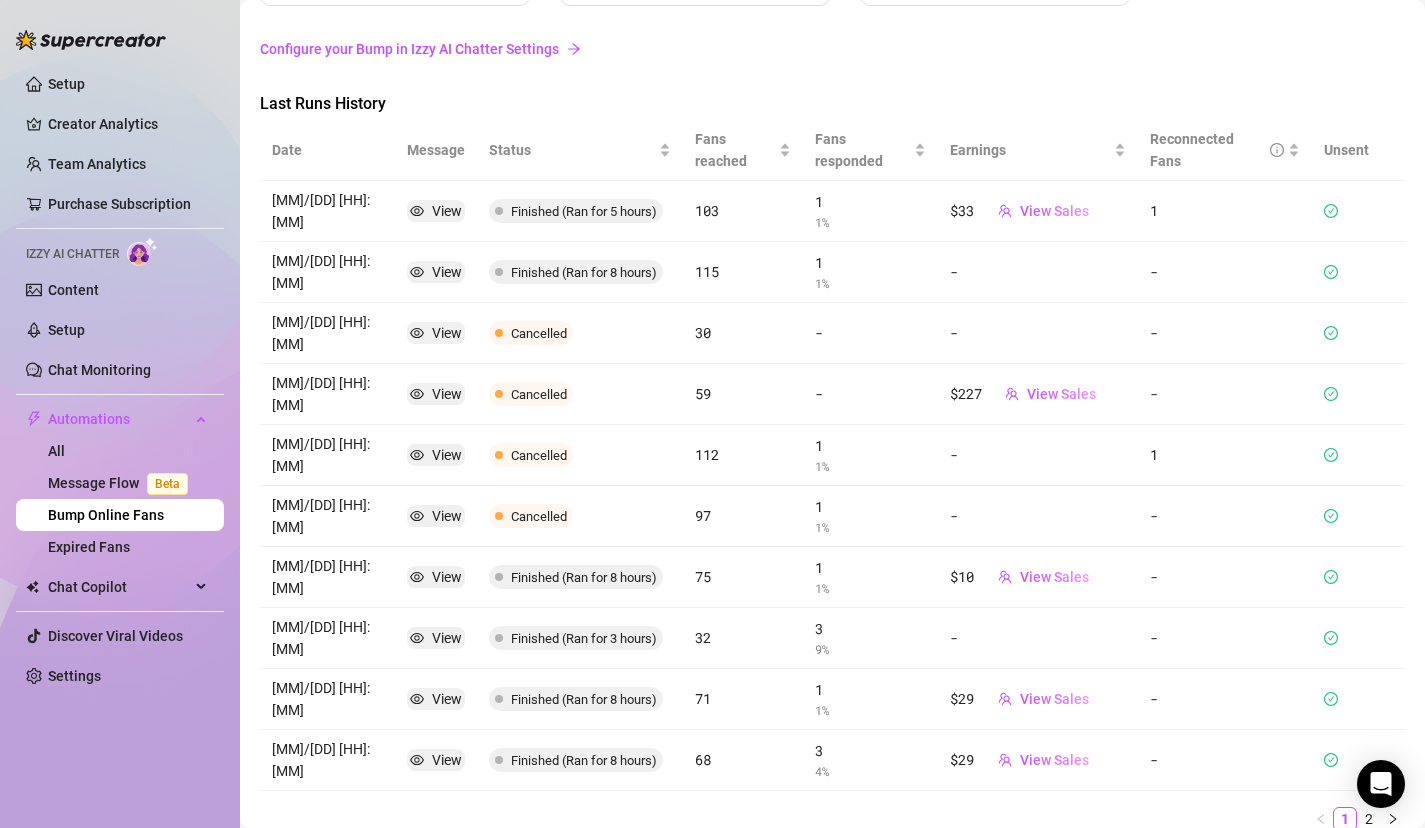 scroll, scrollTop: 0, scrollLeft: 0, axis: both 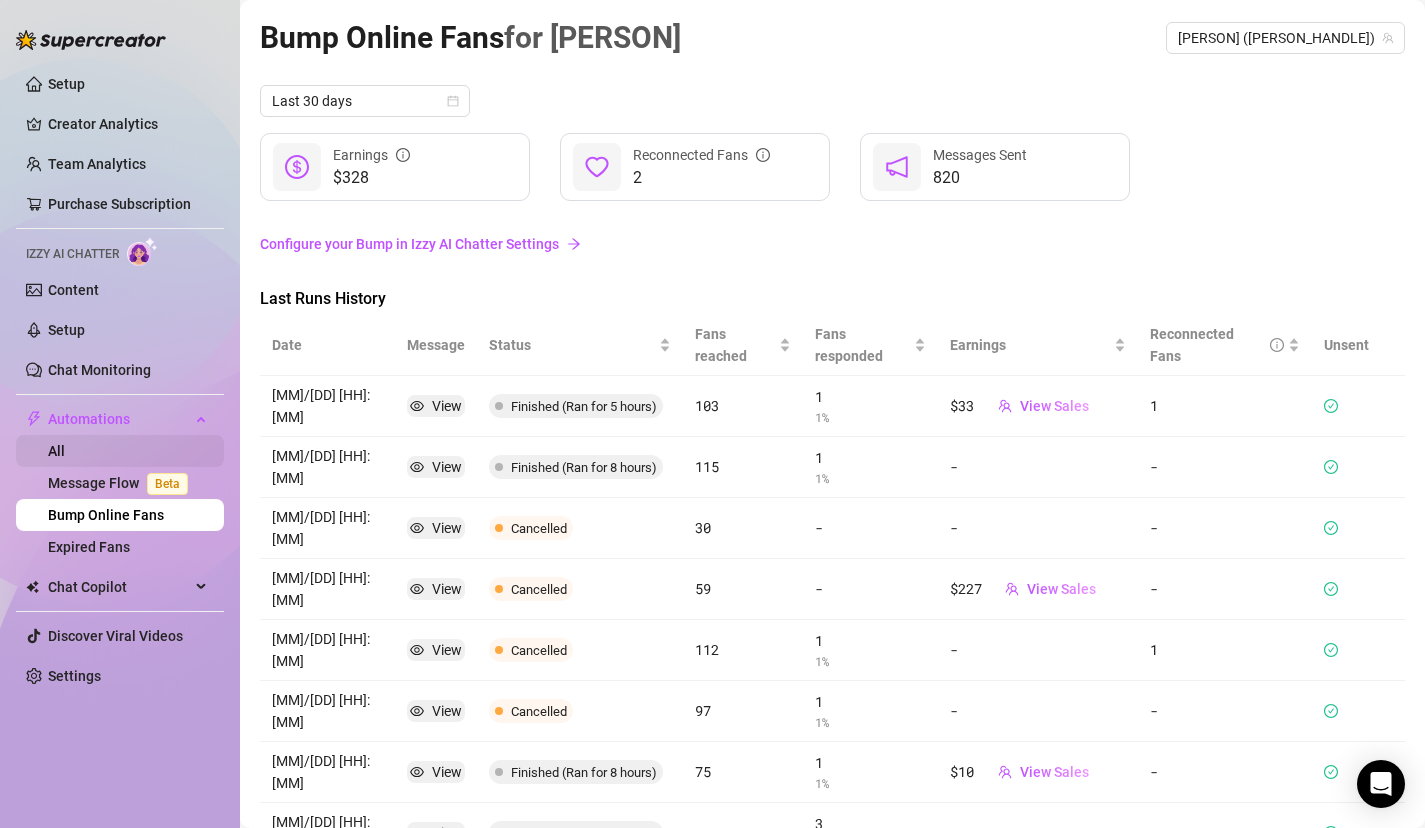 click on "All" at bounding box center [56, 451] 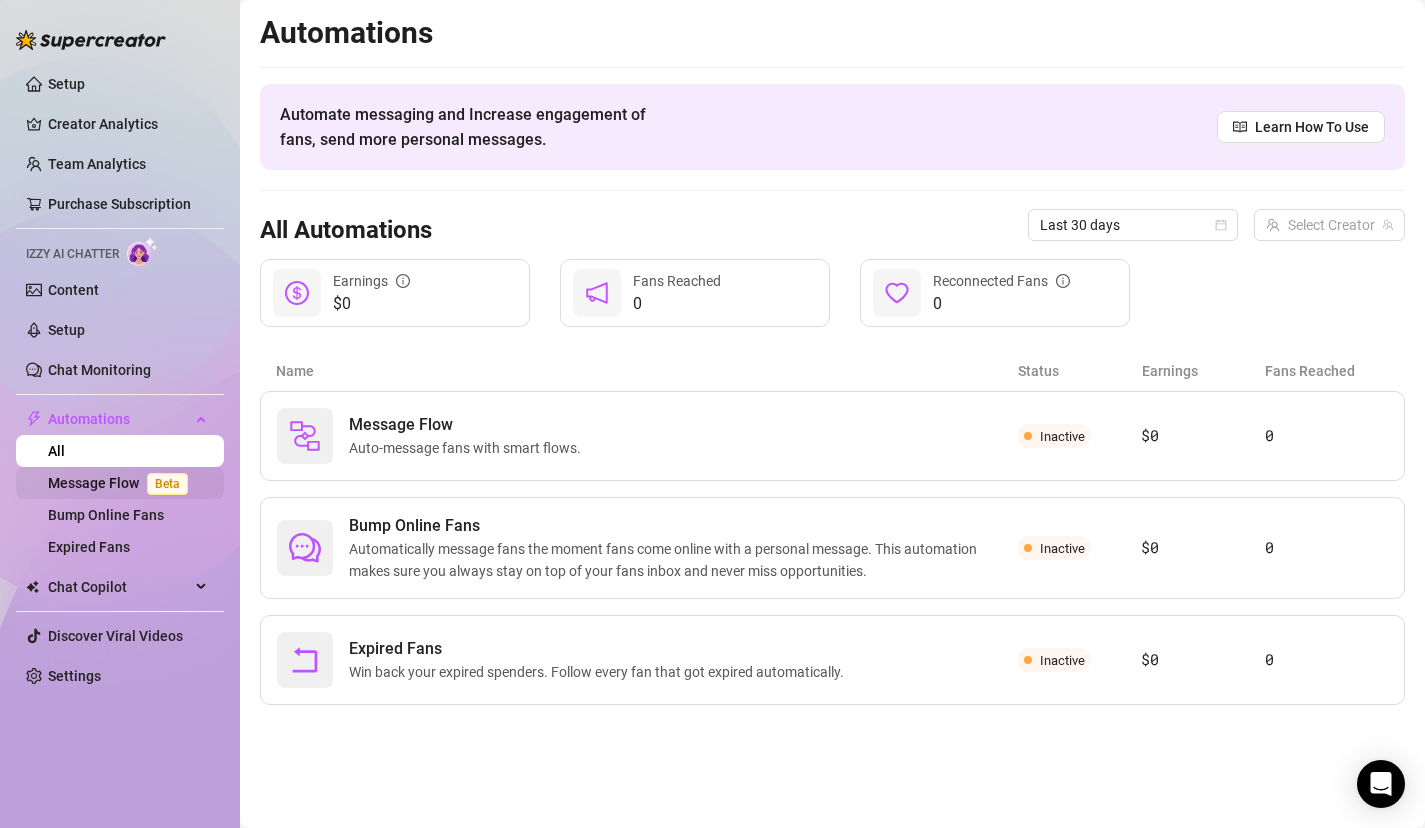 click on "Message Flow Beta" at bounding box center [122, 483] 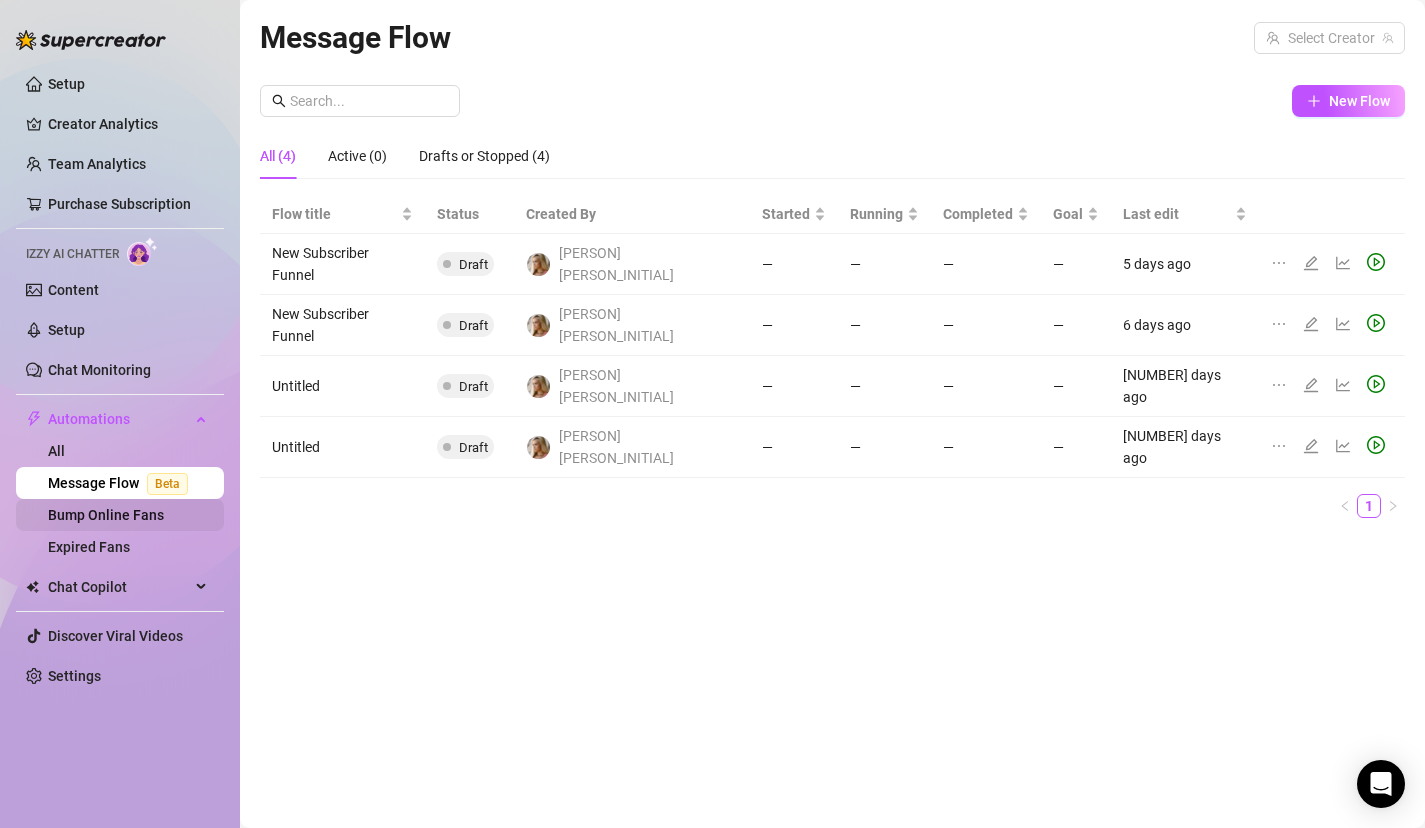 click on "Bump Online Fans" at bounding box center [106, 515] 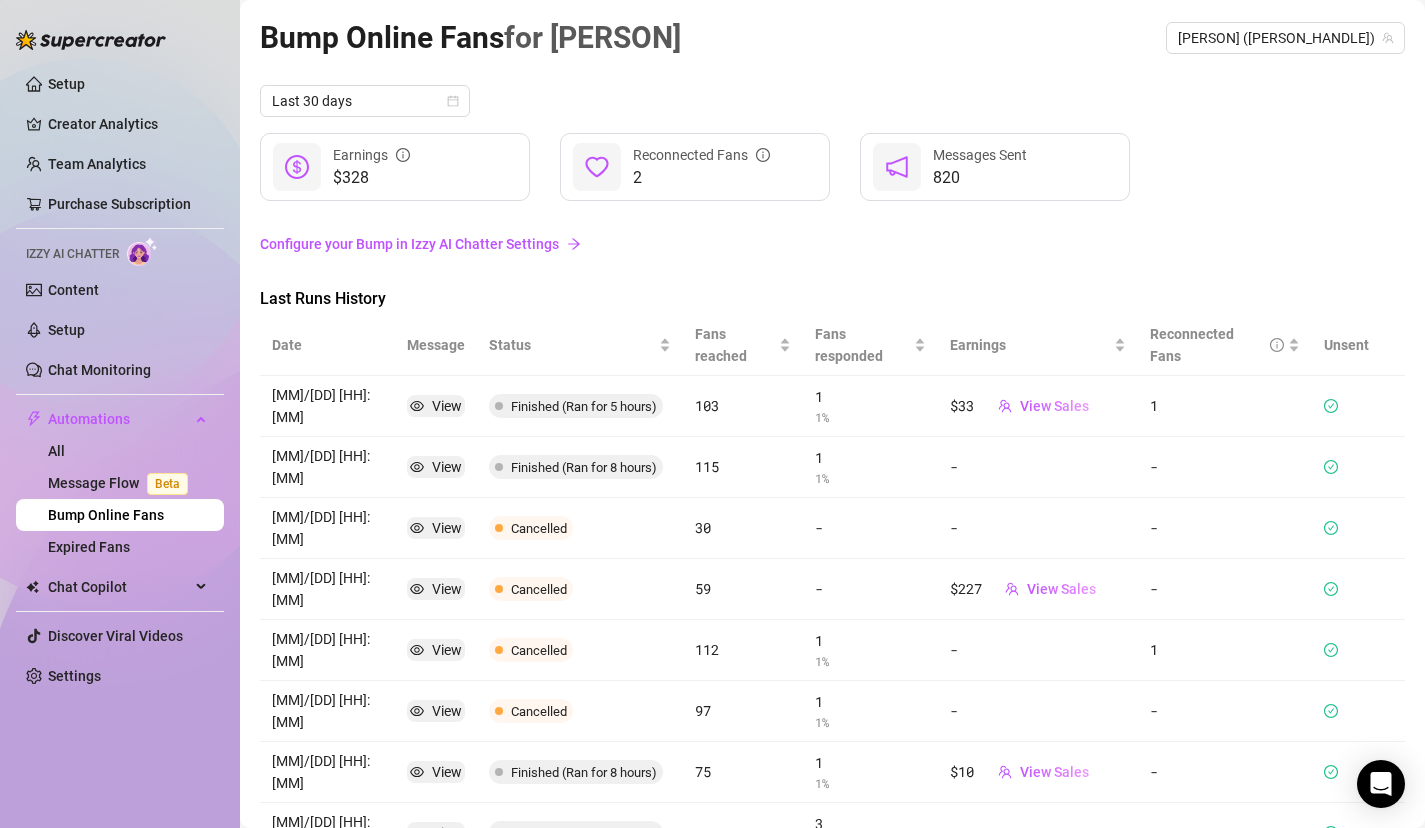 scroll, scrollTop: 195, scrollLeft: 0, axis: vertical 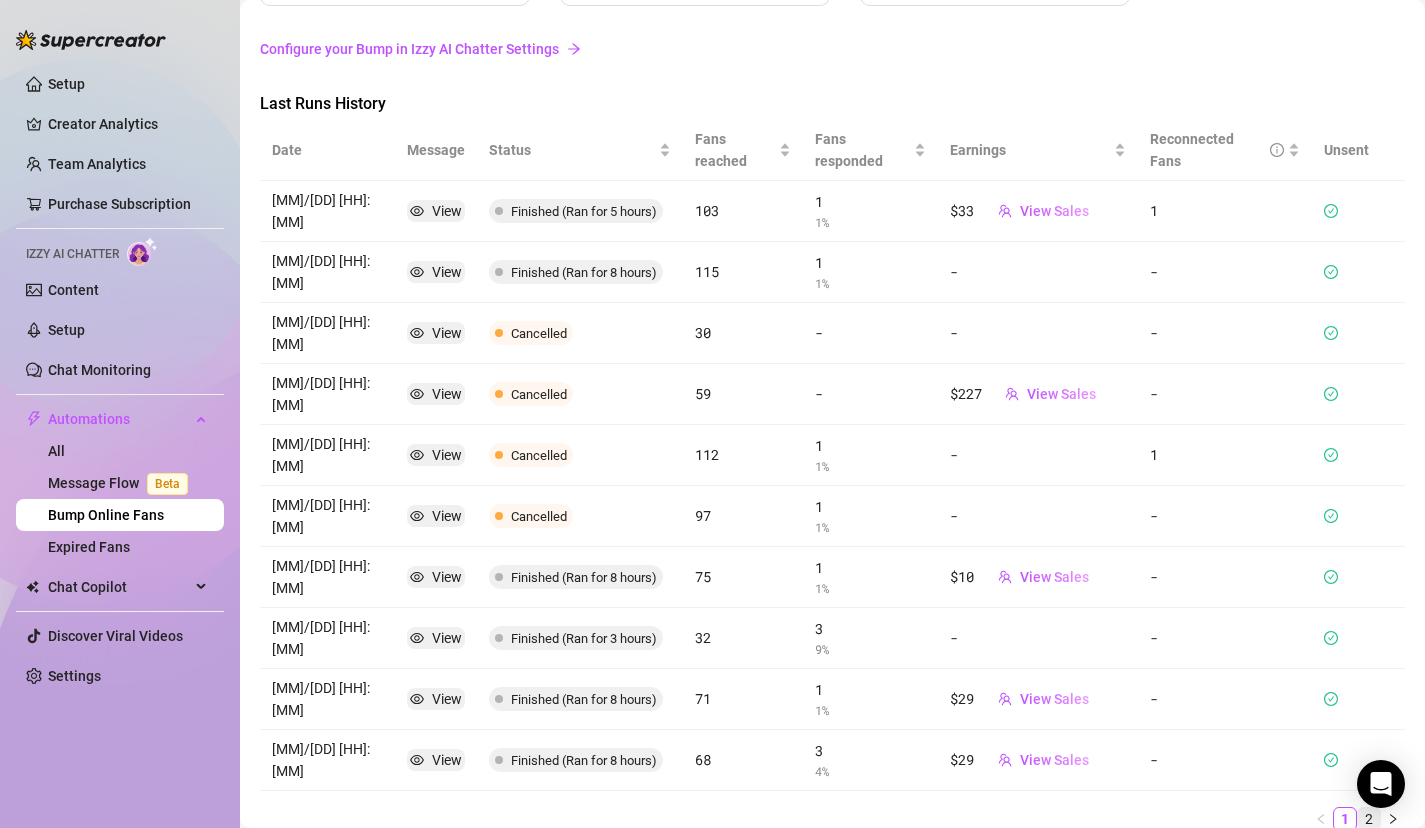 click on "2" at bounding box center [1369, 819] 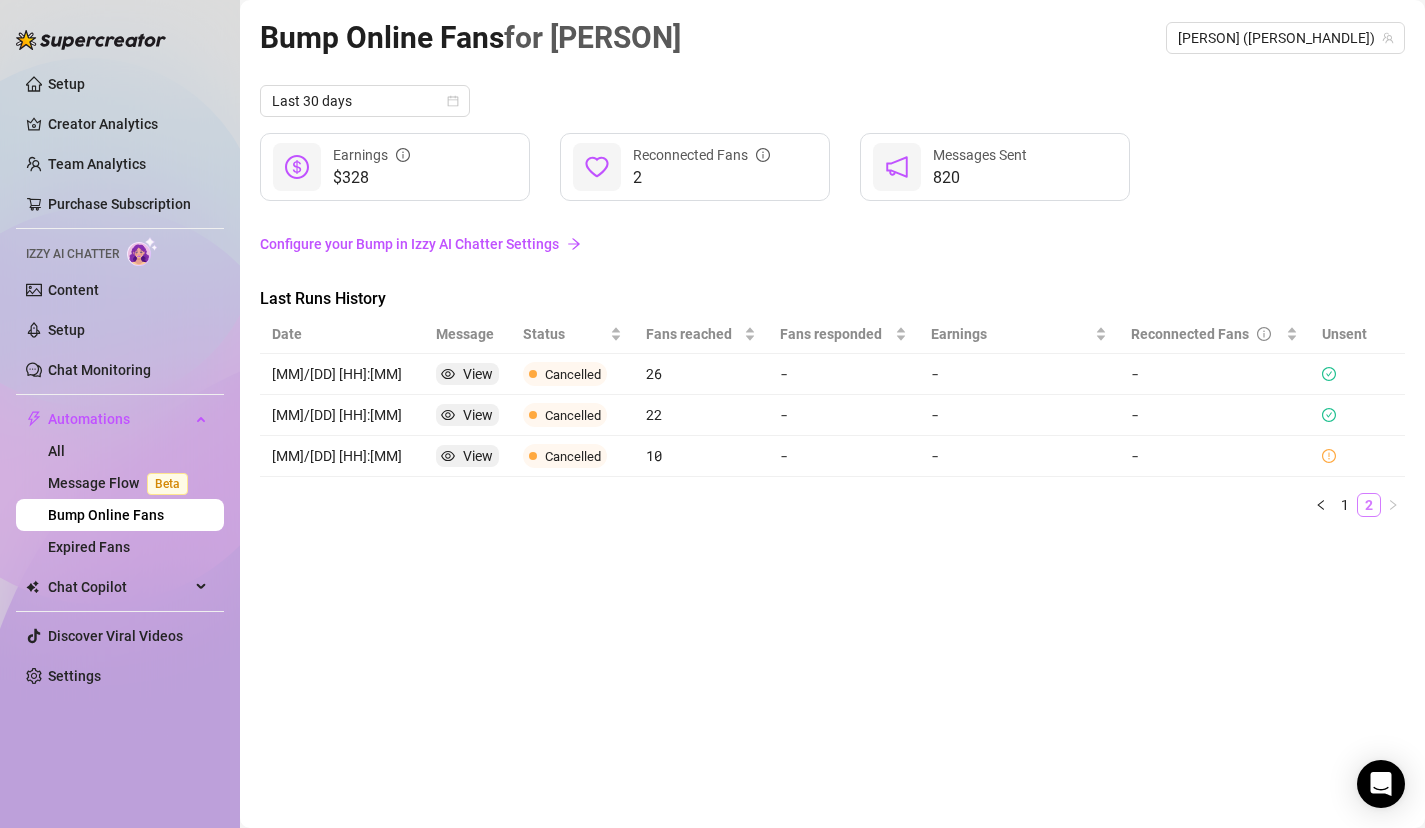 scroll, scrollTop: 0, scrollLeft: 0, axis: both 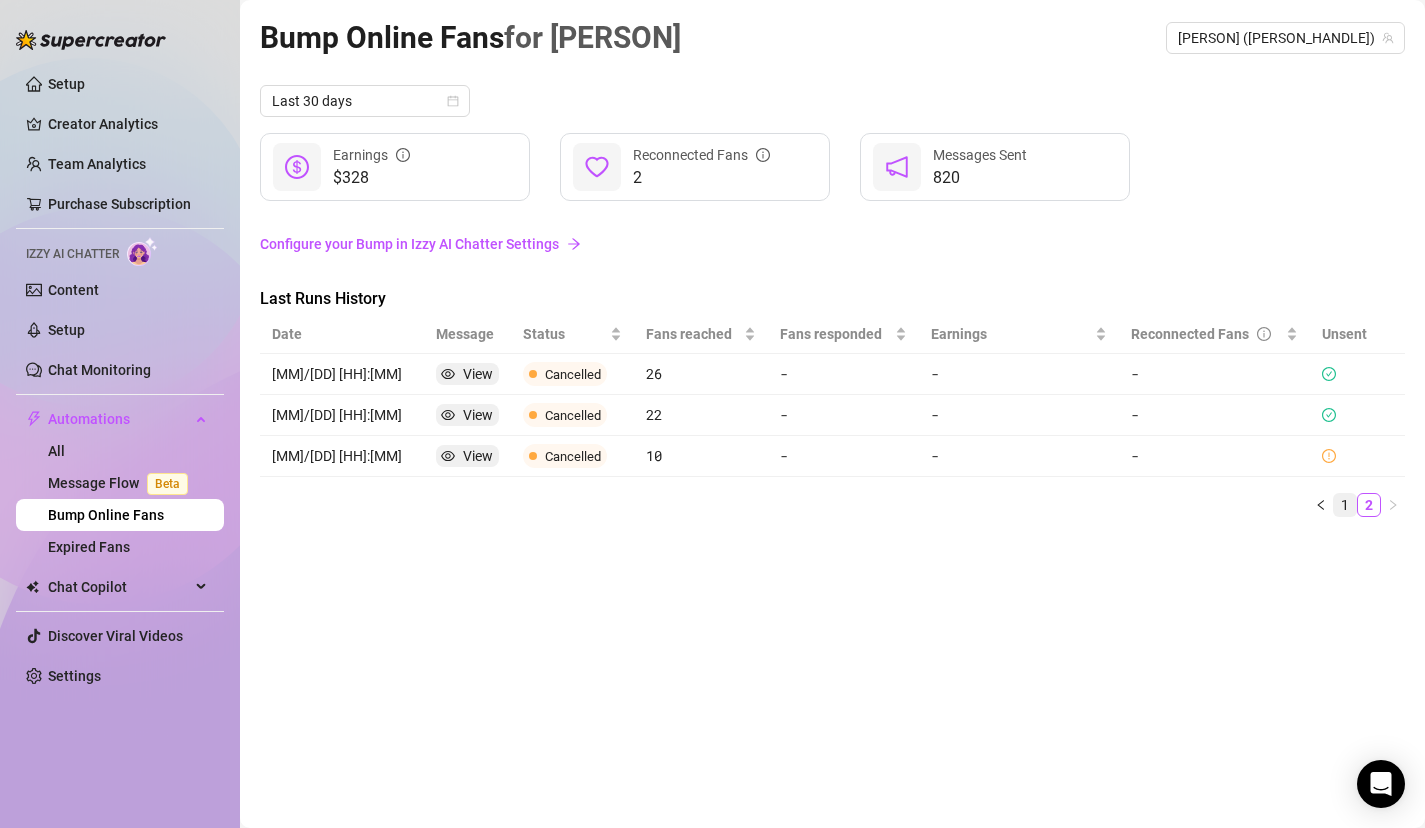 click on "1" at bounding box center [1345, 505] 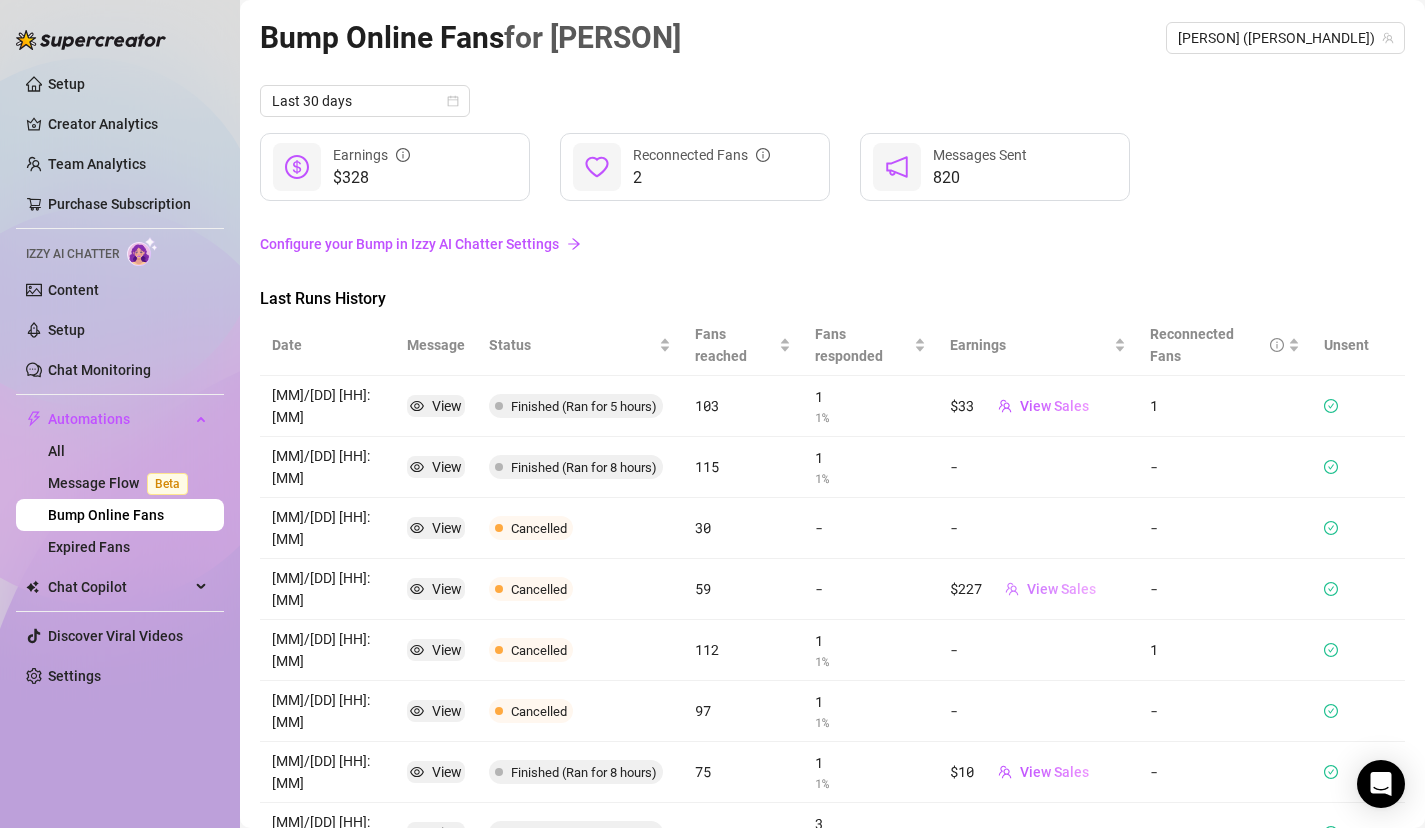 click on "View Sales" at bounding box center [1061, 589] 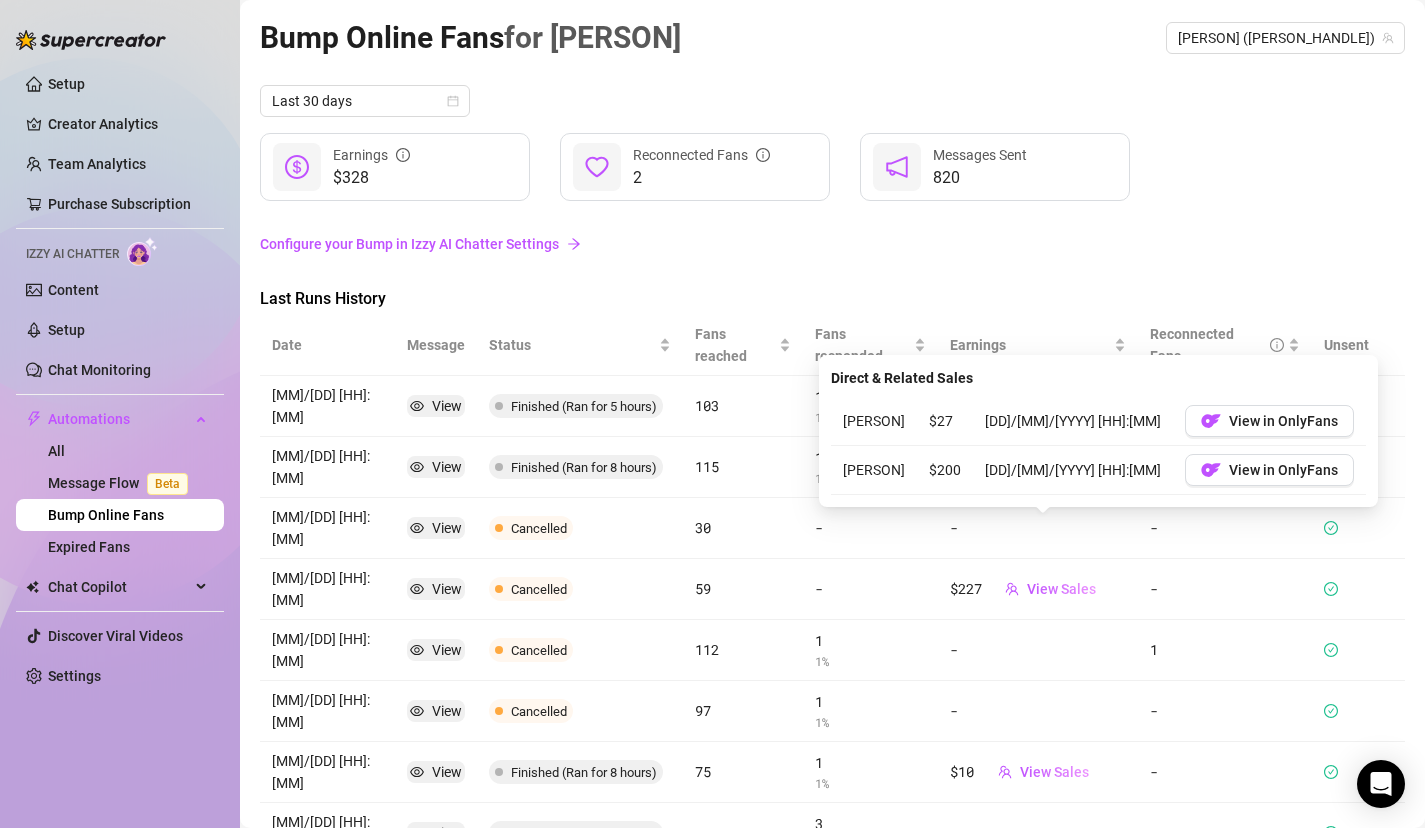 click on "-" at bounding box center (871, 589) 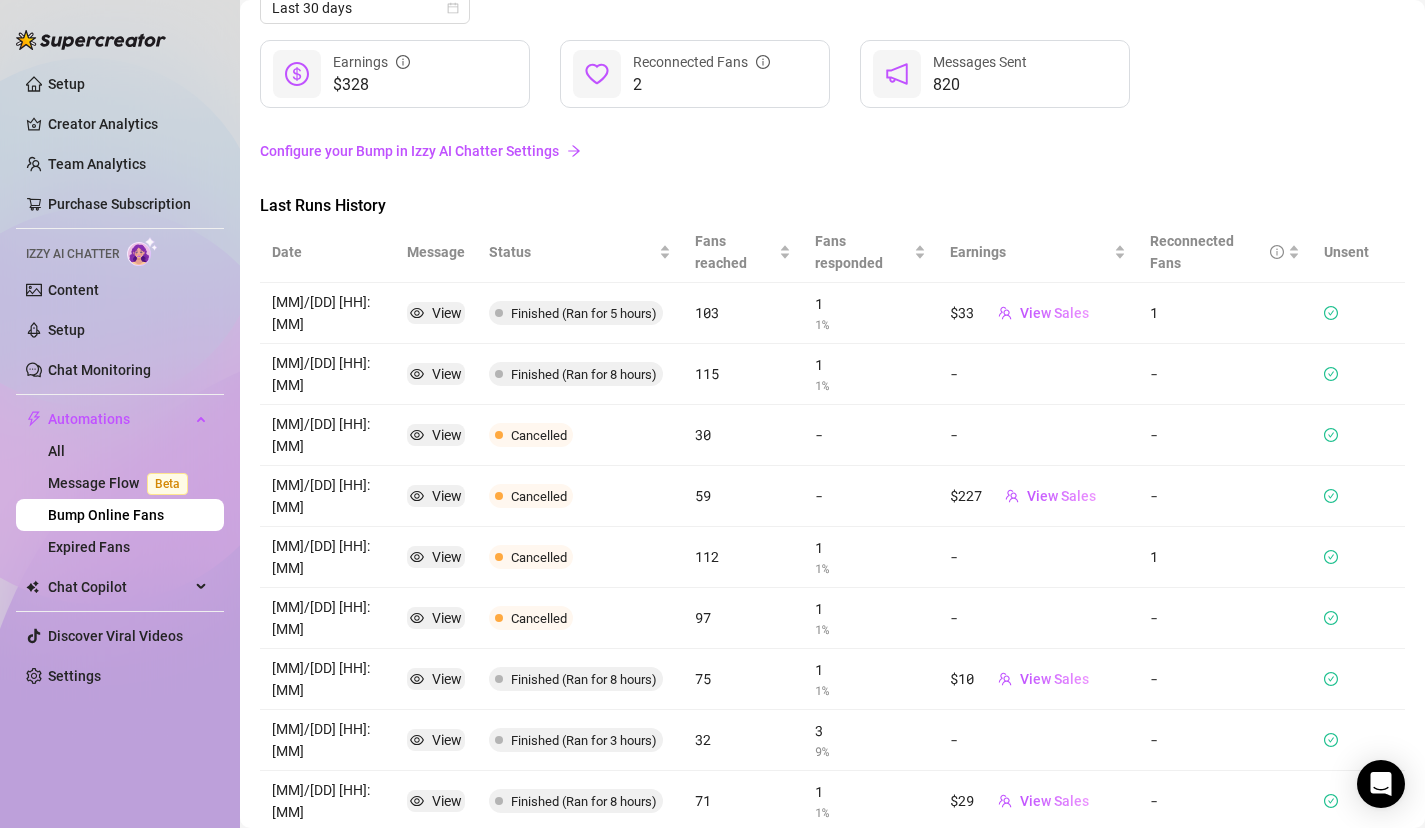 scroll, scrollTop: 0, scrollLeft: 0, axis: both 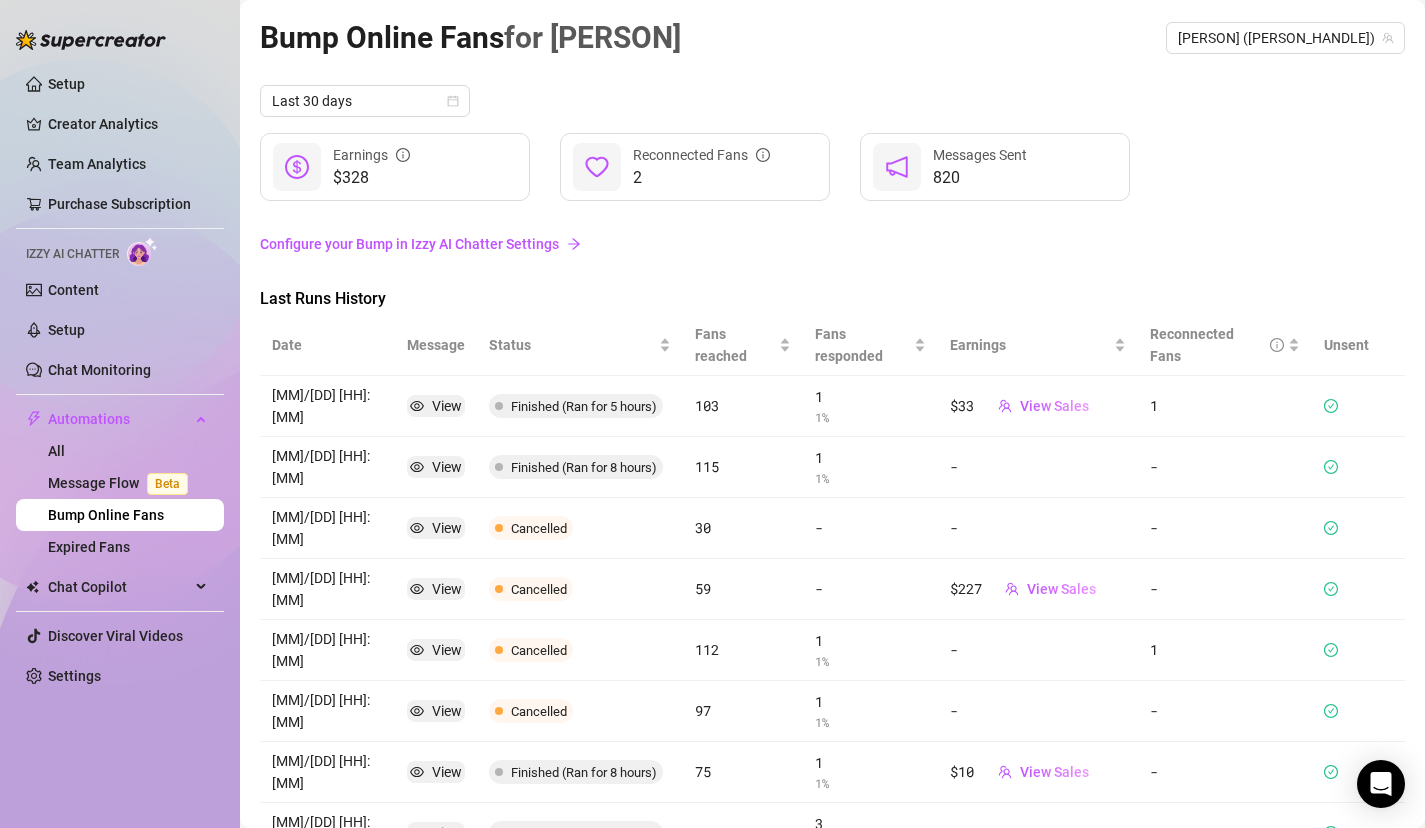 click on "Bump Online Fans for [PERSON] [PERSON] ([PERSON_HANDLE]) Last 30 days $328 Earnings 2 Reconnected Fans 820 Messages Sent Configure your Bump in [PERSON] AI Chatter Settings Last Runs History Date Message Status Fans reached Fans responded Earnings Reconnected Fans Unsent [MM]/[DD] [HH]:[MM] View Finished (Ran for 5 hours) 103 1 1 % $33 View Sales 1 [MM]/[DD] [HH]:[MM] View Finished (Ran for 8 hours) 115 1 1 % - - [MM]/[DD] [HH]:[MM] View Cancelled 30 - - - [MM]/[DD] [HH]:[MM] View Cancelled 59 - $227 View Sales - [MM]/[DD] [HH]:[MM] View Cancelled 112 1 1 % - 1 [MM]/[DD] [HH]:[MM] View Cancelled 97 1 1 % - - [MM]/[DD] [HH]:[MM] View Finished (Ran for 8 hours) 75 1 1 % $10 View Sales - [MM]/[DD] [HH]:[MM] View Finished (Ran for 3 hours) 32 3 9 % - - [MM]/[DD] [HH]:[MM] View Finished (Ran for 8 hours) 71 1 1 % $29 View Sales - [MM]/[DD] [HH]:[MM] View Finished (Ran for 8 hours) 68 3 4 % $29 View Sales - 1" at bounding box center [832, 528] 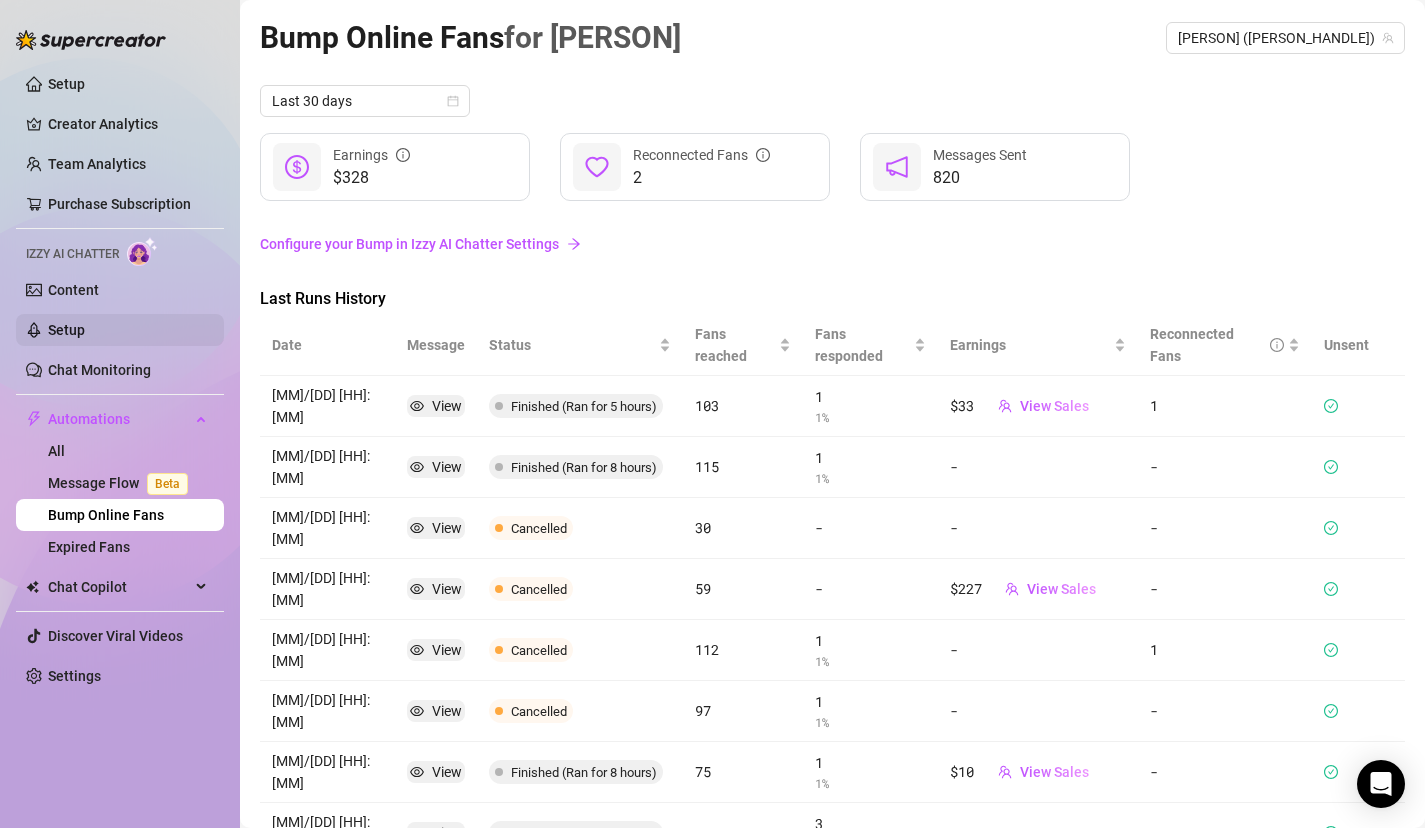 click on "Setup" at bounding box center (66, 330) 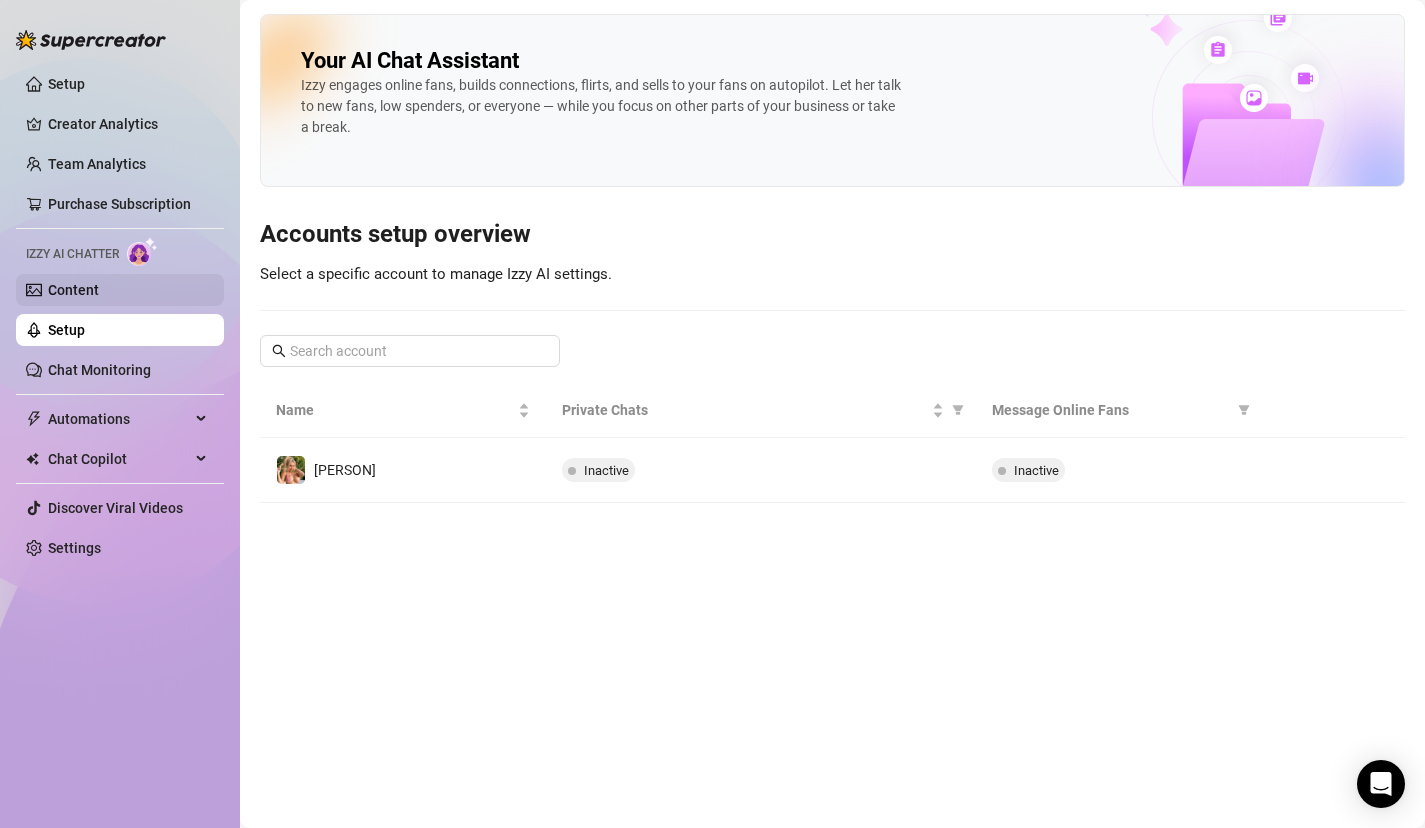 click on "Content" at bounding box center [73, 290] 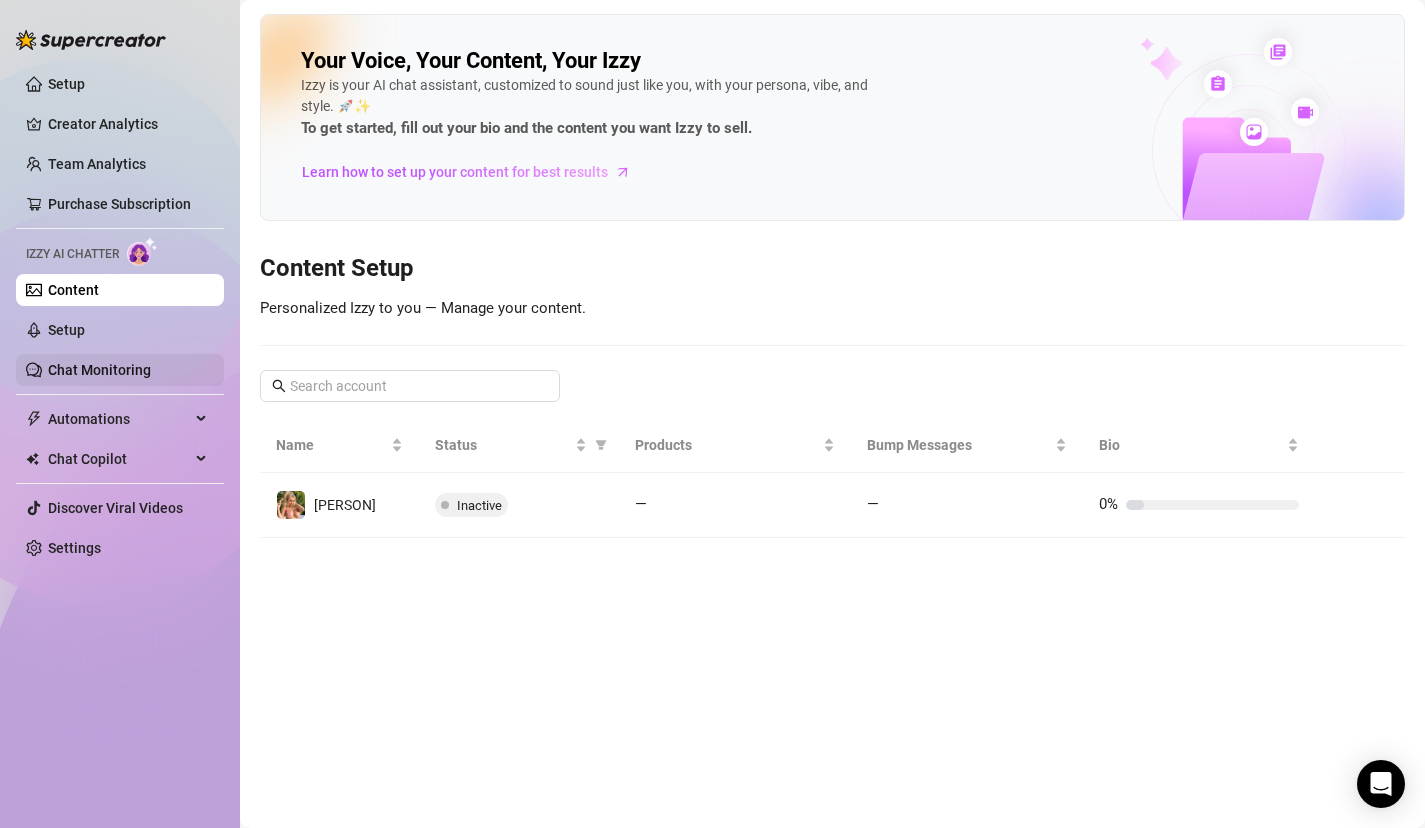 click on "Chat Monitoring" at bounding box center (99, 370) 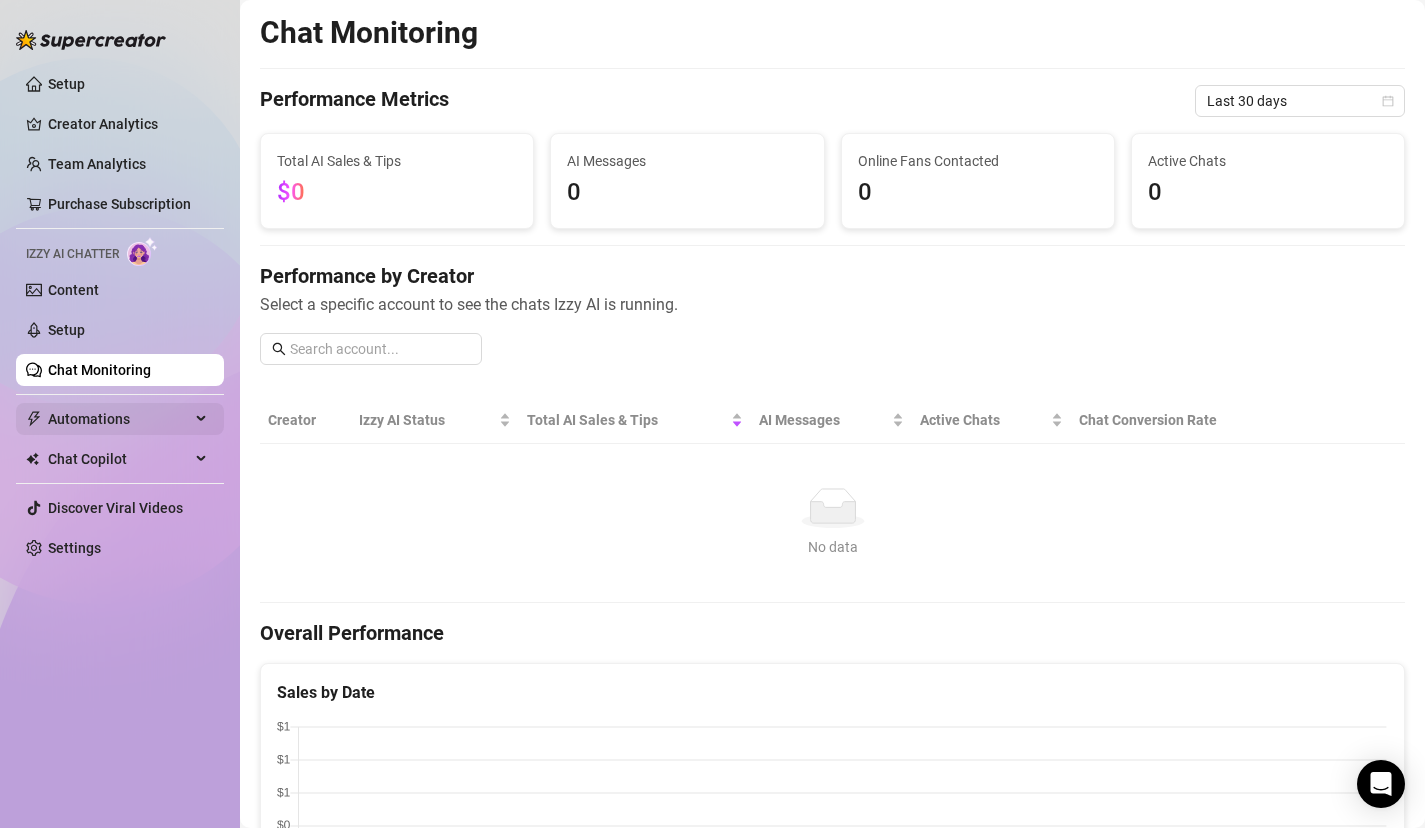click on "Automations" at bounding box center [119, 419] 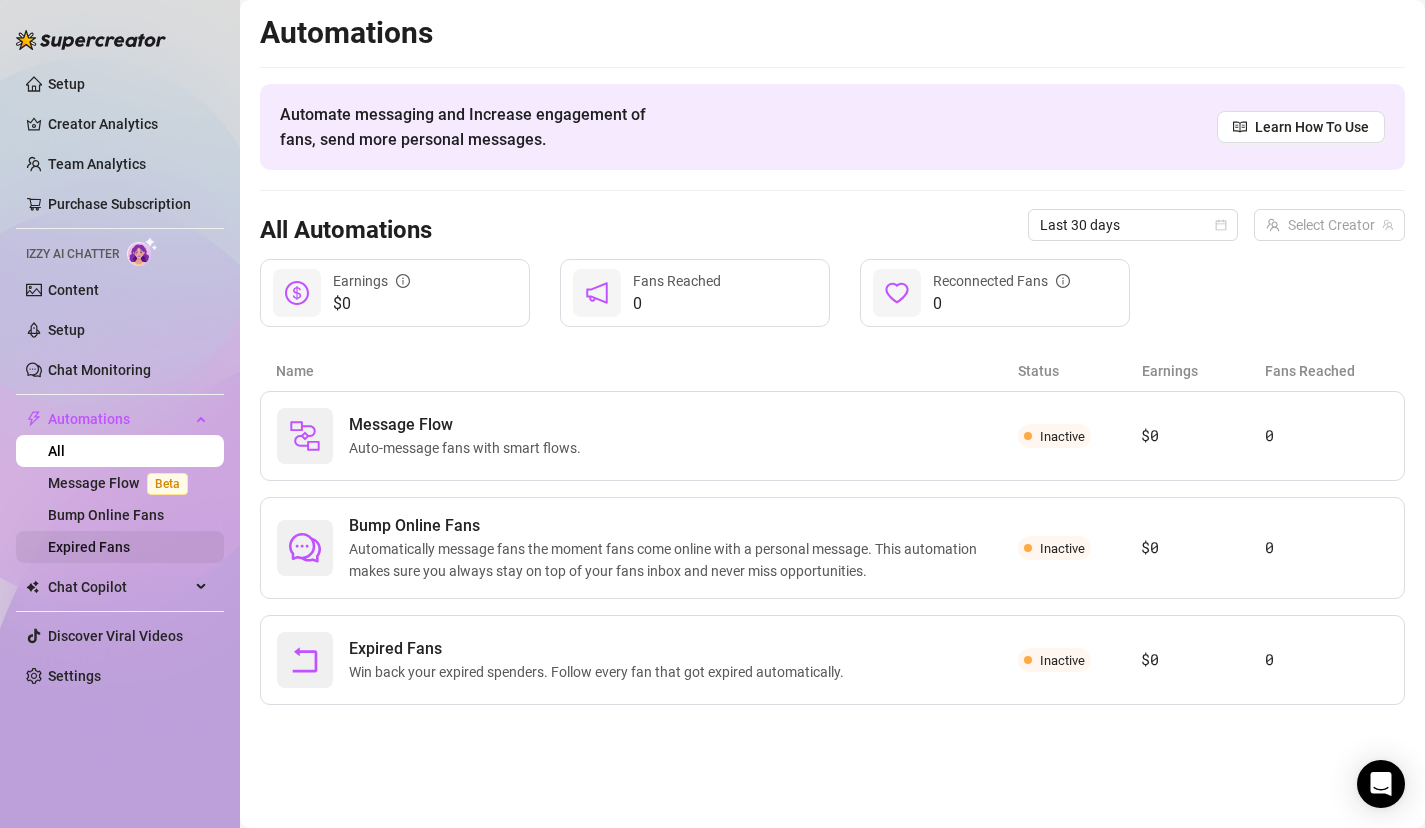 click on "Expired Fans" at bounding box center (89, 547) 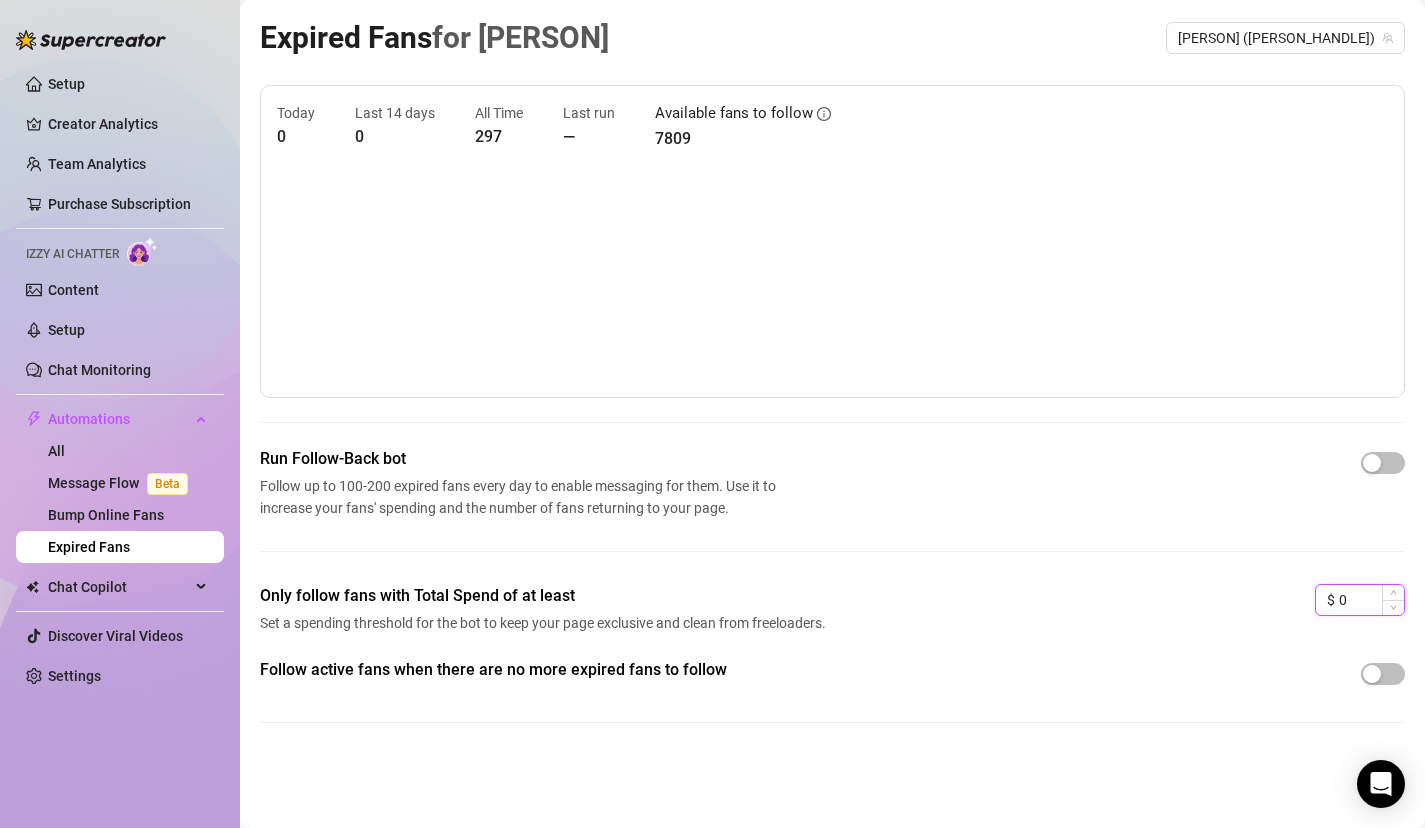 click on "0" at bounding box center [1371, 600] 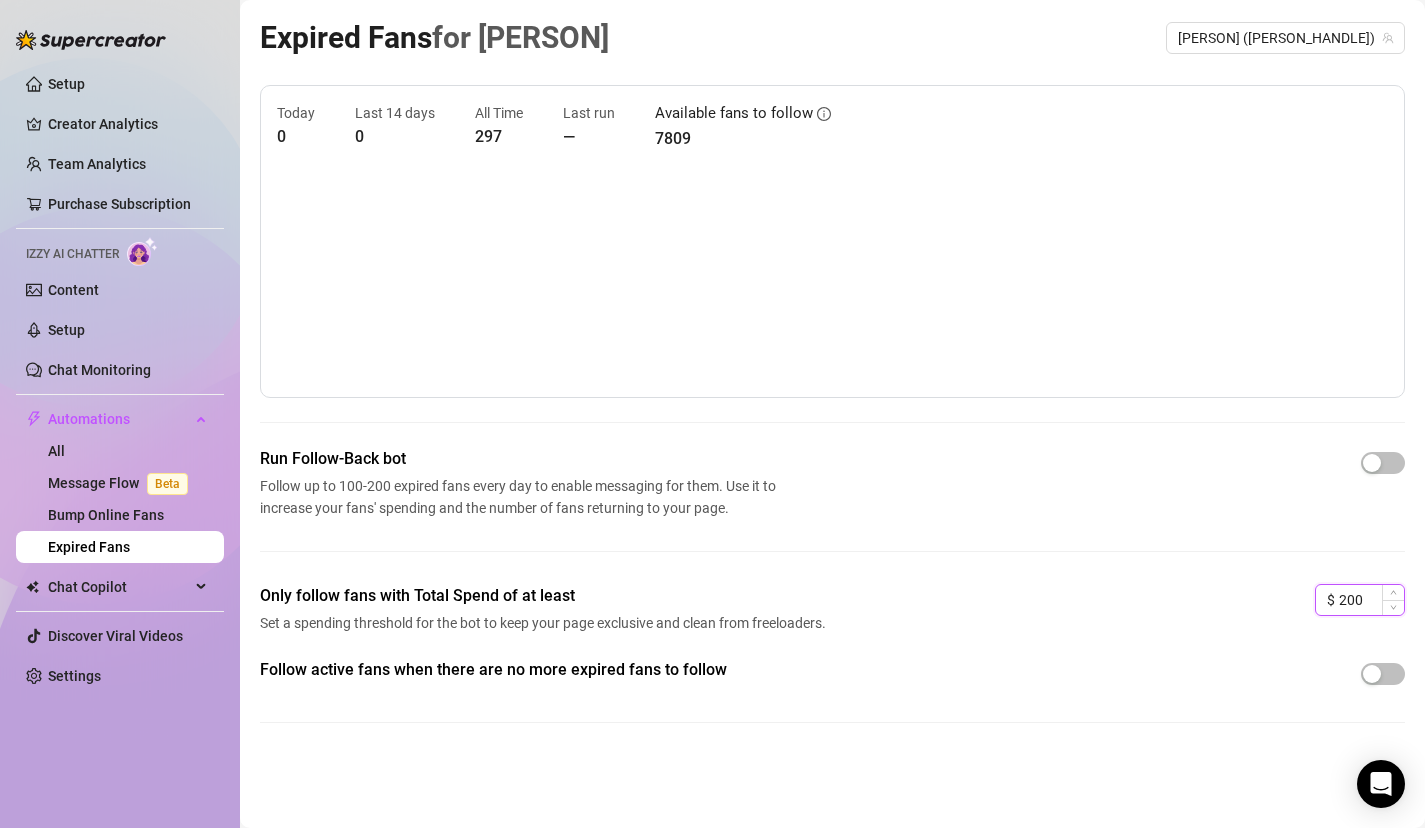 type on "200" 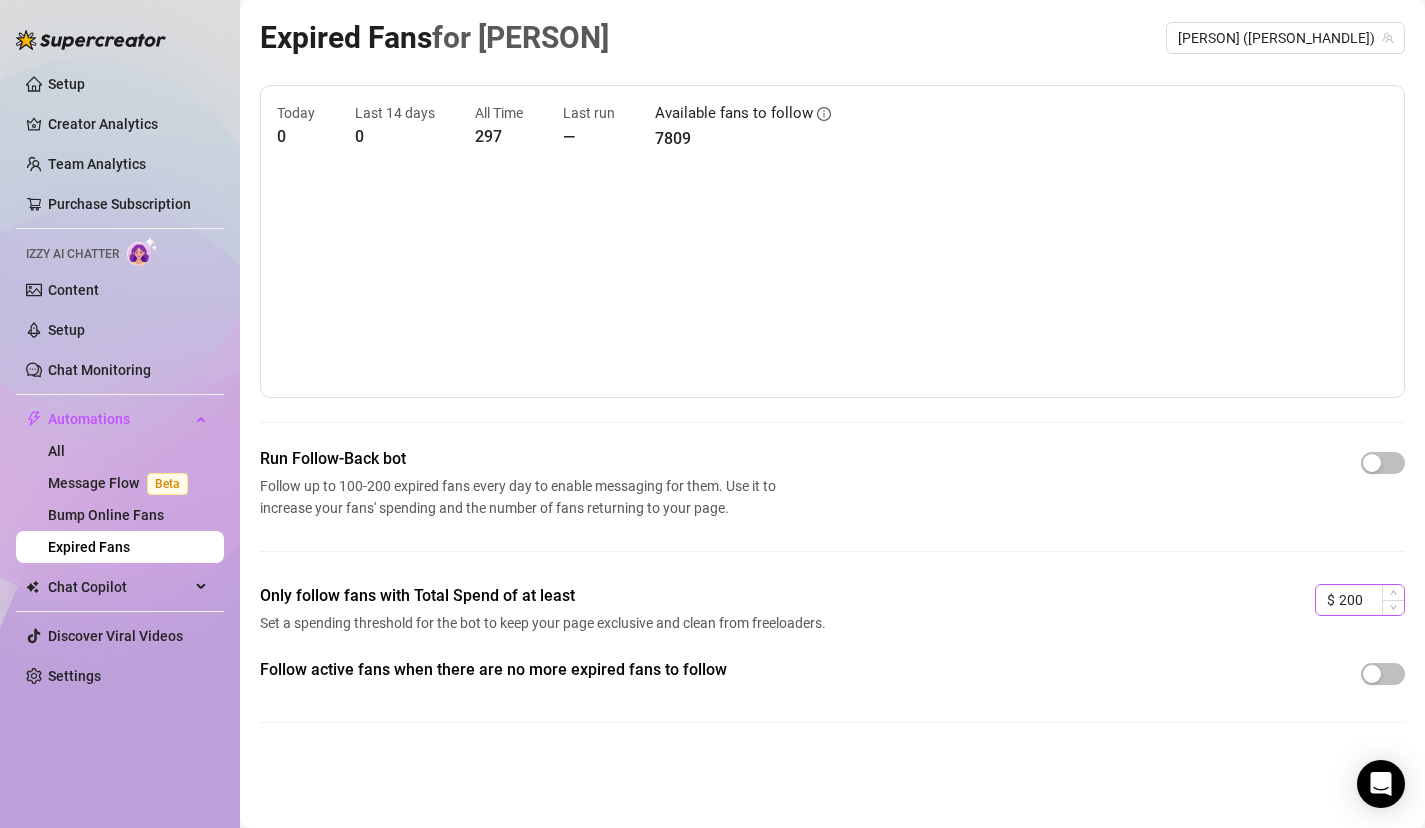 type 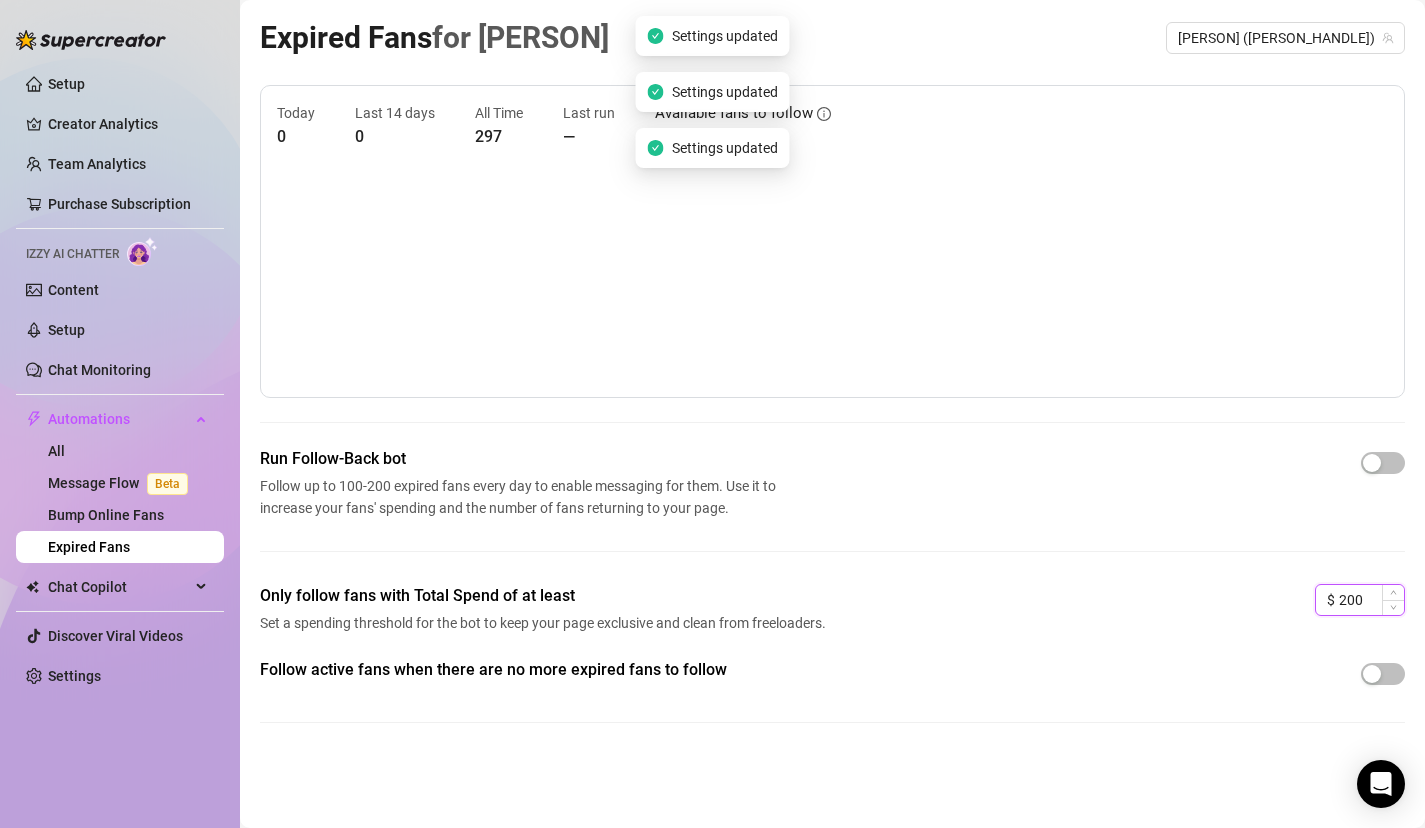 click on "200" at bounding box center (1371, 600) 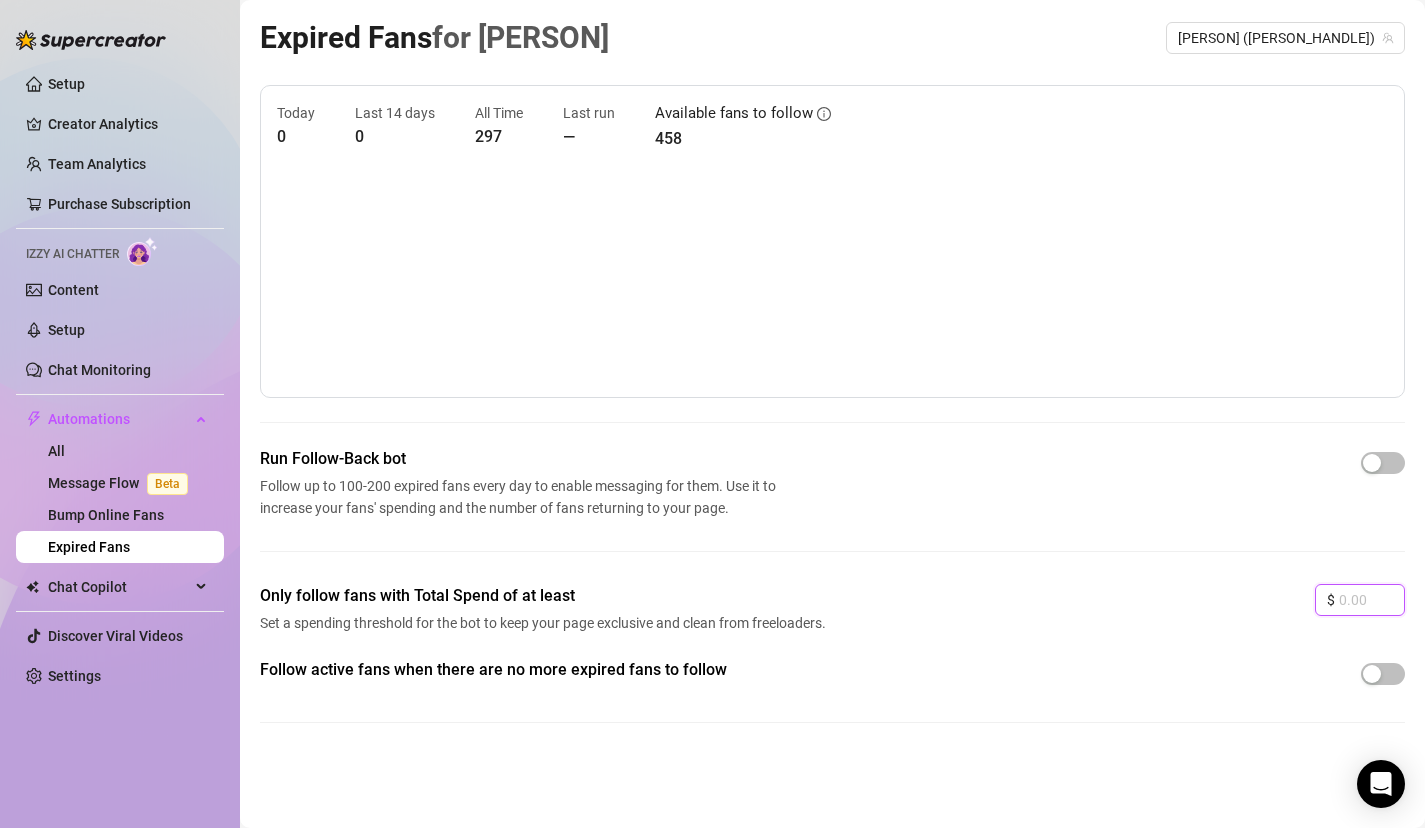 type 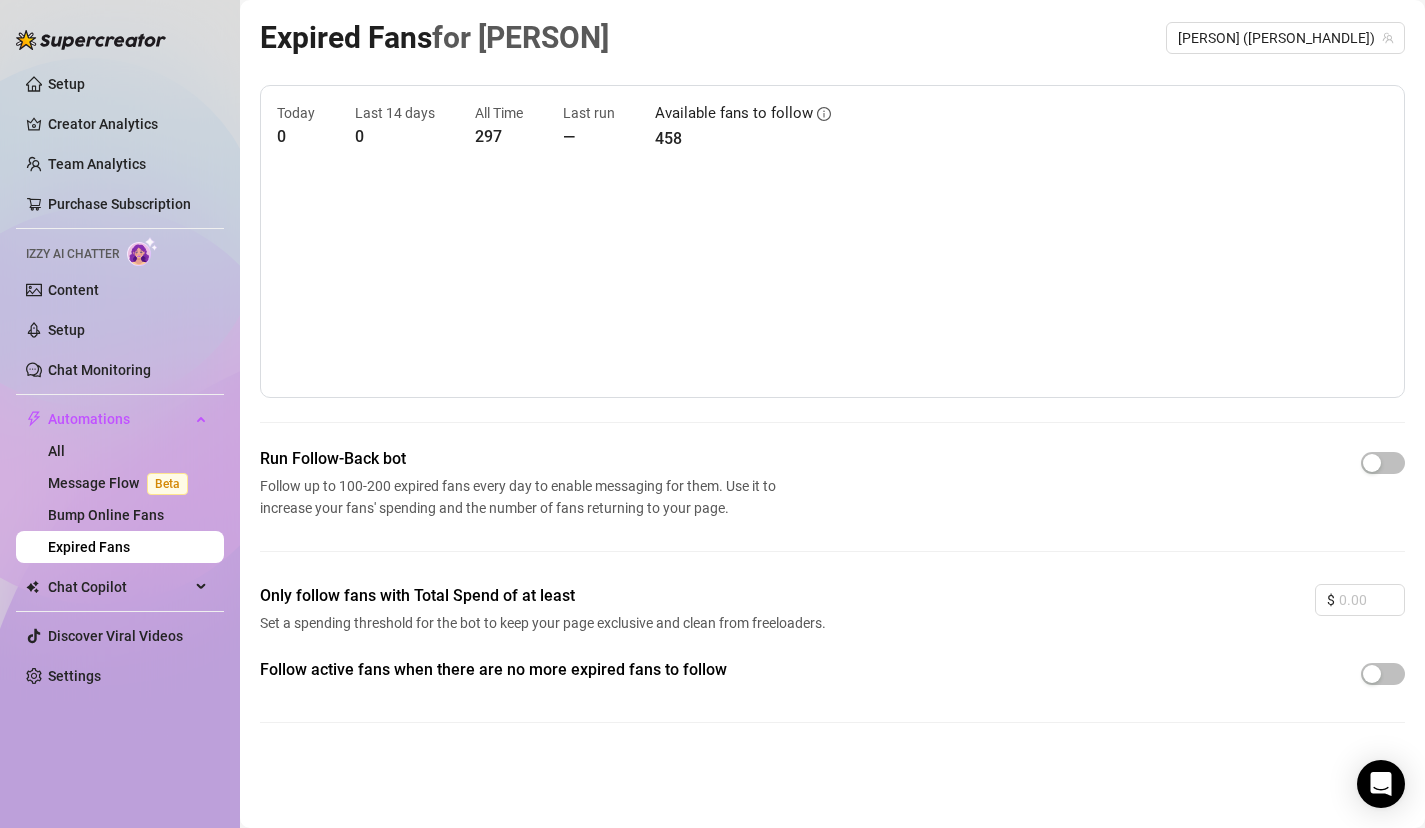 click on "Run Follow-Back bot Follow up to 100-200 expired fans every day to enable messaging for them. Use it to increase your fans' spending and the number of fans returning to your page." at bounding box center (832, 515) 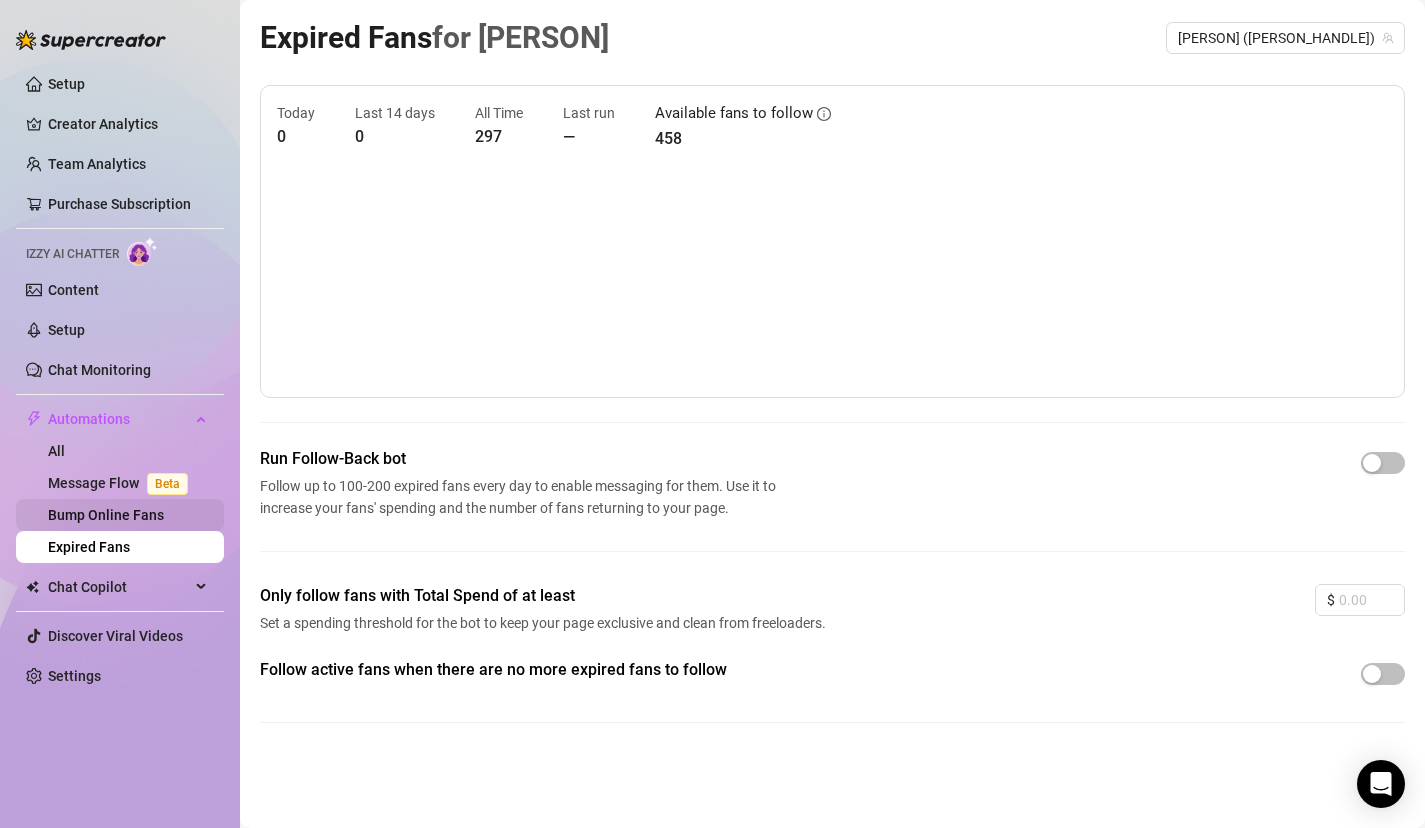 click on "Bump Online Fans" at bounding box center [106, 515] 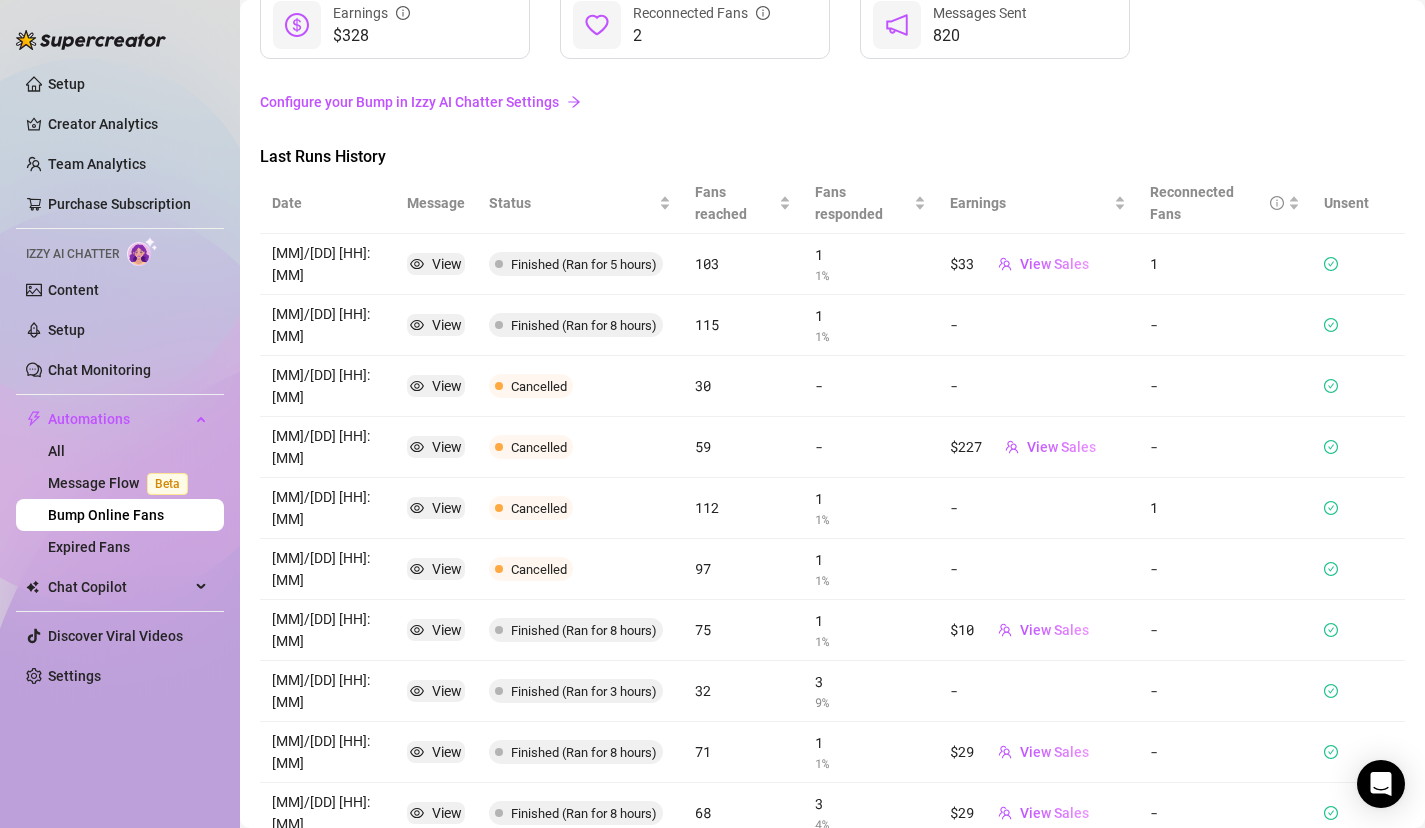 scroll, scrollTop: 195, scrollLeft: 0, axis: vertical 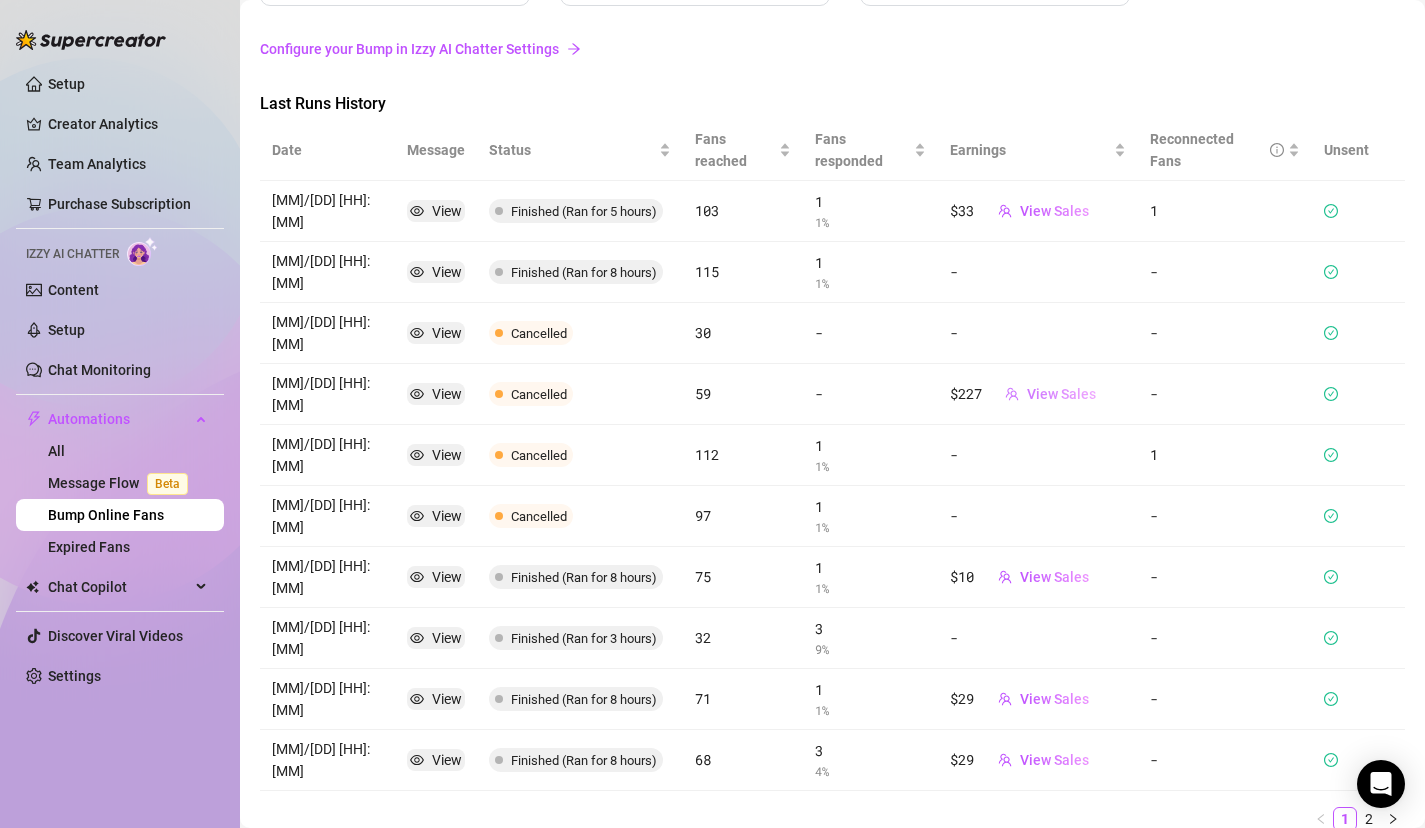 click on "View Sales" at bounding box center (1061, 394) 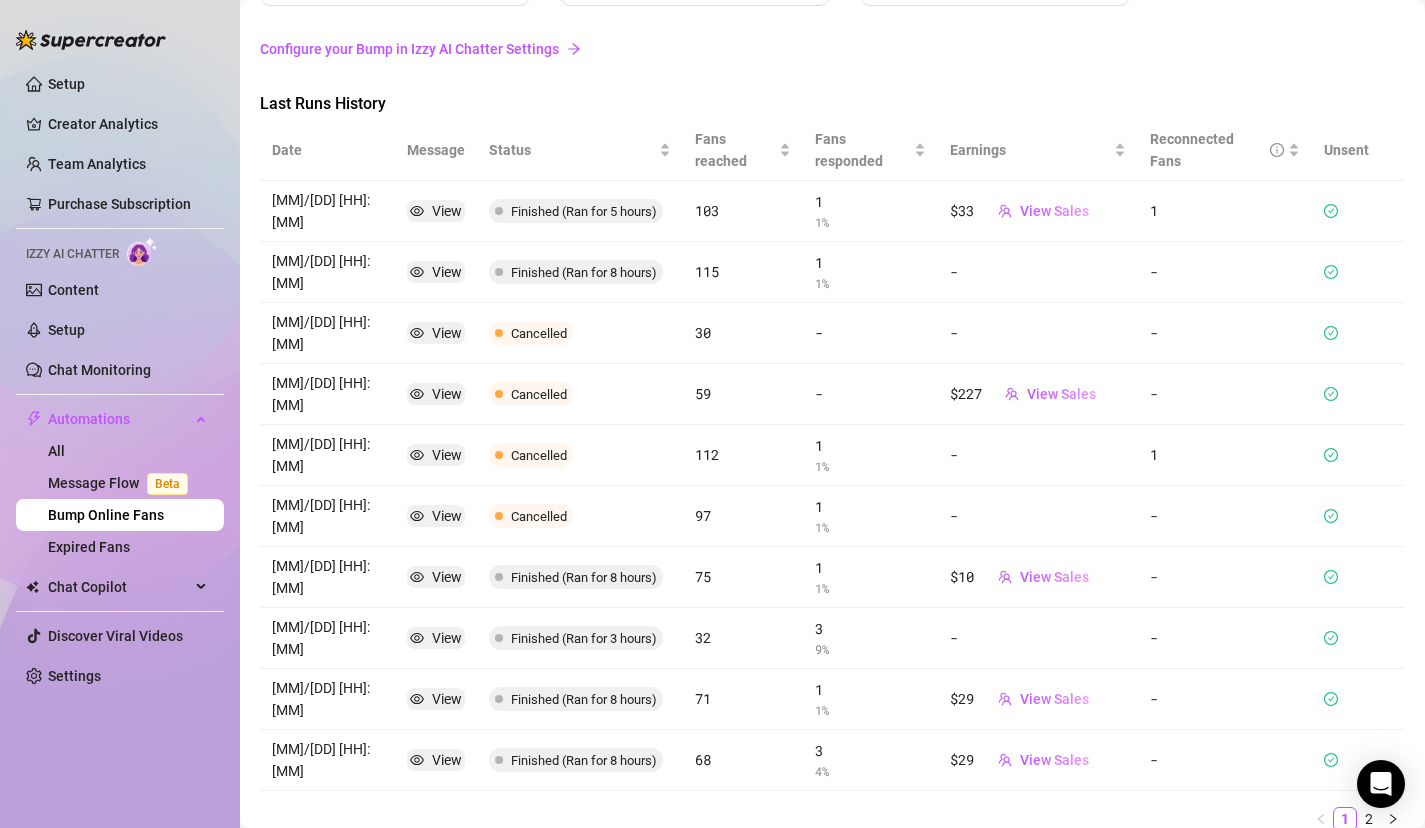 click on "1" at bounding box center (871, 446) 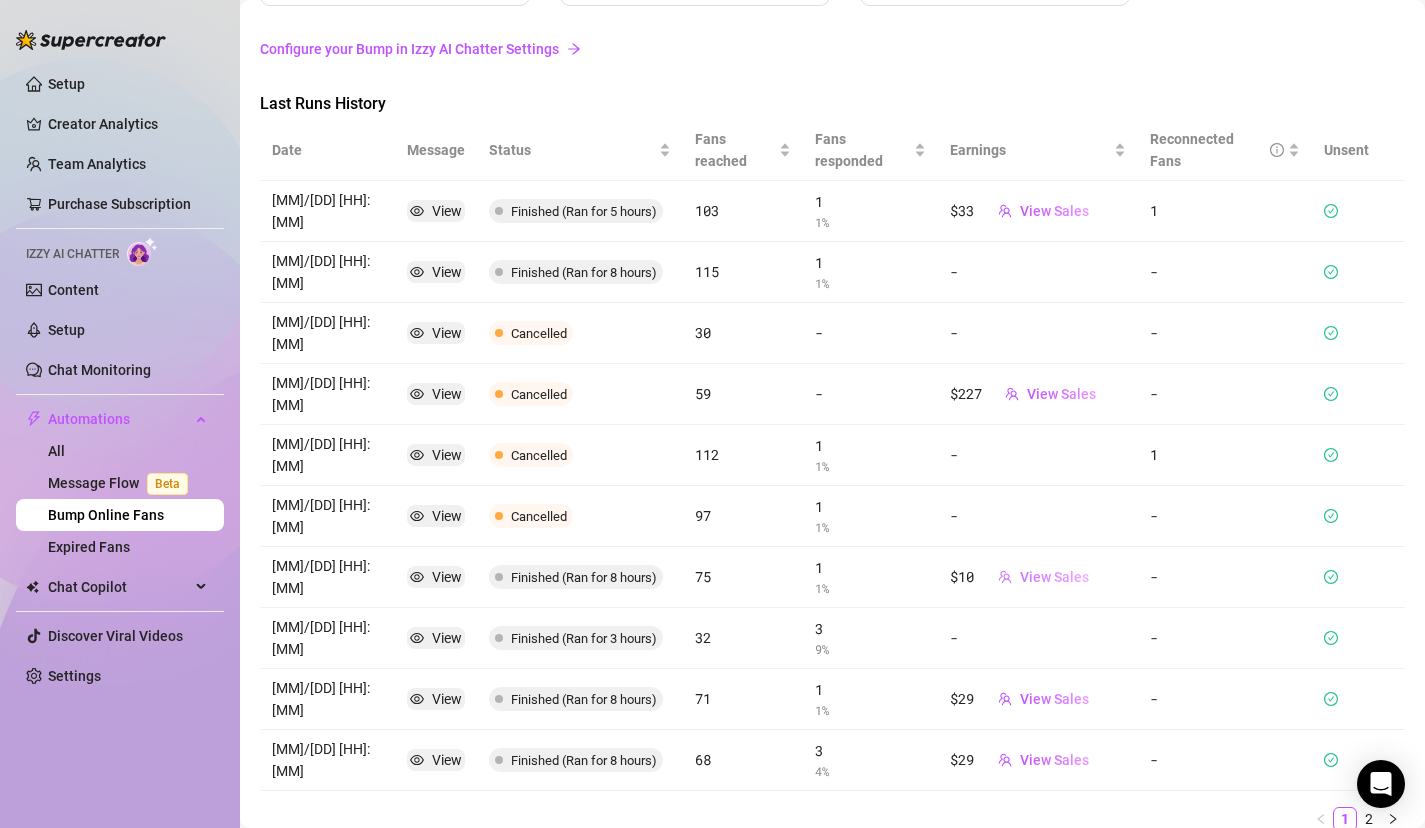 click on "View Sales" at bounding box center (1054, 577) 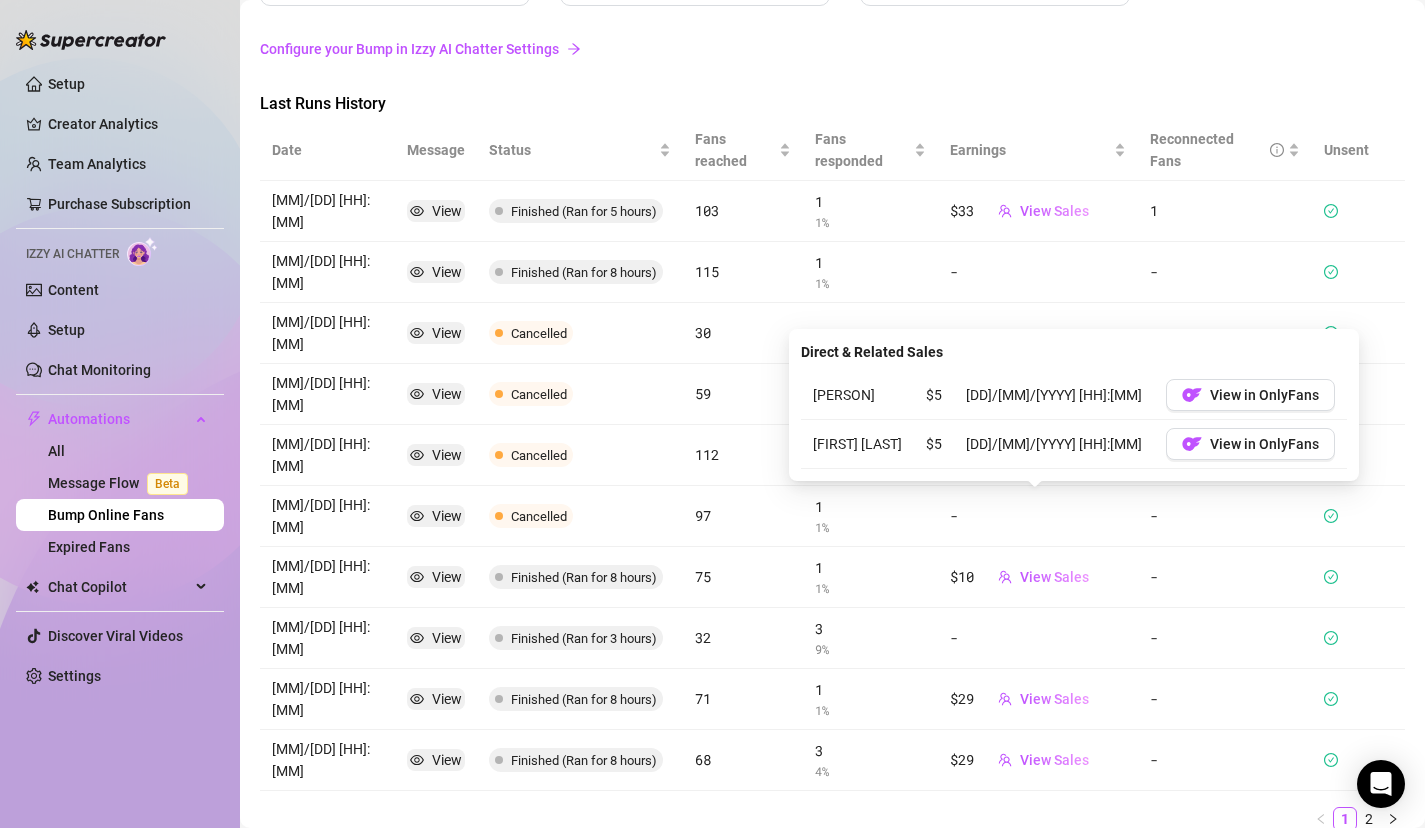 click on "1 %" at bounding box center (871, 588) 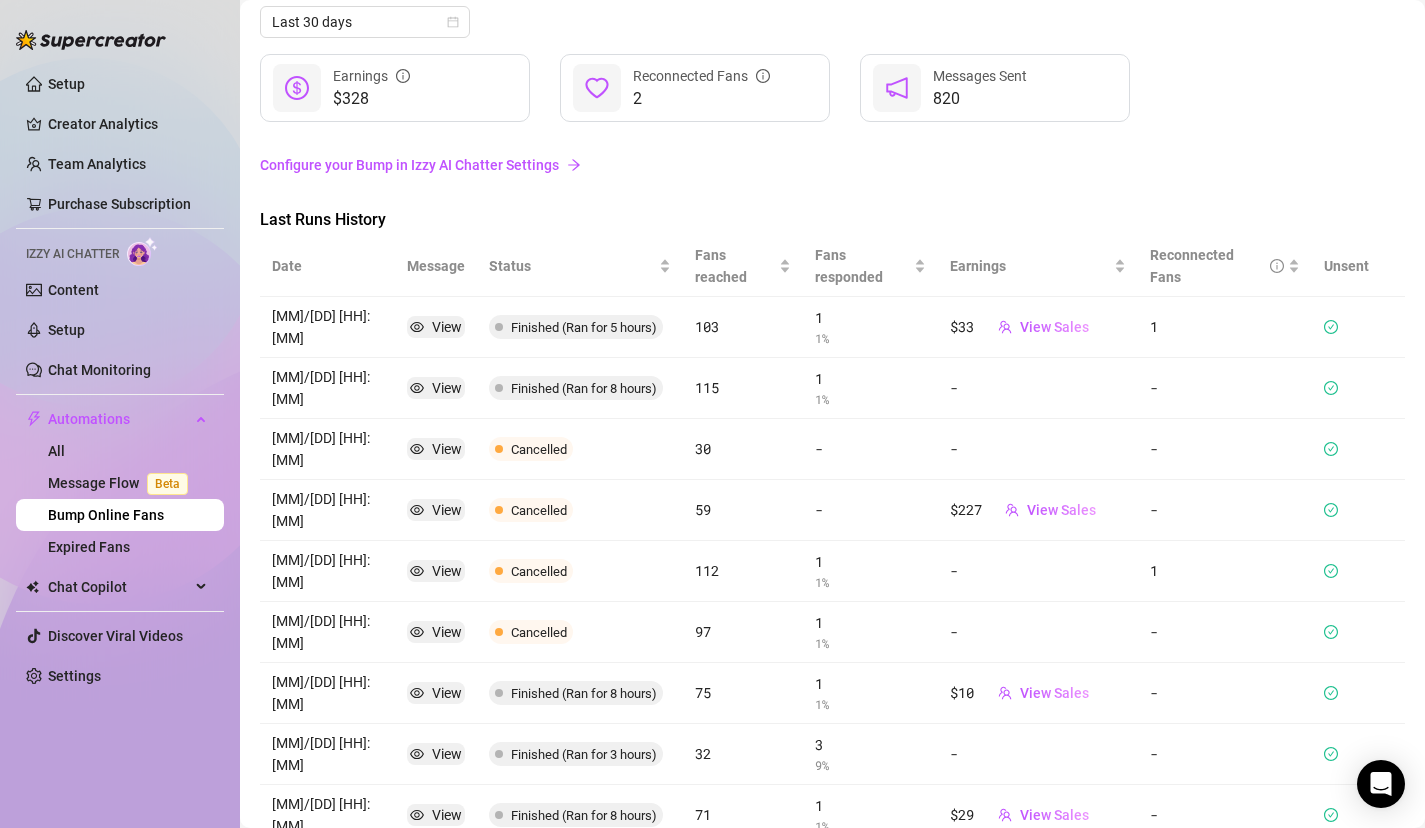 scroll, scrollTop: 74, scrollLeft: 0, axis: vertical 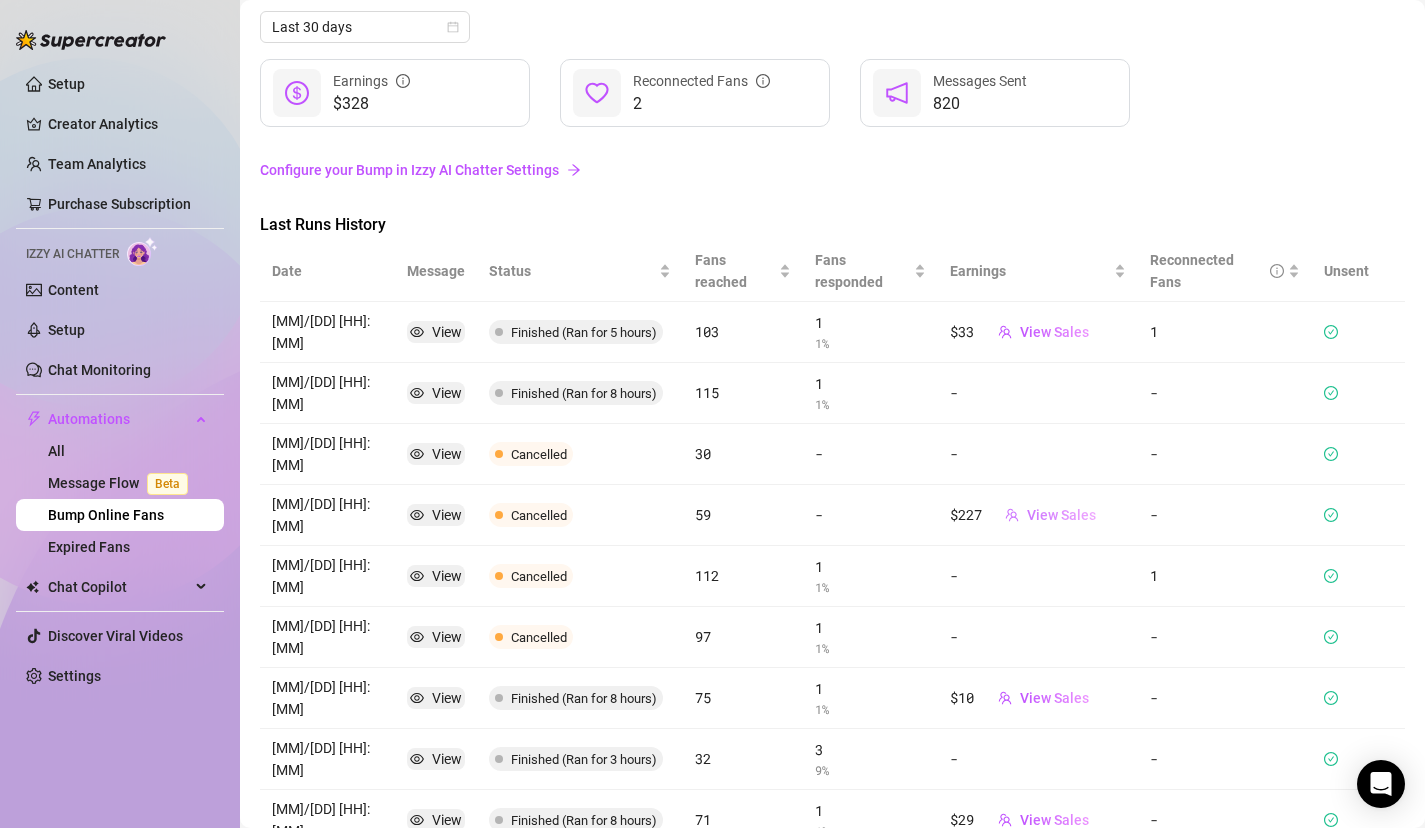 click on "View Sales" at bounding box center (1061, 515) 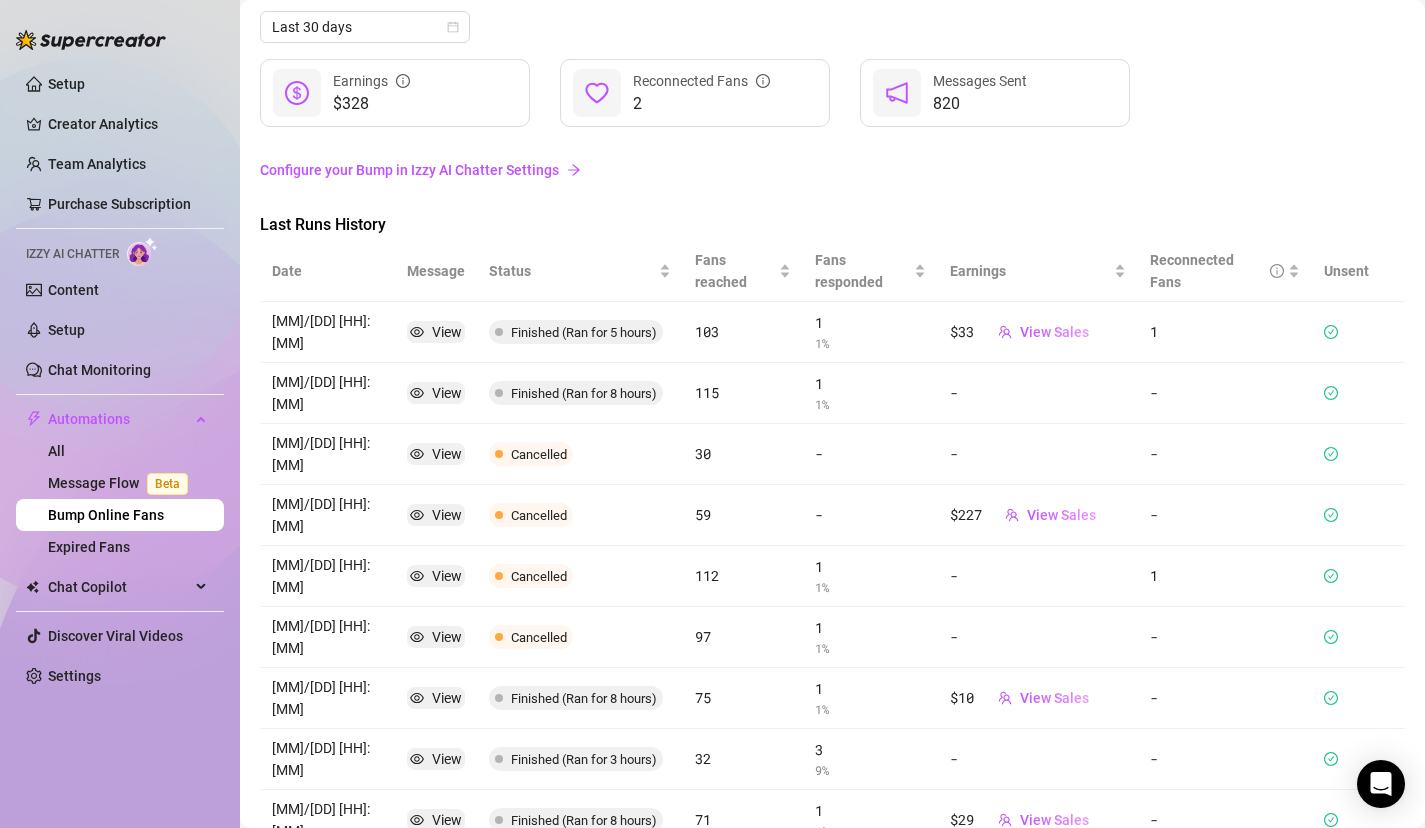 click on "-" at bounding box center (871, 515) 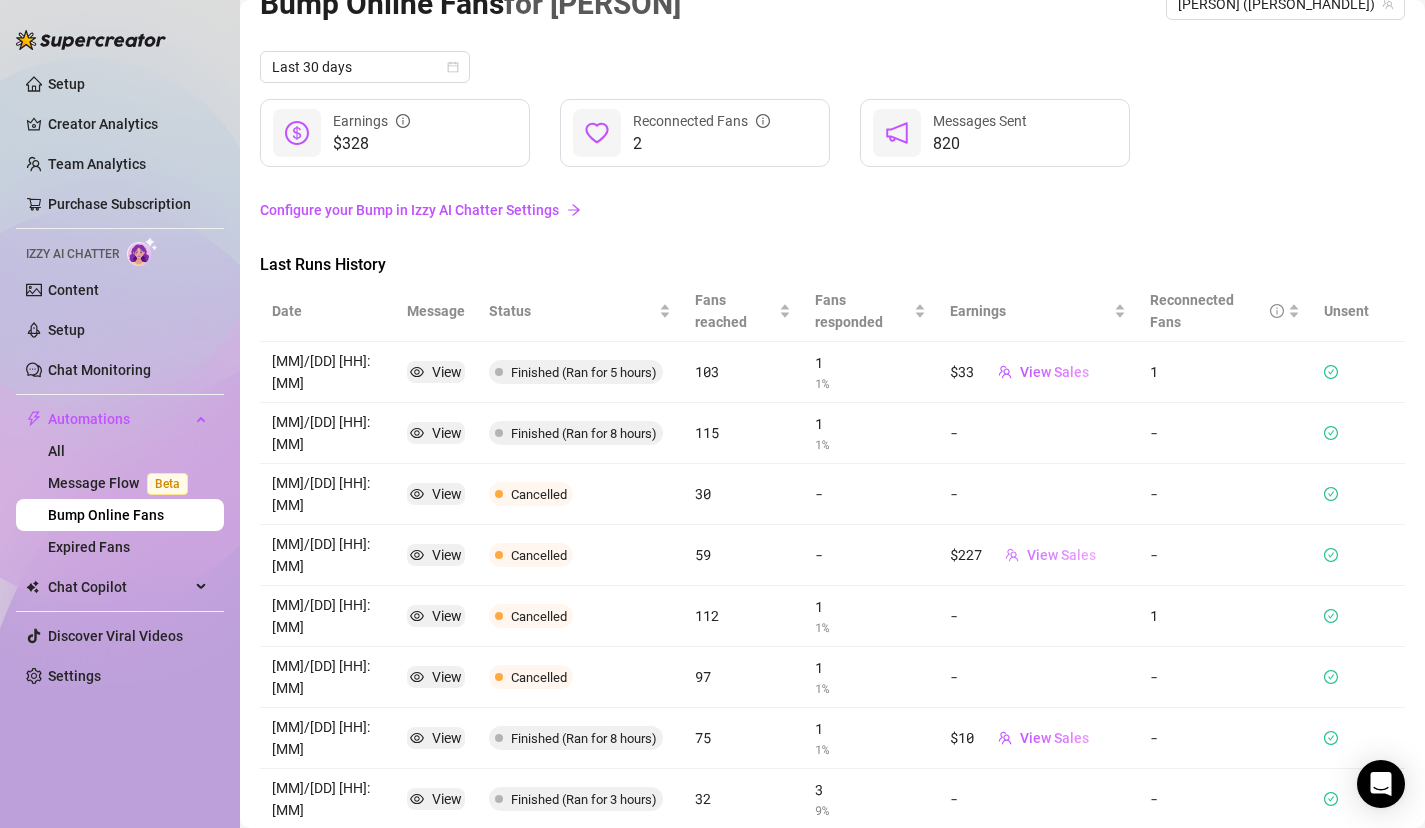 scroll, scrollTop: 0, scrollLeft: 0, axis: both 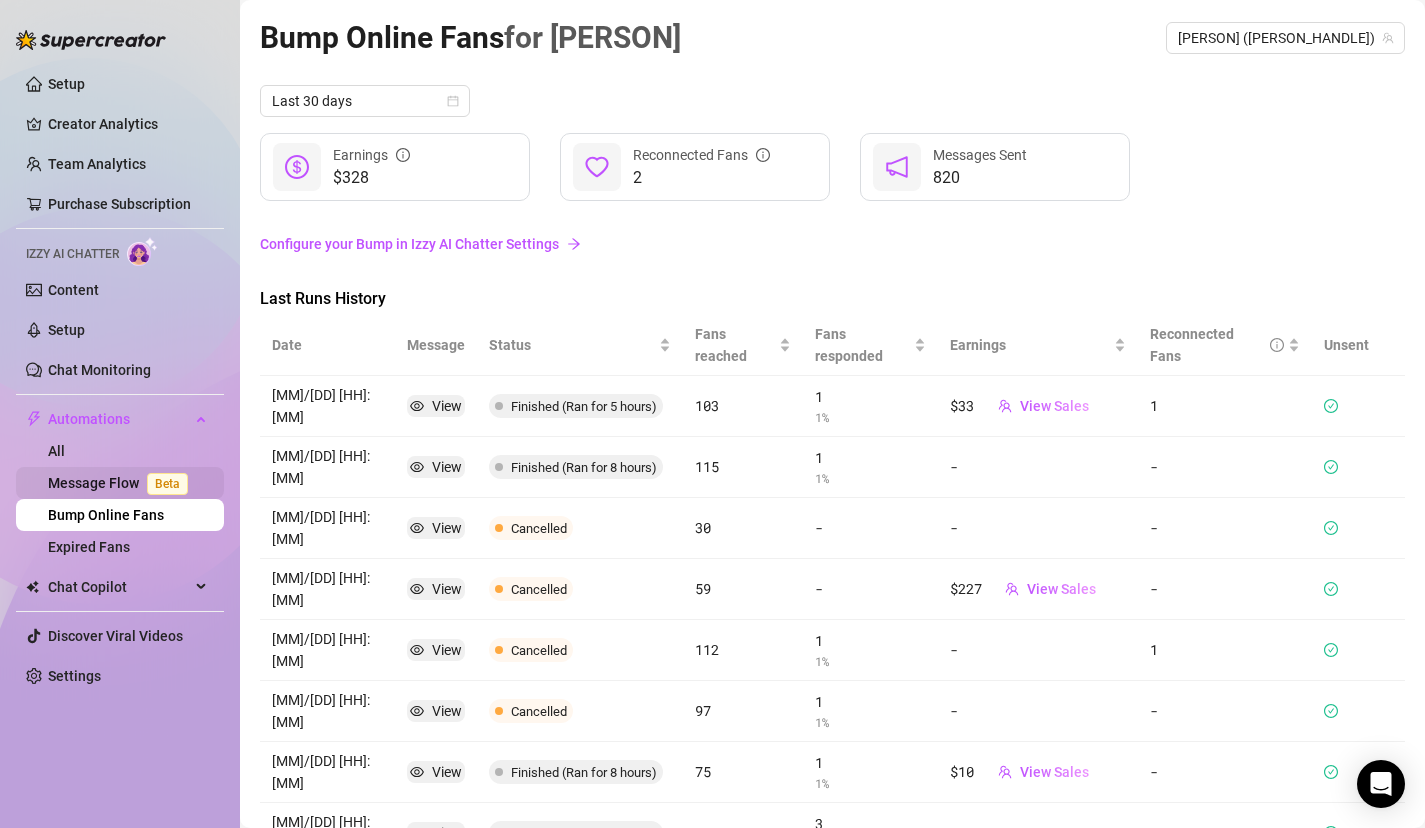 click on "Message Flow Beta" at bounding box center (122, 483) 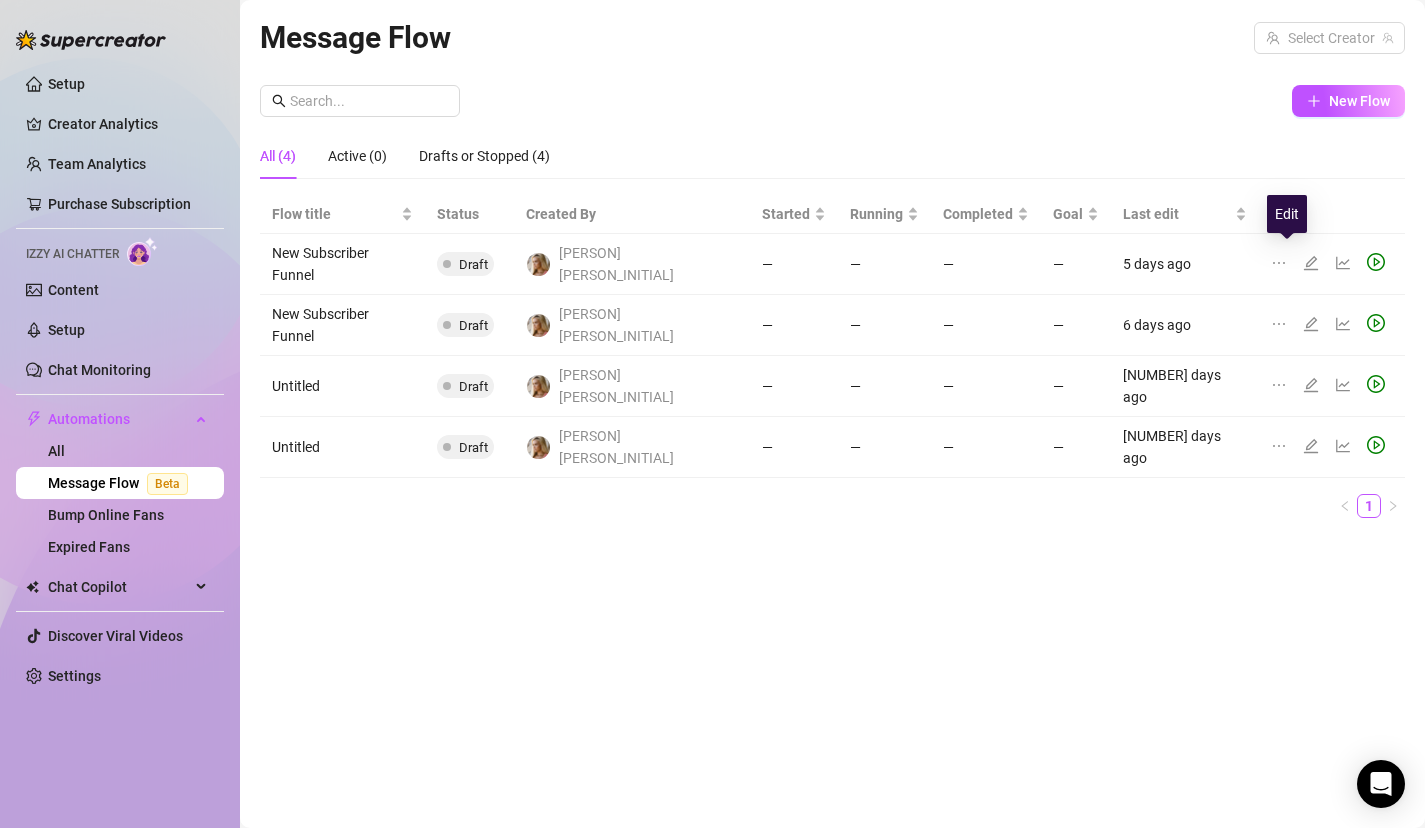 click 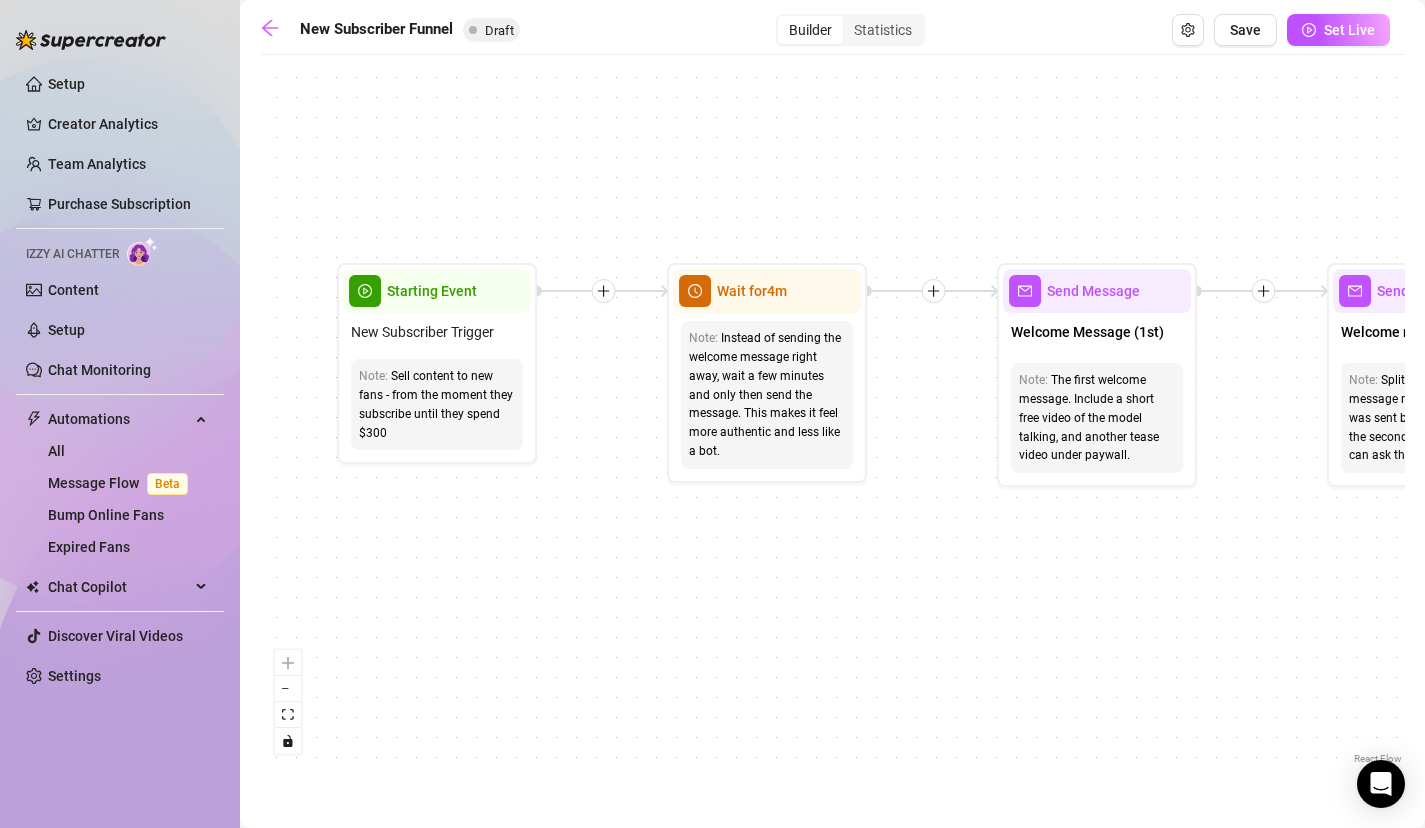 drag, startPoint x: 371, startPoint y: 515, endPoint x: 551, endPoint y: 506, distance: 180.22485 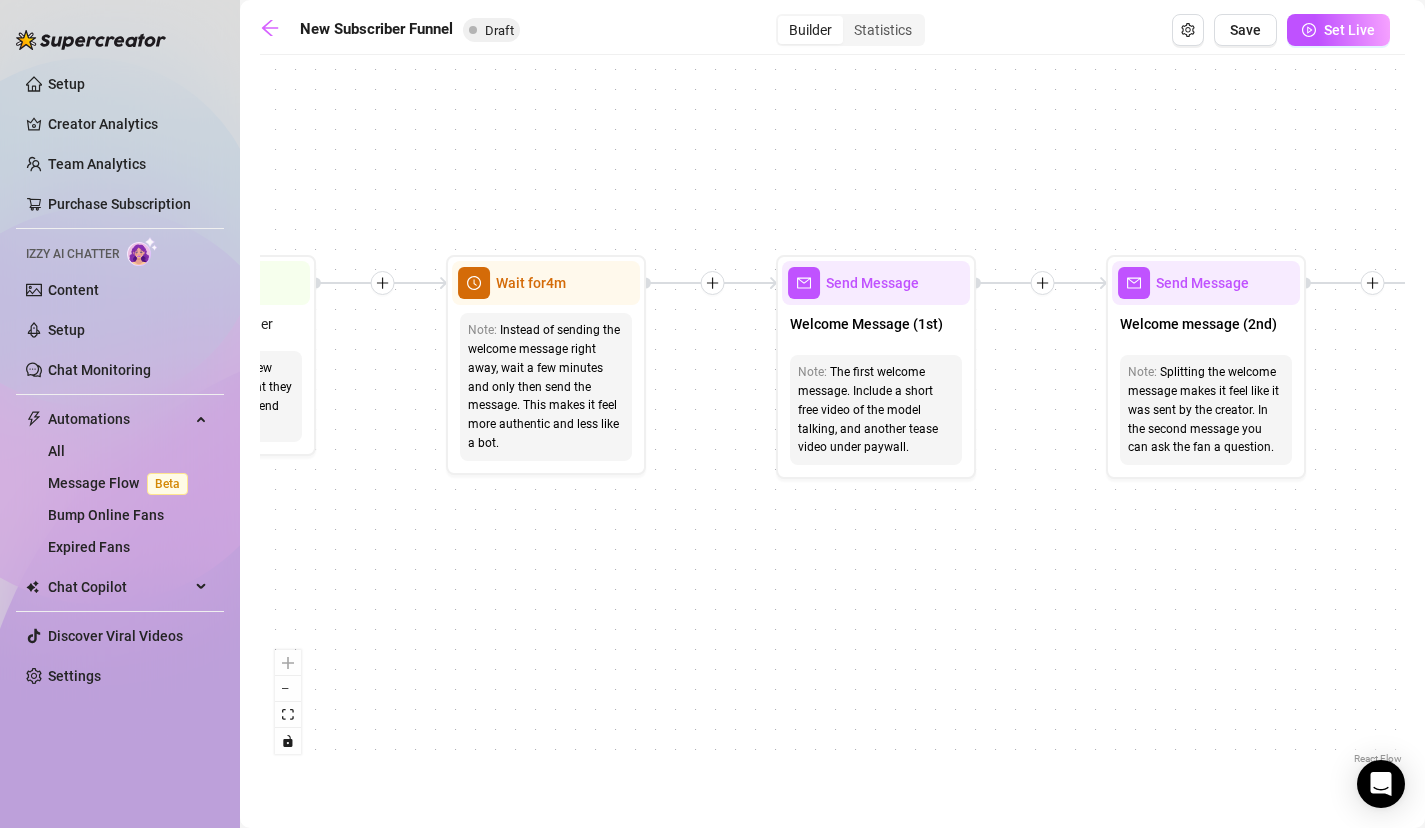 drag, startPoint x: 756, startPoint y: 510, endPoint x: 478, endPoint y: 495, distance: 278.4044 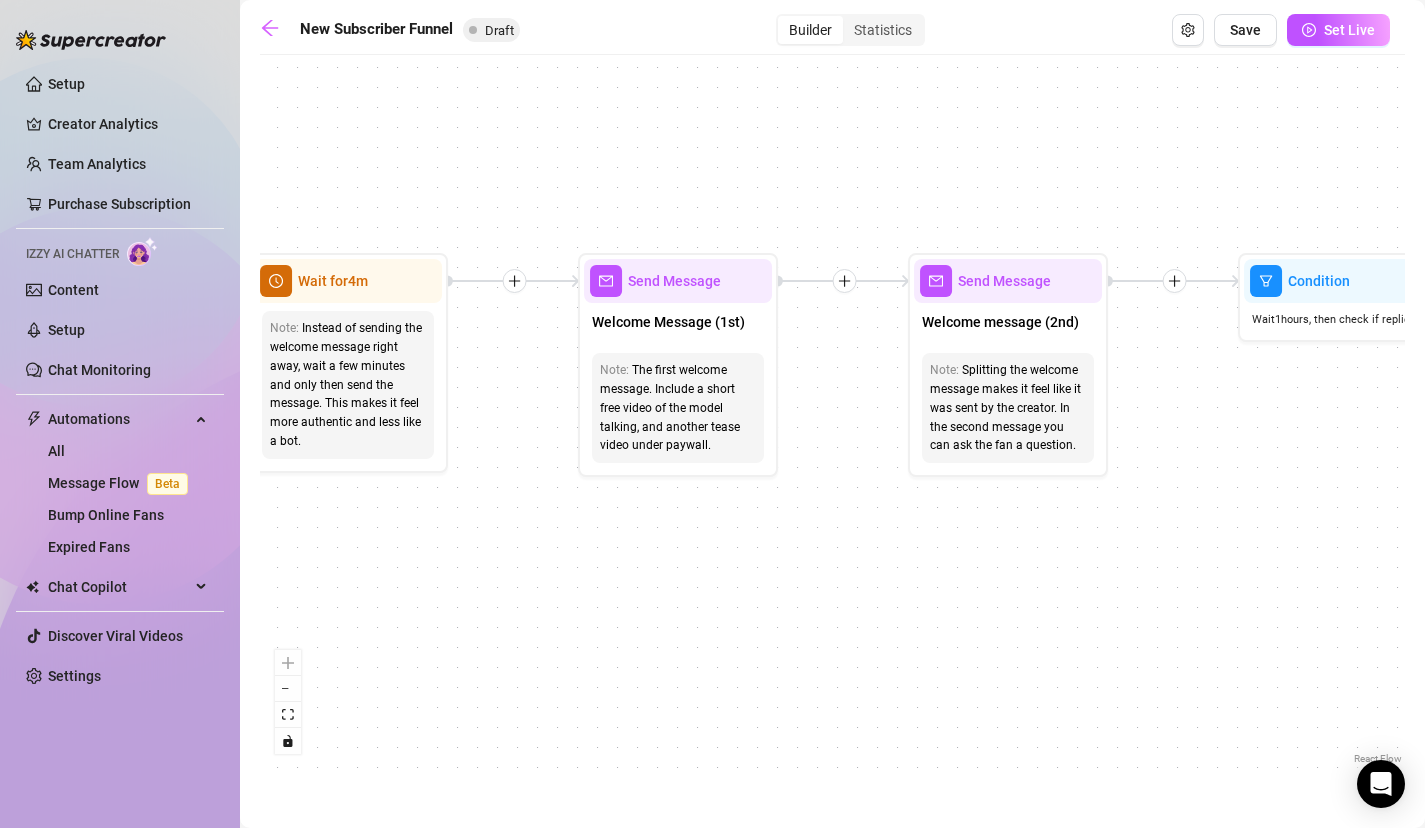 drag, startPoint x: 765, startPoint y: 533, endPoint x: 524, endPoint y: 524, distance: 241.16798 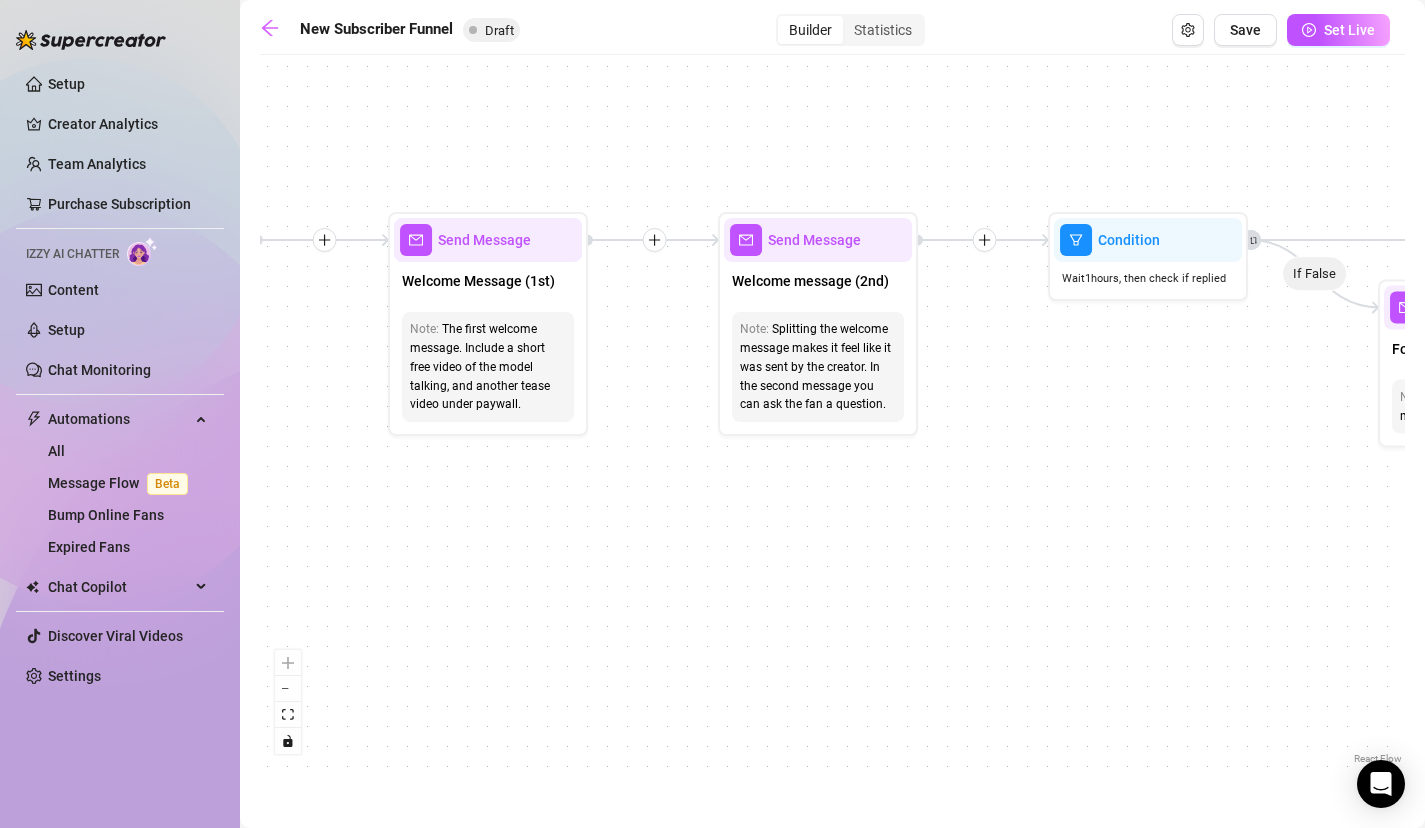 drag, startPoint x: 867, startPoint y: 540, endPoint x: 713, endPoint y: 496, distance: 160.16241 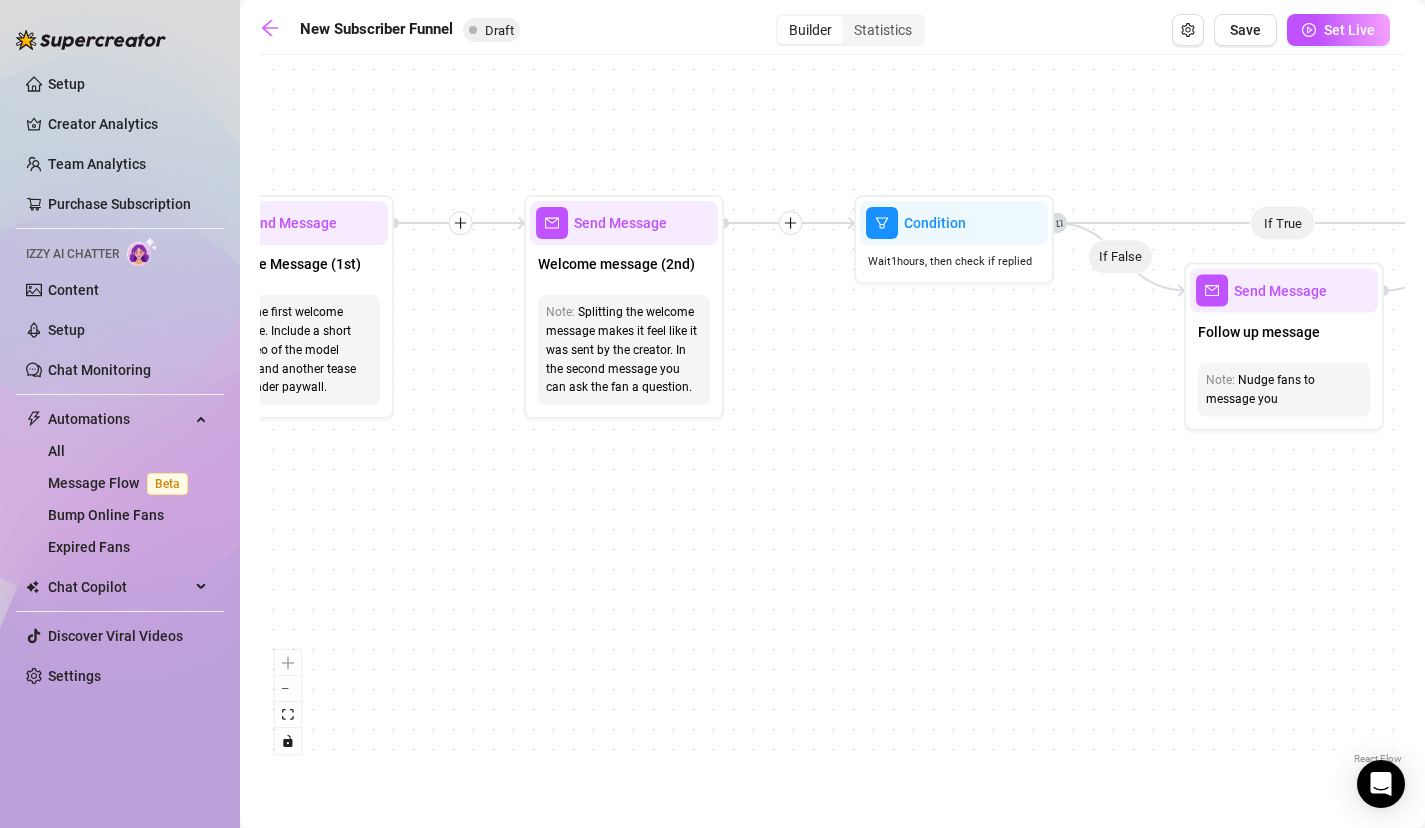 drag, startPoint x: 1003, startPoint y: 438, endPoint x: 635, endPoint y: 434, distance: 368.02173 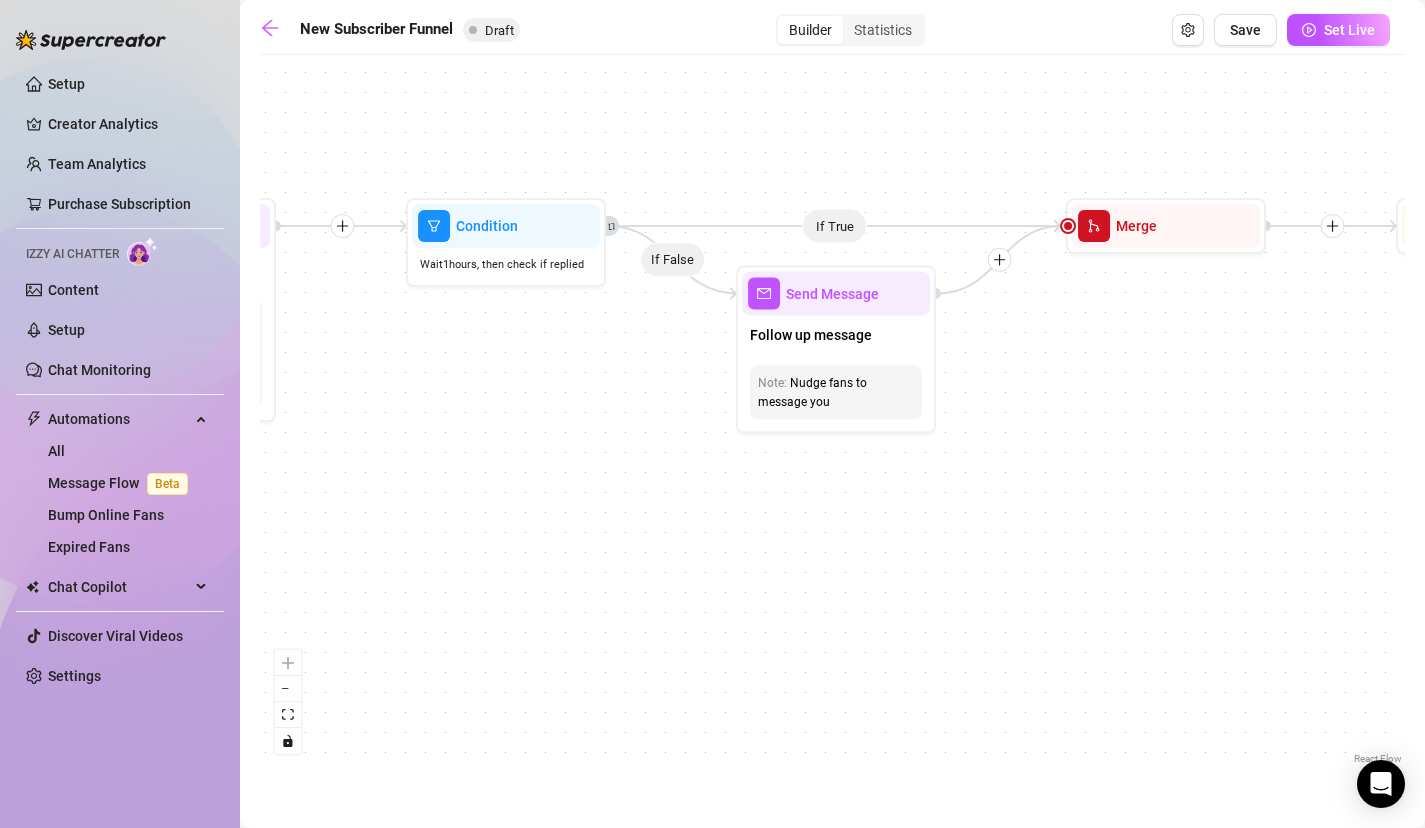 drag, startPoint x: 805, startPoint y: 388, endPoint x: 563, endPoint y: 382, distance: 242.07437 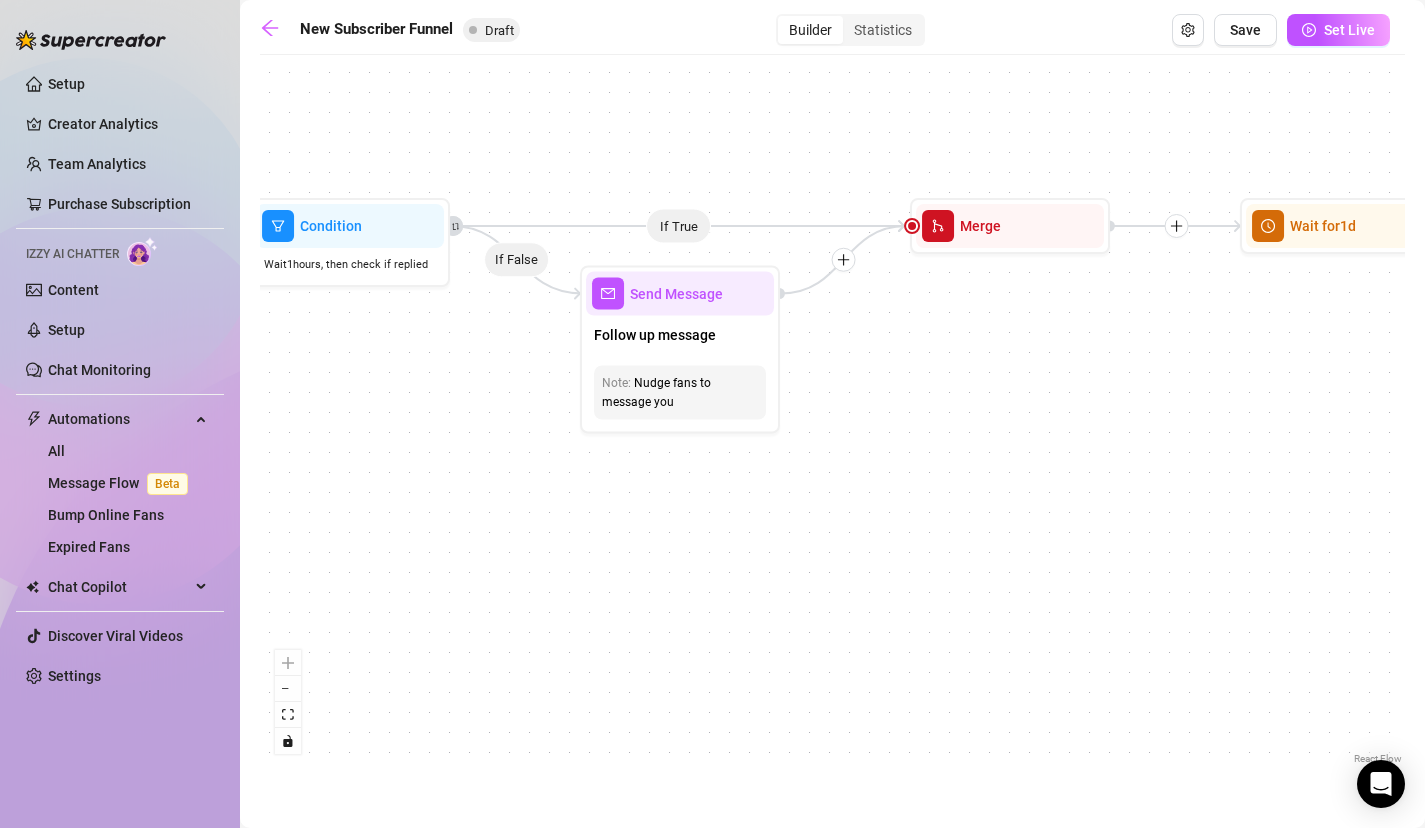 drag, startPoint x: 1137, startPoint y: 335, endPoint x: 981, endPoint y: 335, distance: 156 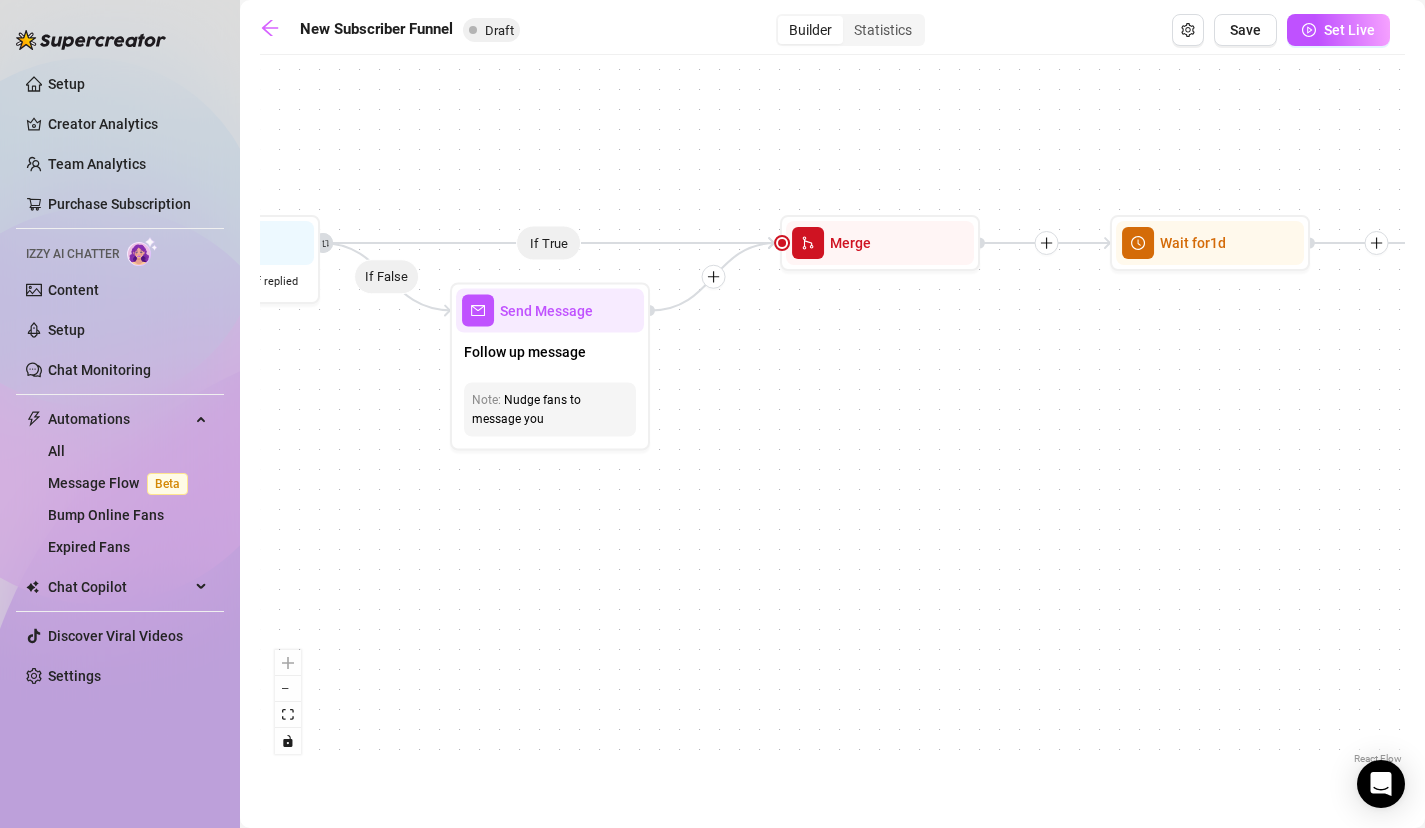 drag, startPoint x: 1045, startPoint y: 337, endPoint x: 711, endPoint y: 380, distance: 336.7566 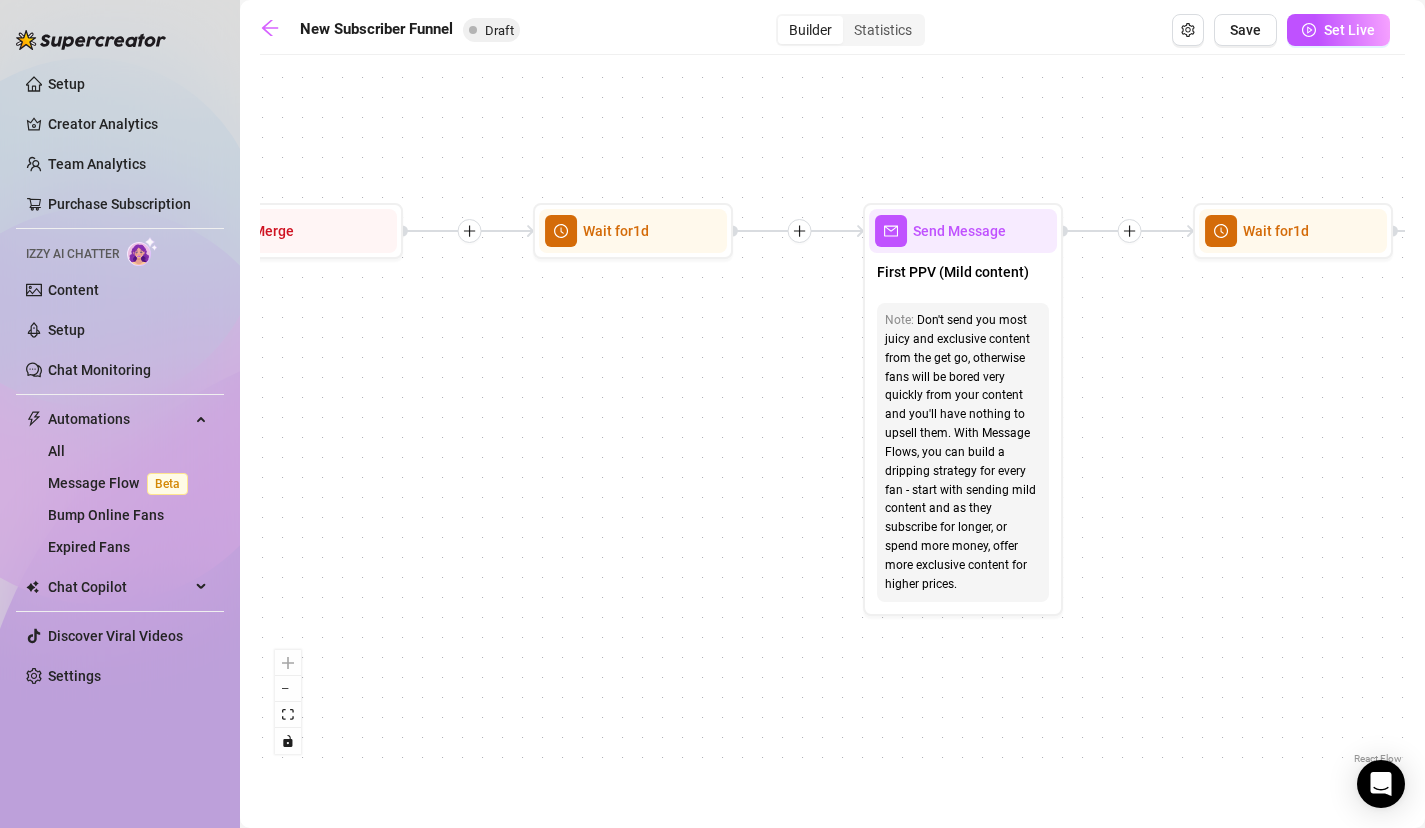 drag, startPoint x: 988, startPoint y: 422, endPoint x: 614, endPoint y: 383, distance: 376.02792 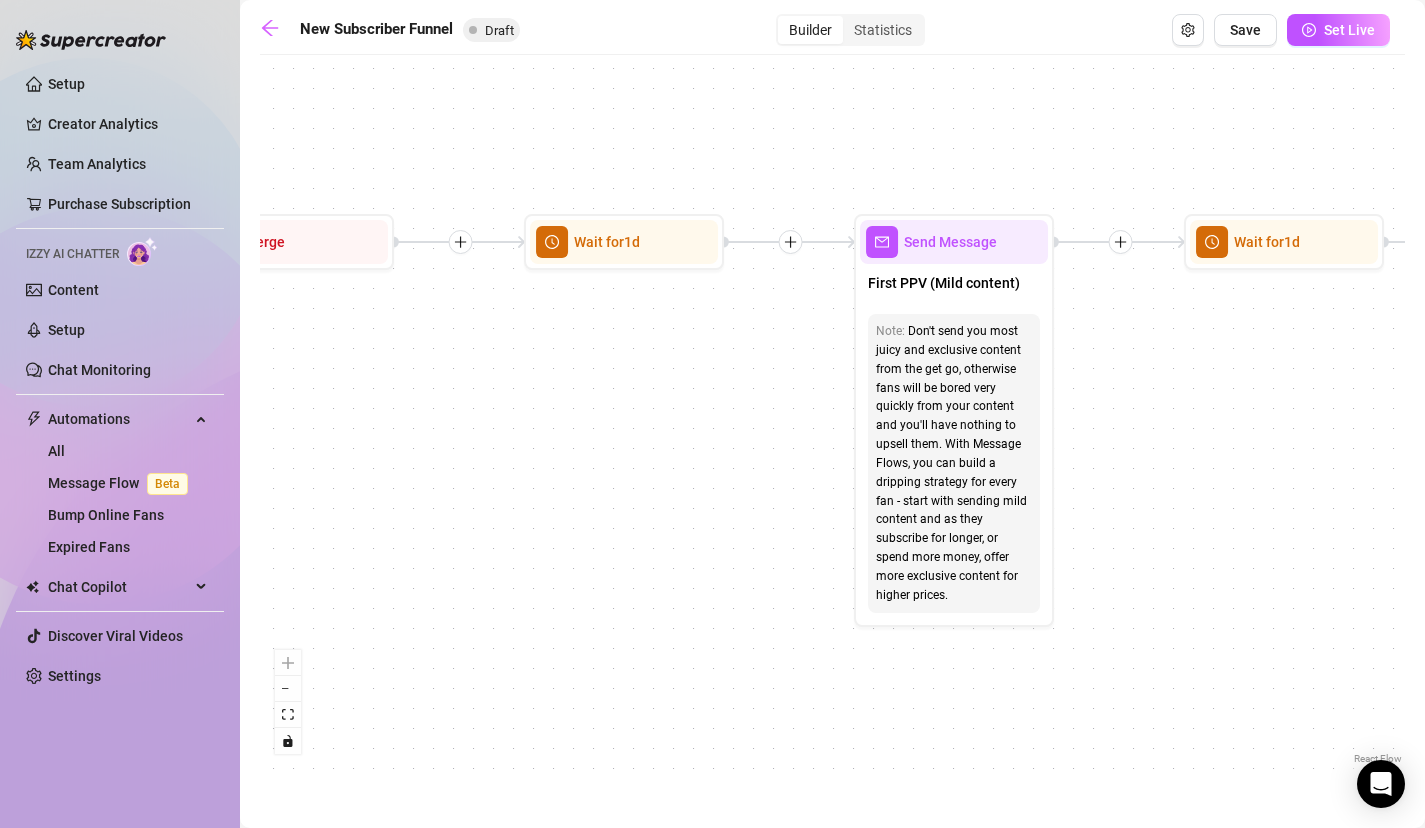 drag, startPoint x: 1251, startPoint y: 389, endPoint x: 808, endPoint y: 377, distance: 443.1625 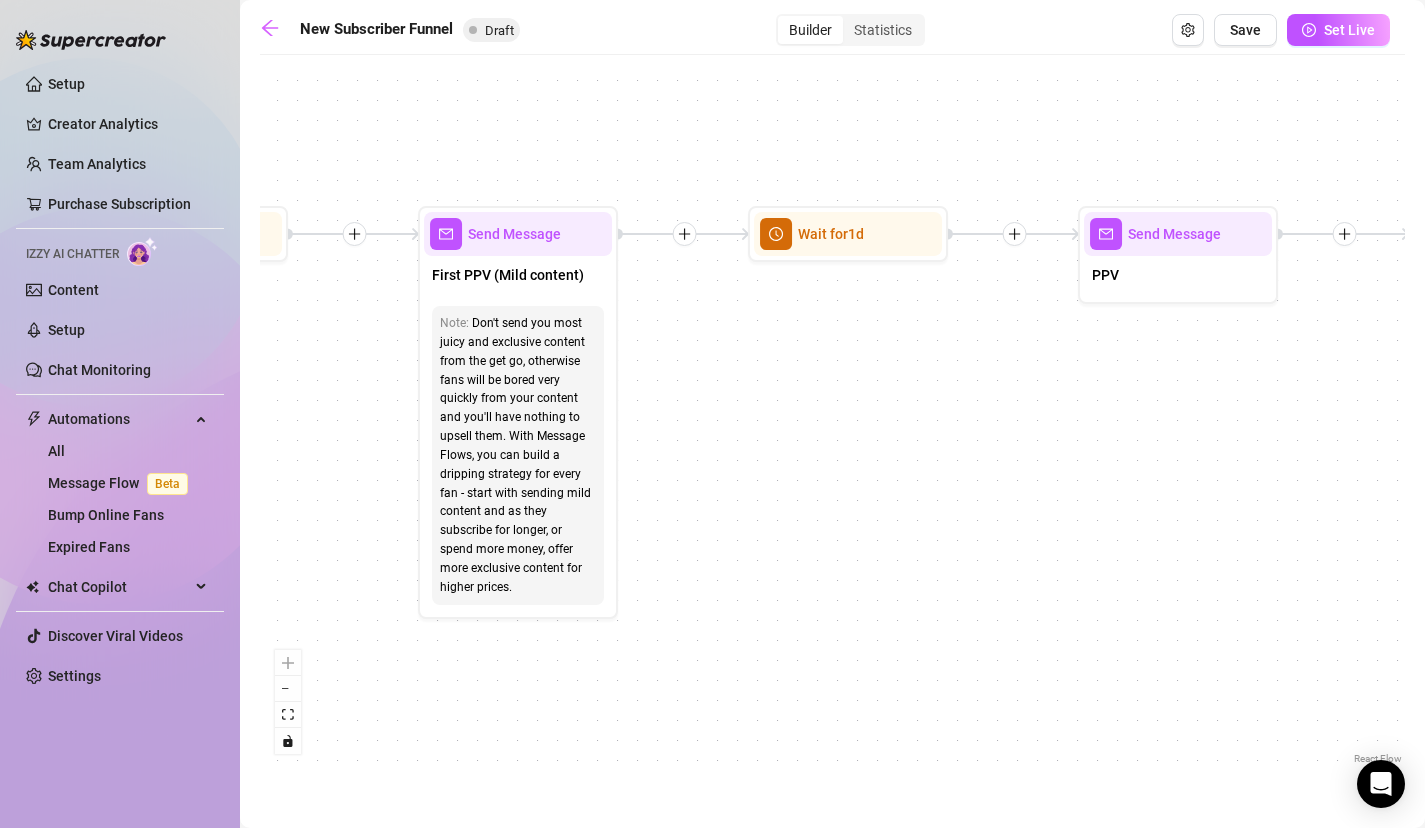 drag, startPoint x: 974, startPoint y: 406, endPoint x: 518, endPoint y: 419, distance: 456.18527 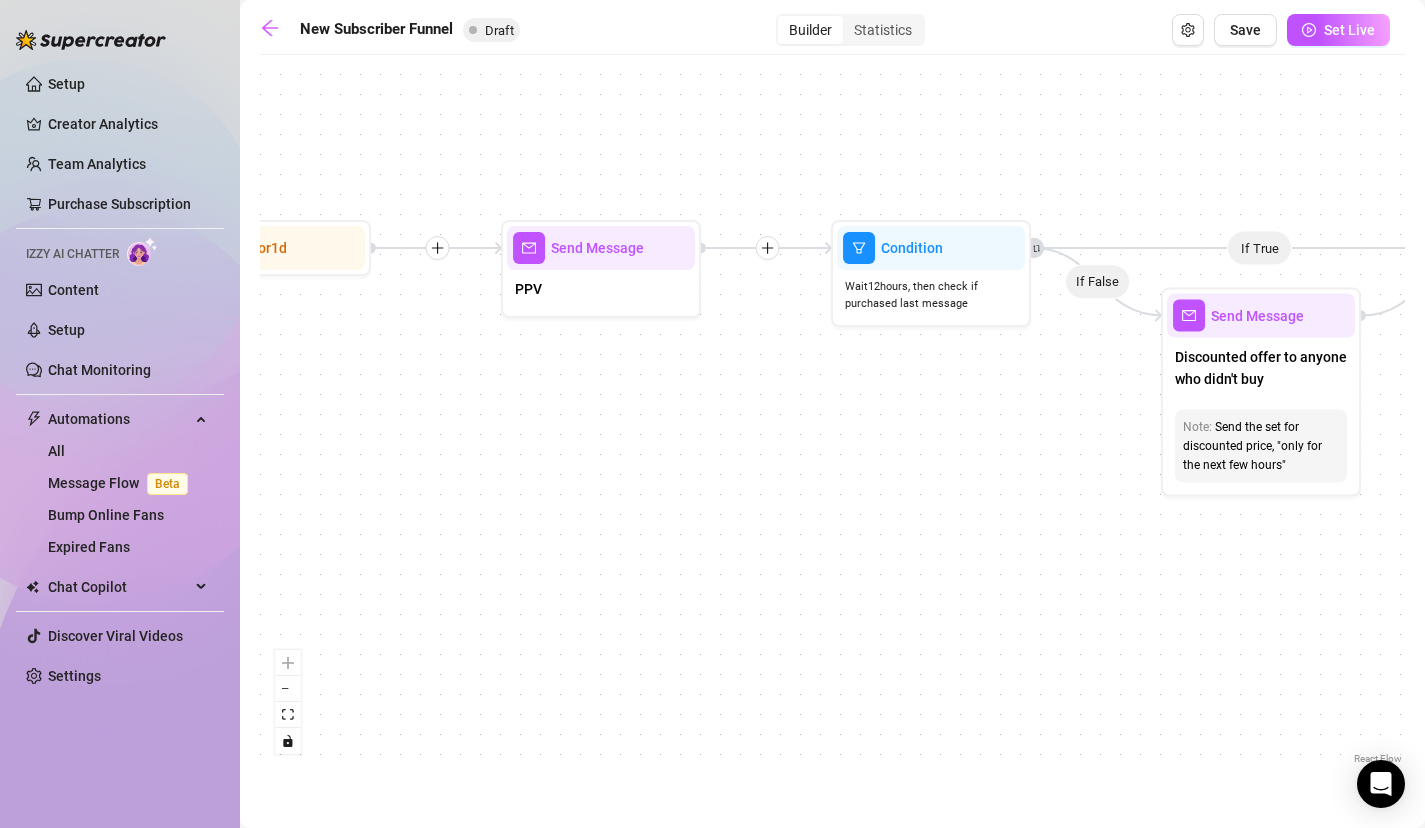 drag, startPoint x: 883, startPoint y: 447, endPoint x: 600, endPoint y: 432, distance: 283.39725 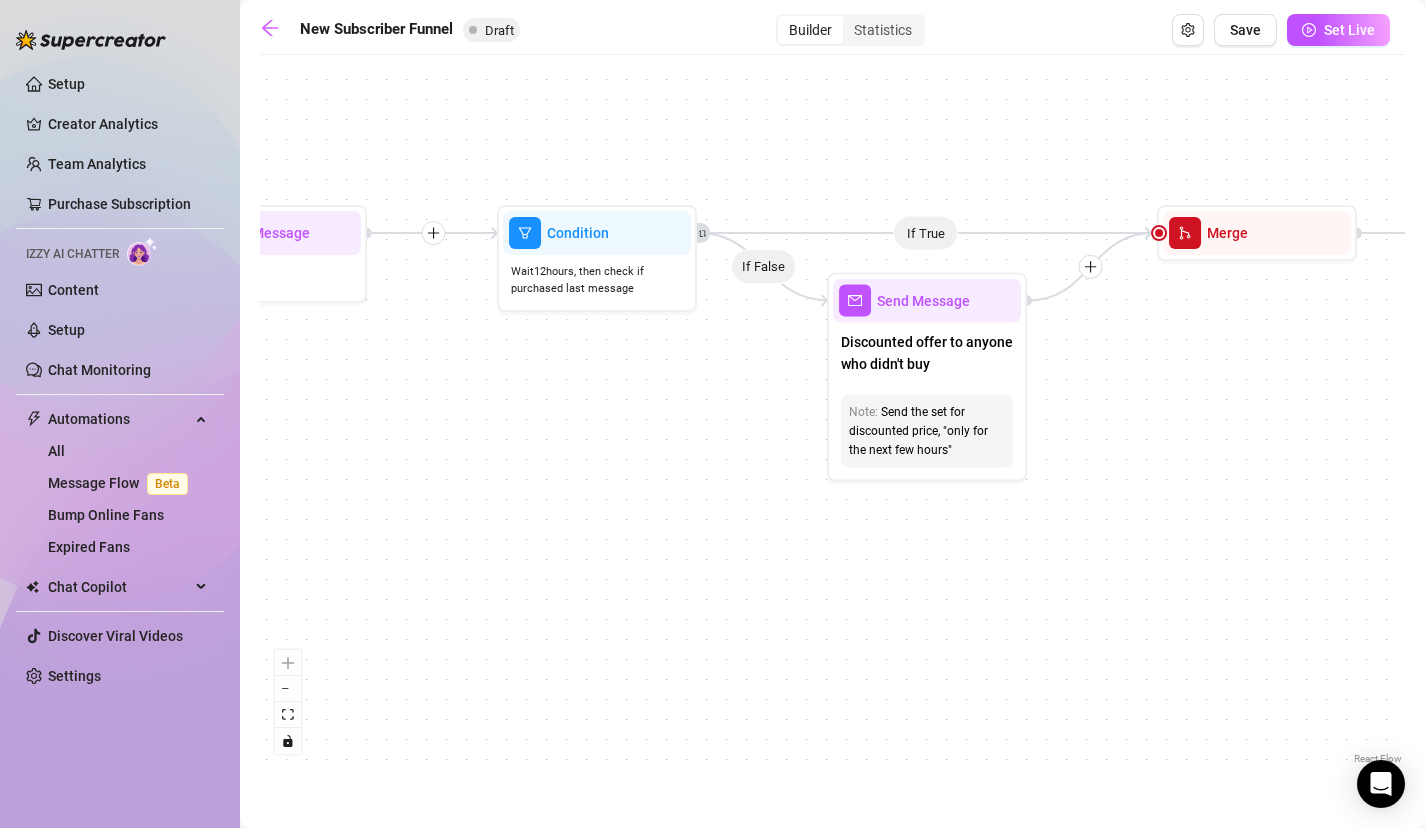 drag, startPoint x: 691, startPoint y: 448, endPoint x: 406, endPoint y: 449, distance: 285.00174 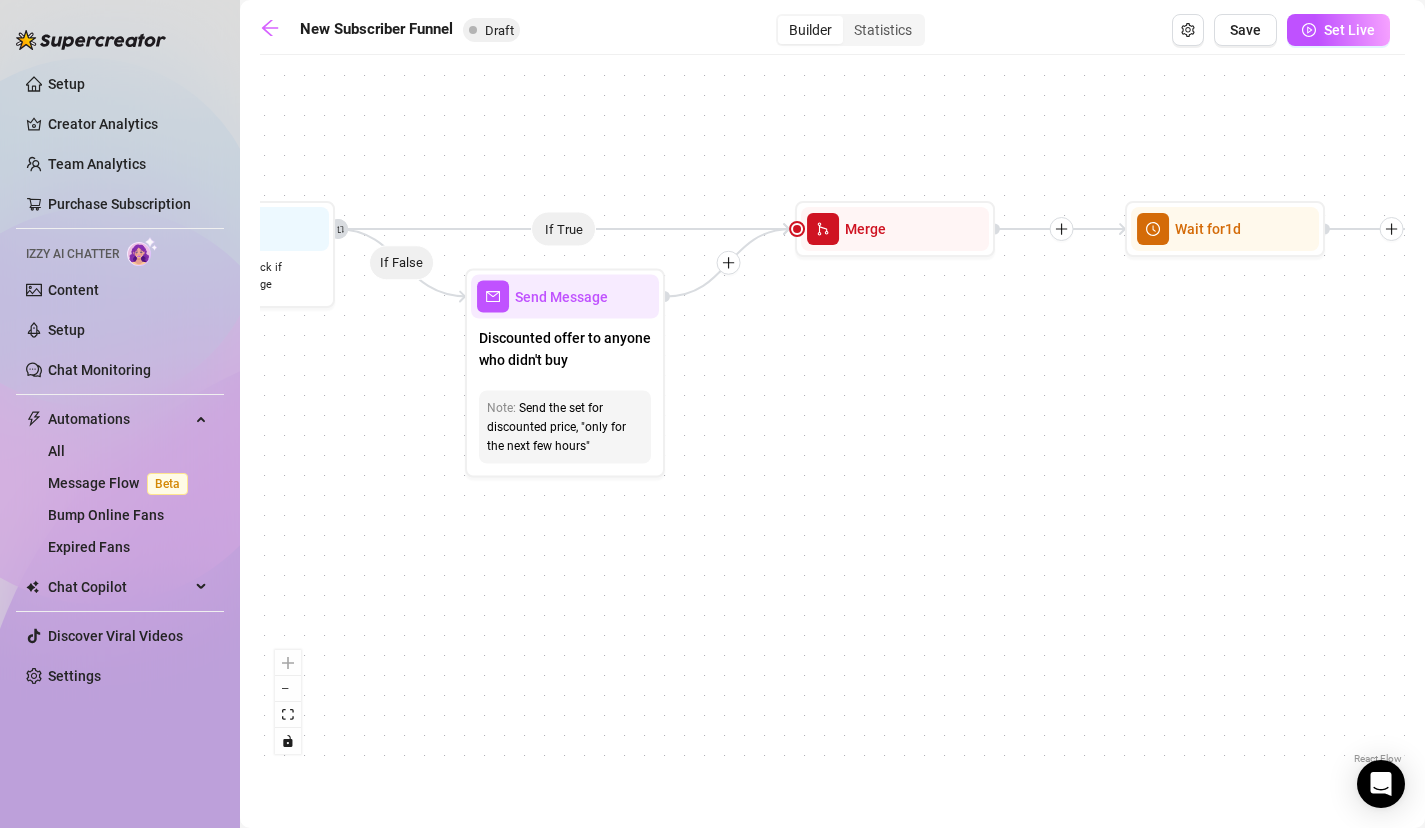 drag, startPoint x: 1179, startPoint y: 482, endPoint x: 480, endPoint y: 515, distance: 699.77856 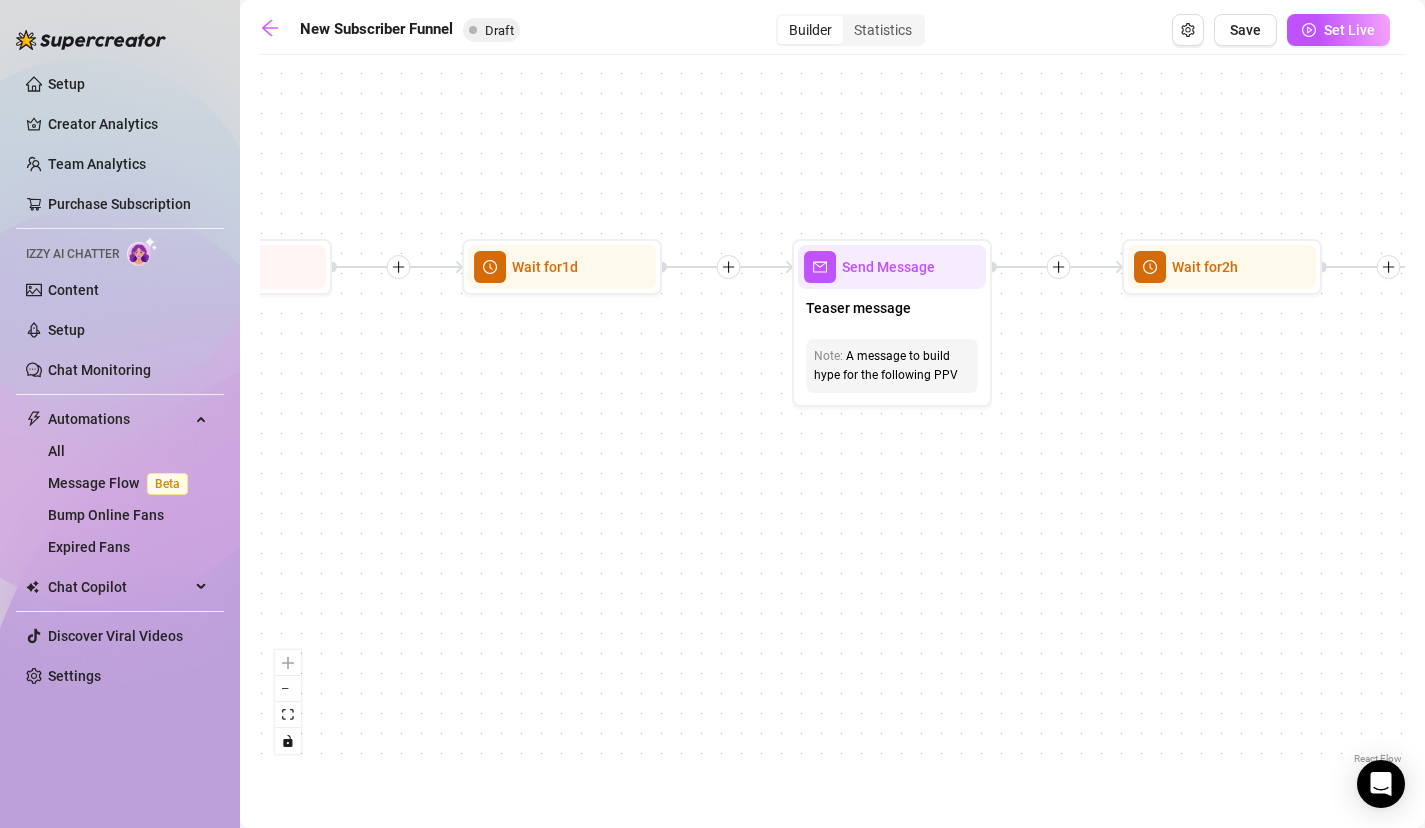 drag, startPoint x: 824, startPoint y: 538, endPoint x: 431, endPoint y: 533, distance: 393.0318 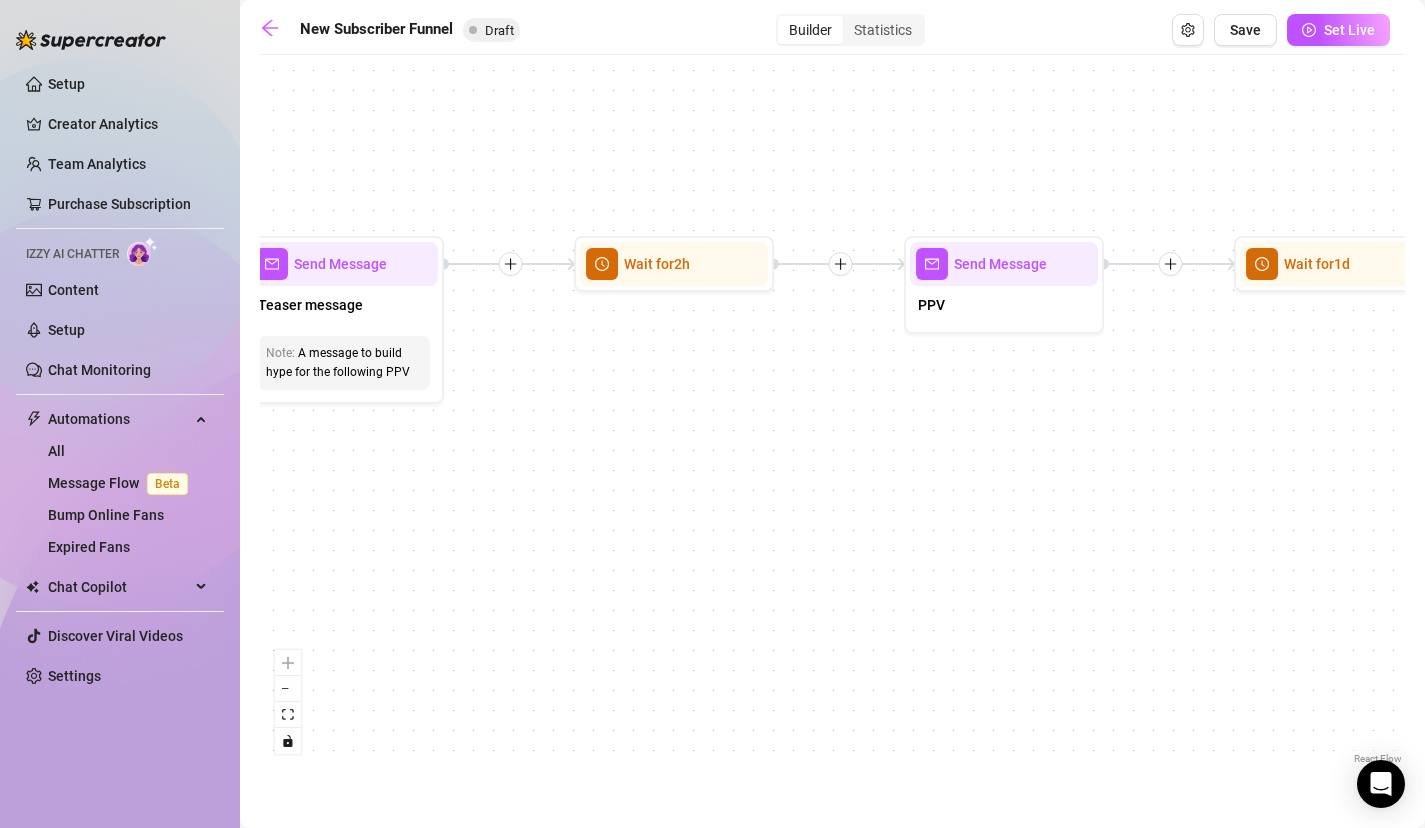drag, startPoint x: 865, startPoint y: 528, endPoint x: 434, endPoint y: 528, distance: 431 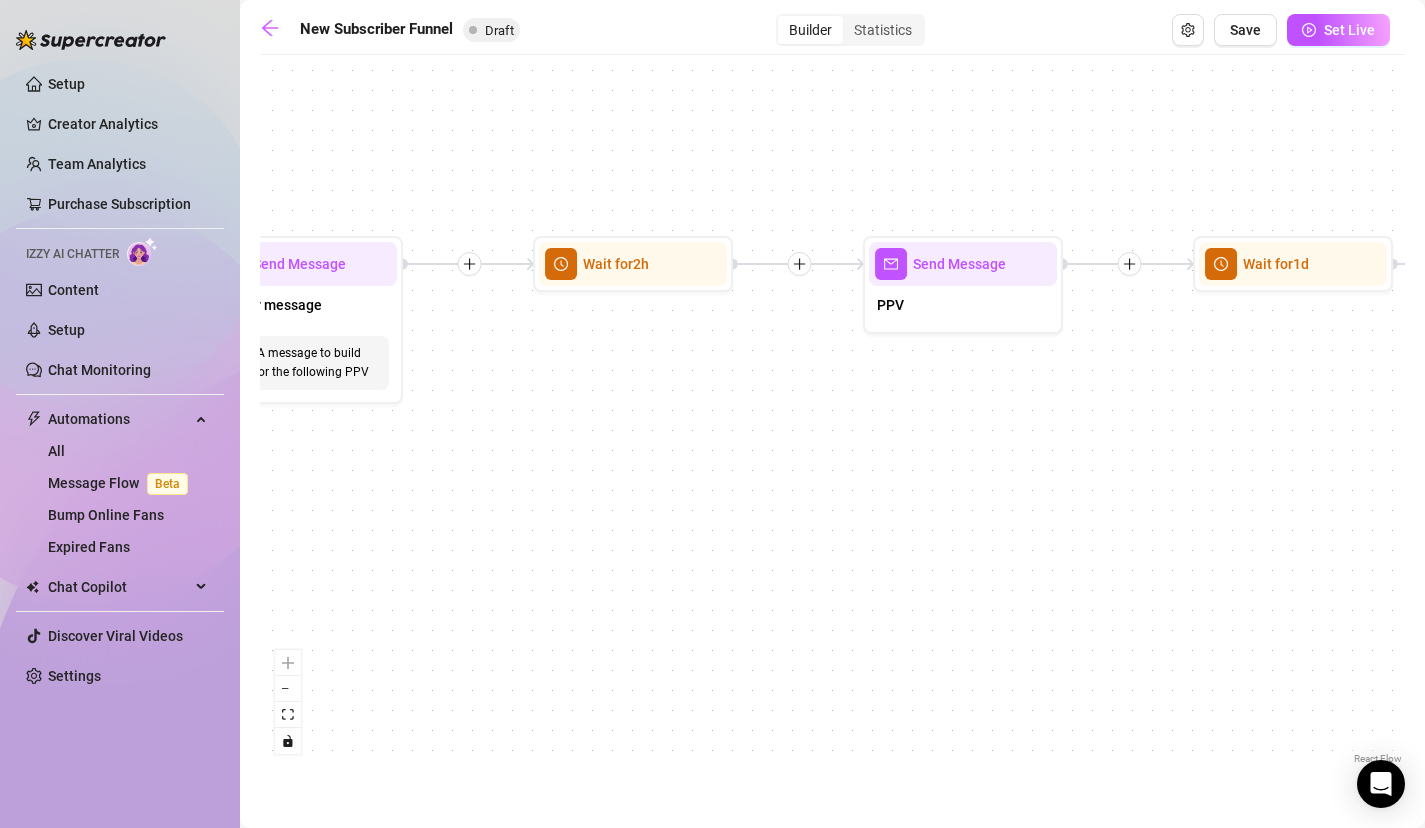 drag, startPoint x: 869, startPoint y: 465, endPoint x: 502, endPoint y: 469, distance: 367.0218 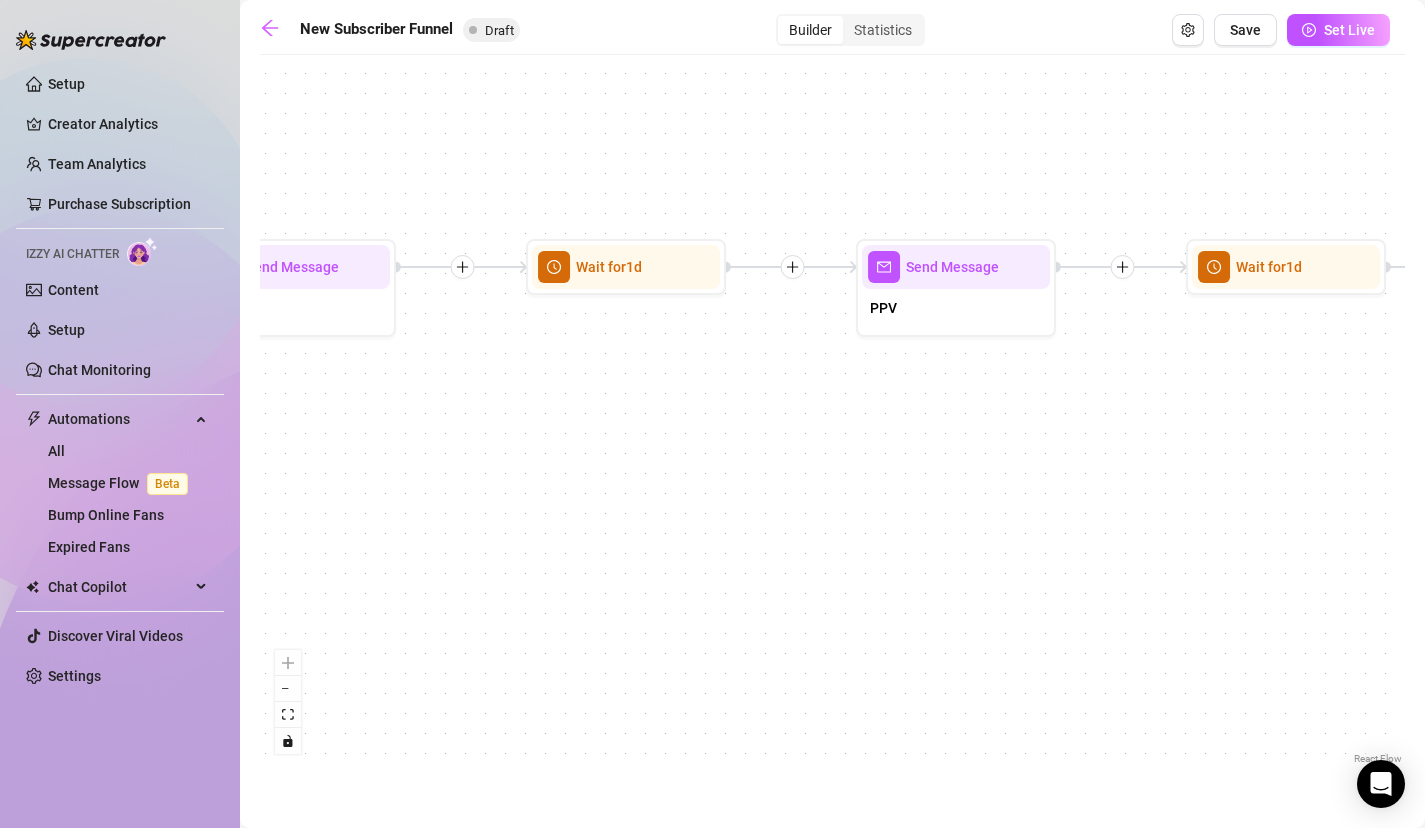 drag, startPoint x: 818, startPoint y: 461, endPoint x: 483, endPoint y: 461, distance: 335 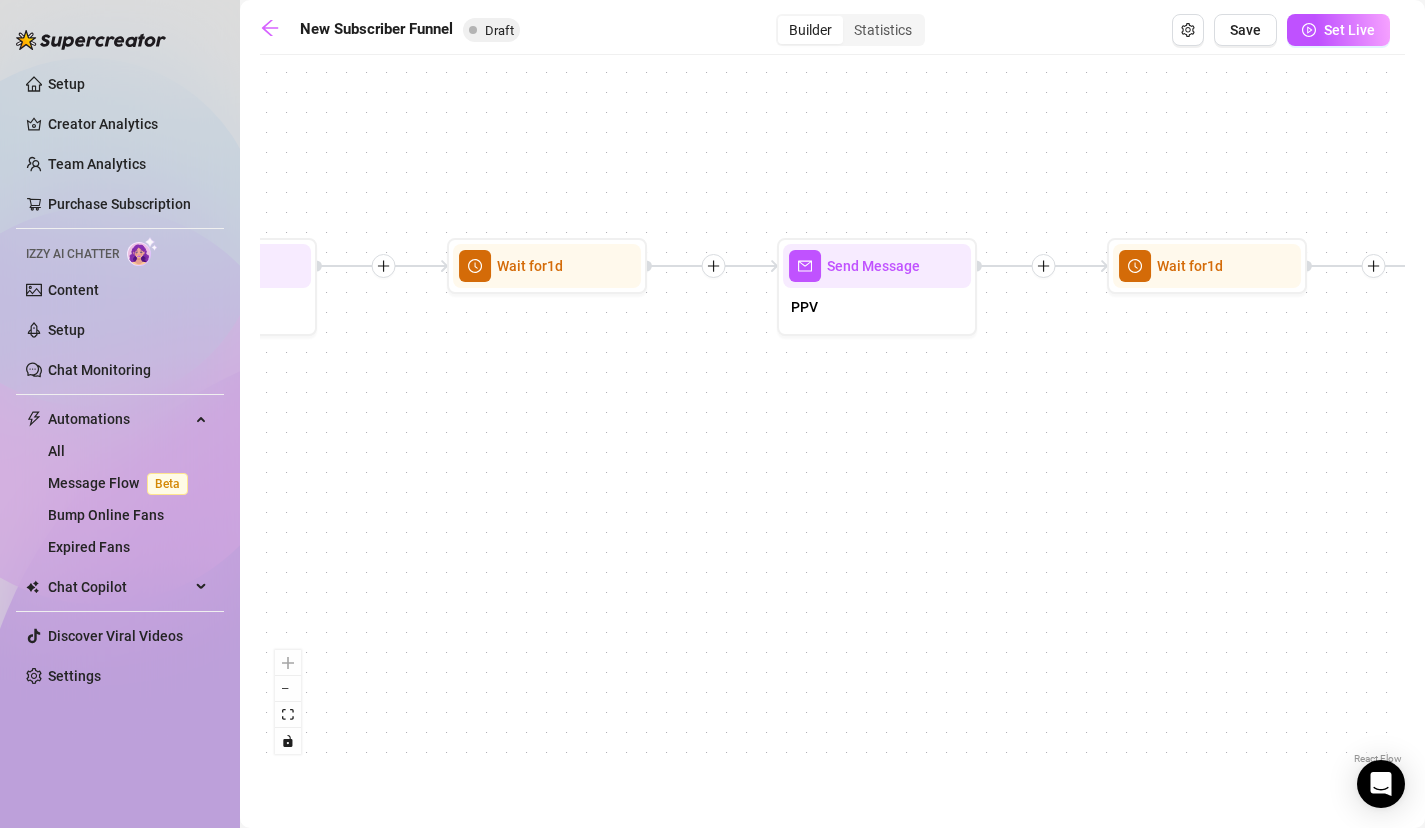 drag, startPoint x: 871, startPoint y: 459, endPoint x: 563, endPoint y: 468, distance: 308.13147 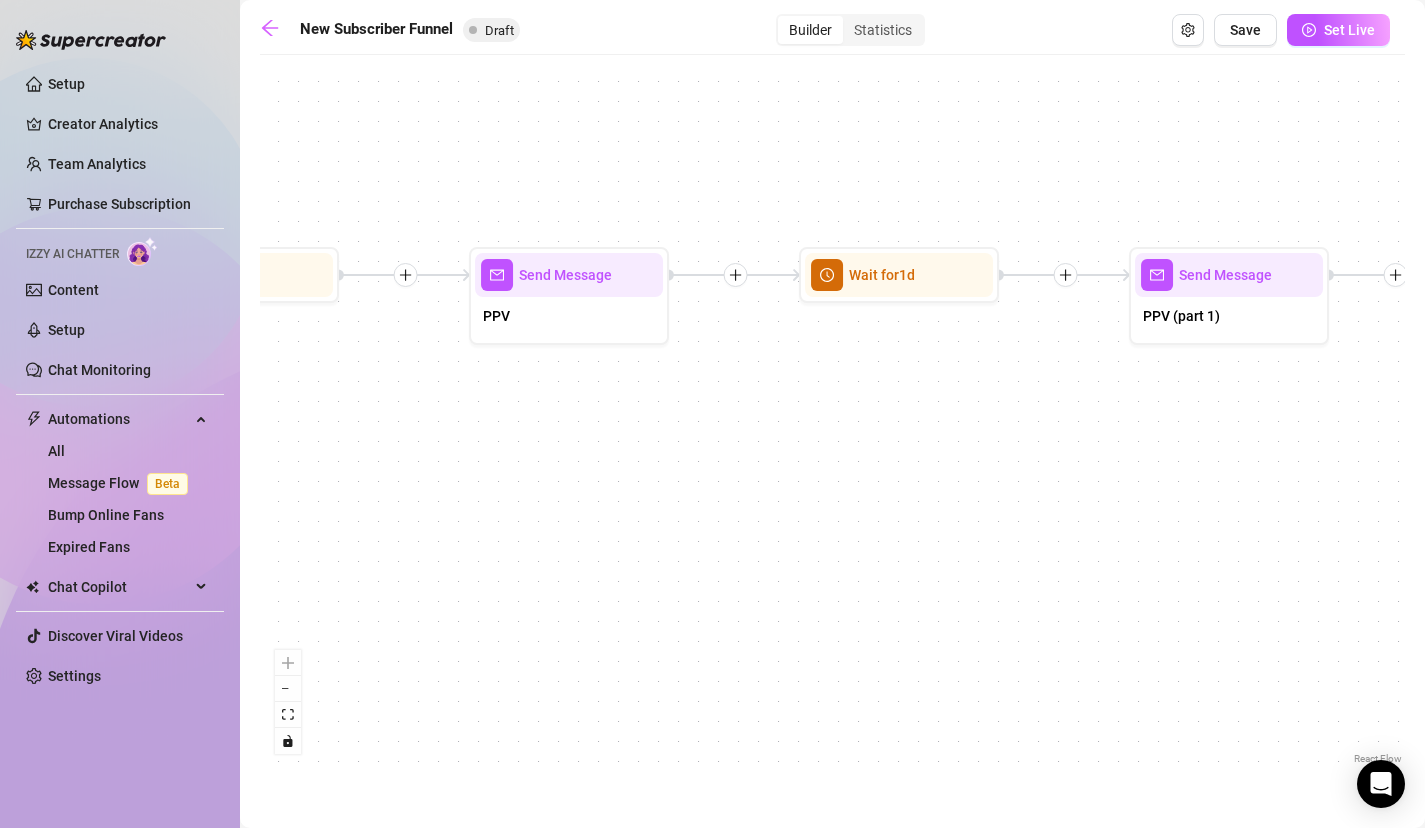 drag, startPoint x: 1101, startPoint y: 409, endPoint x: 737, endPoint y: 410, distance: 364.00137 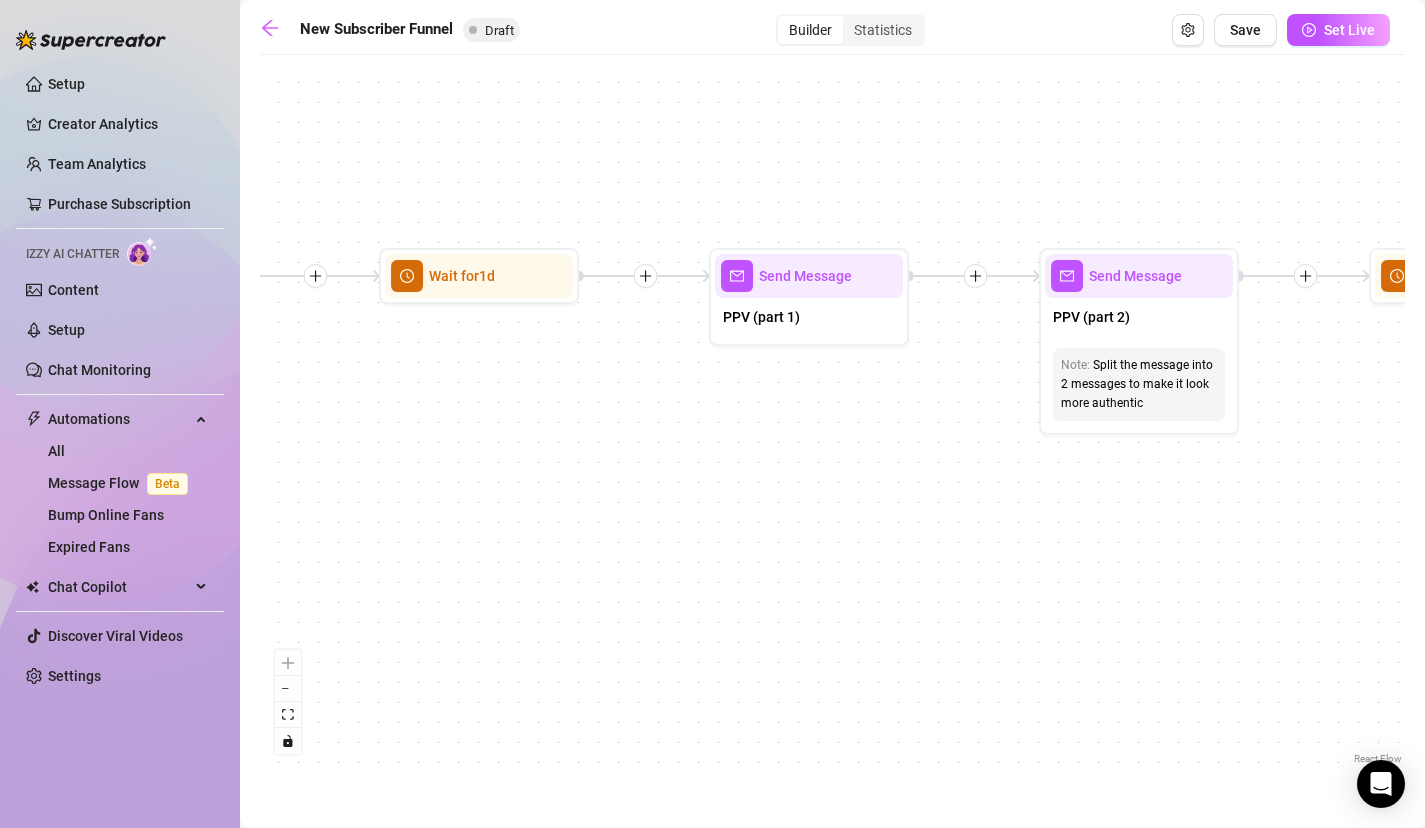 drag, startPoint x: 928, startPoint y: 472, endPoint x: 619, endPoint y: 472, distance: 309 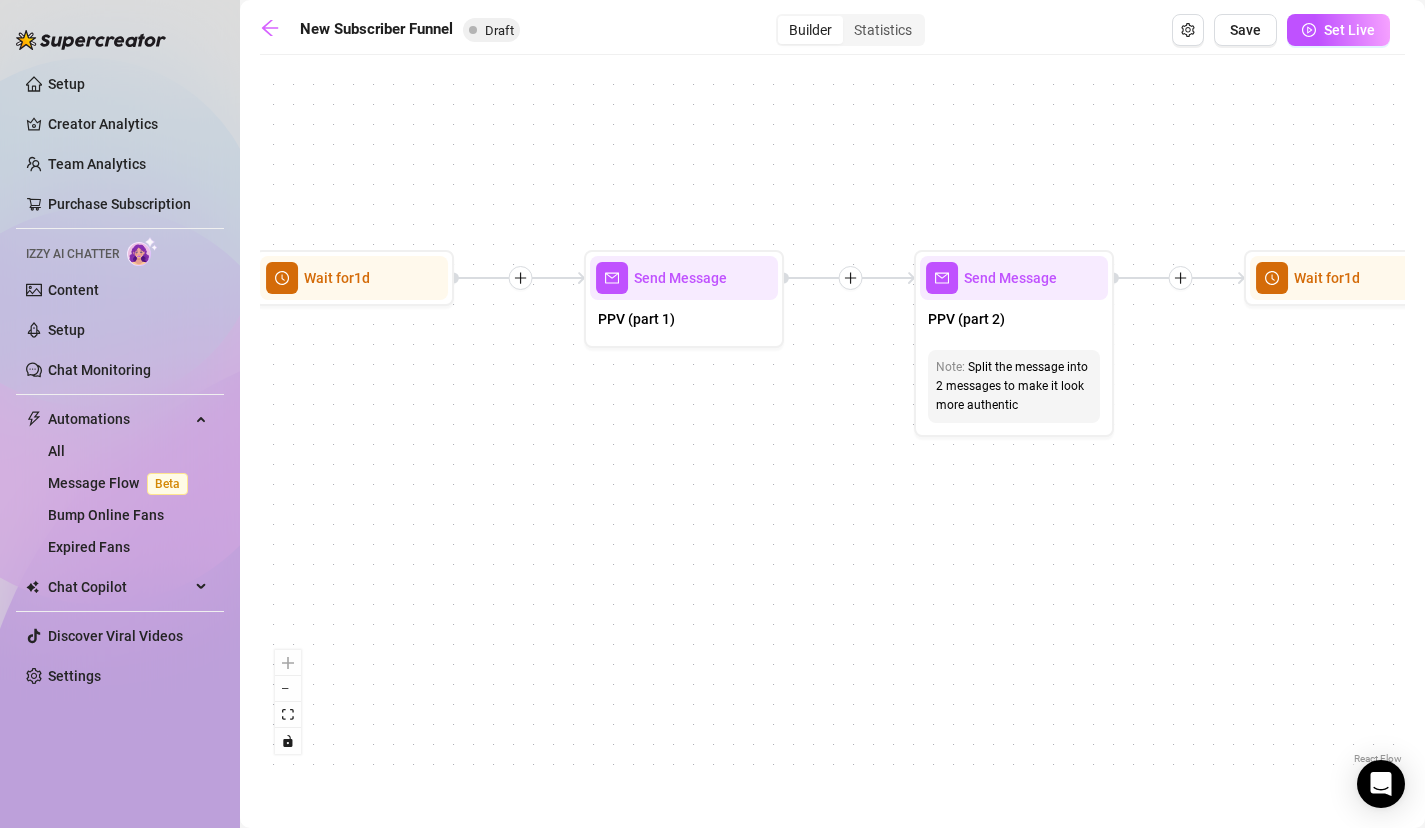 drag, startPoint x: 519, startPoint y: 504, endPoint x: 1261, endPoint y: 473, distance: 742.6473 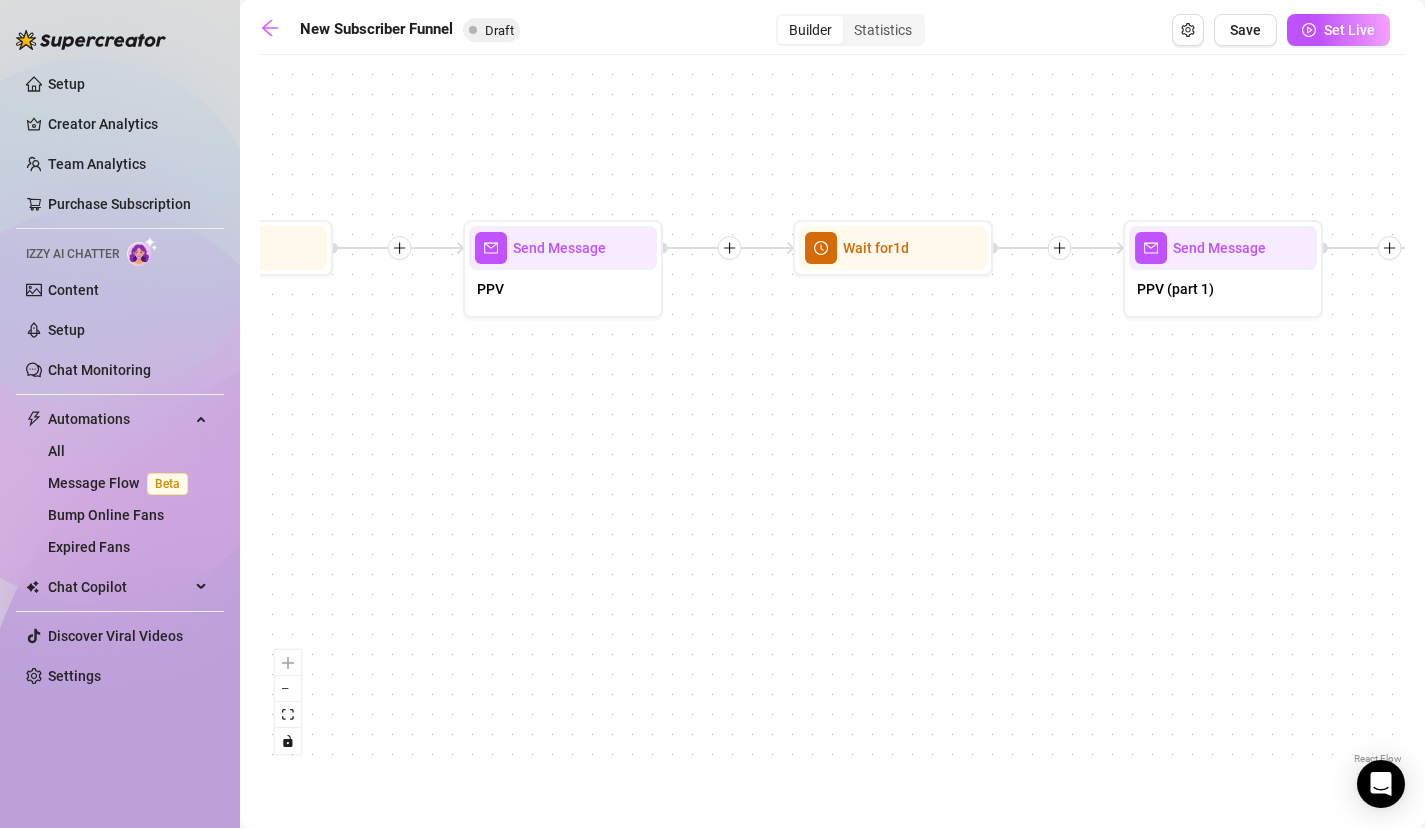 drag, startPoint x: 632, startPoint y: 521, endPoint x: 1221, endPoint y: 484, distance: 590.161 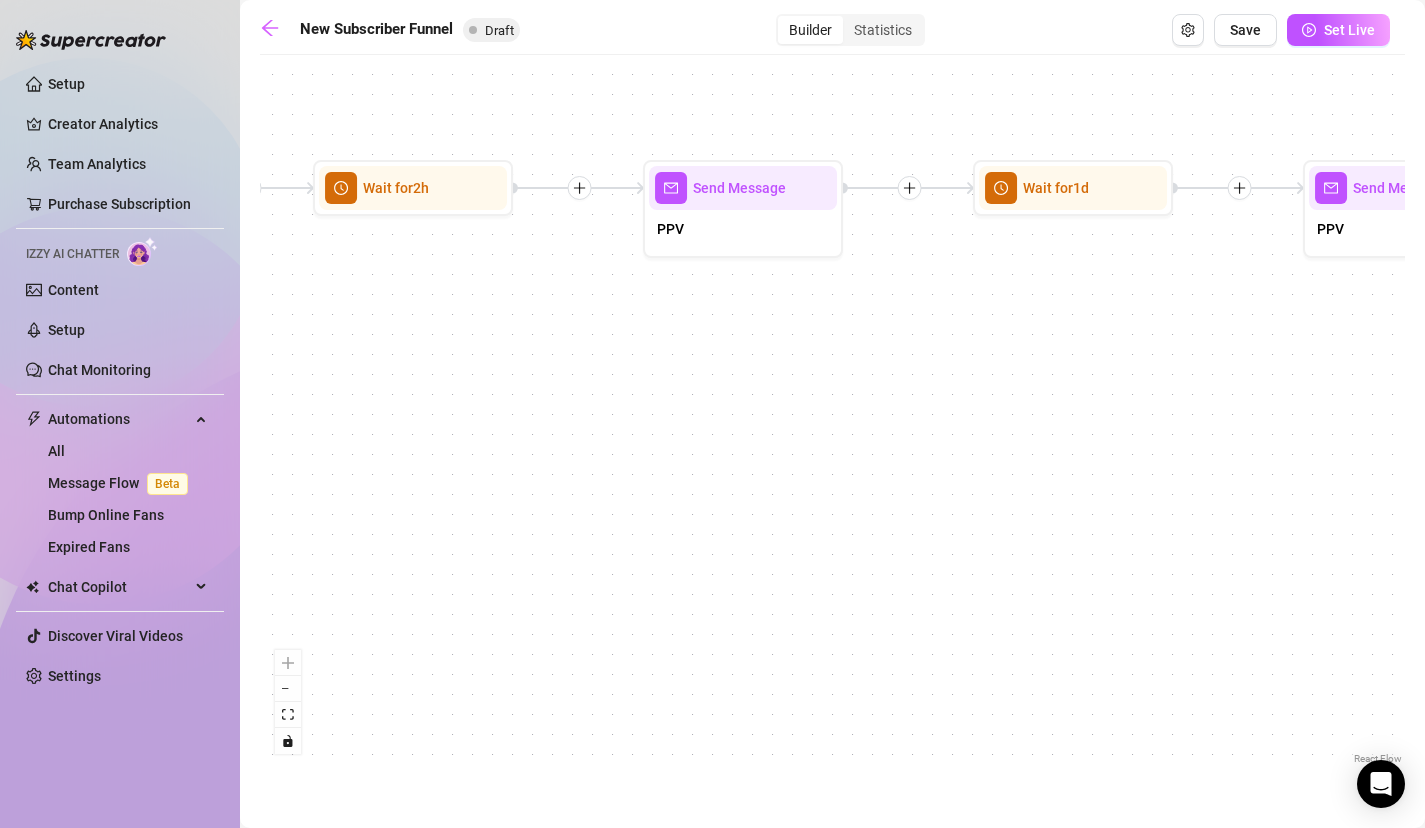 drag, startPoint x: 612, startPoint y: 533, endPoint x: 1376, endPoint y: 428, distance: 771.1816 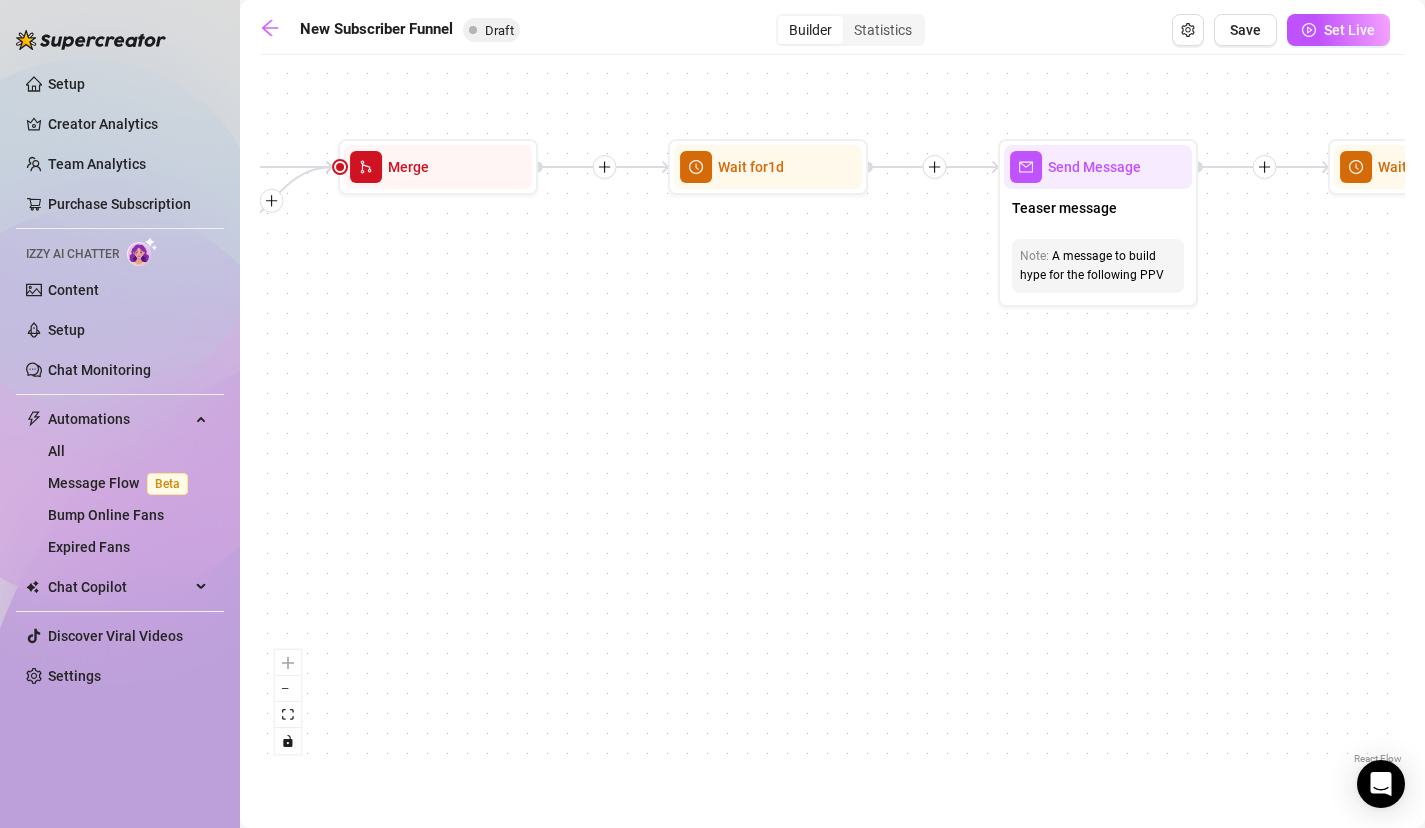 drag, startPoint x: 794, startPoint y: 457, endPoint x: 1258, endPoint y: 534, distance: 470.3456 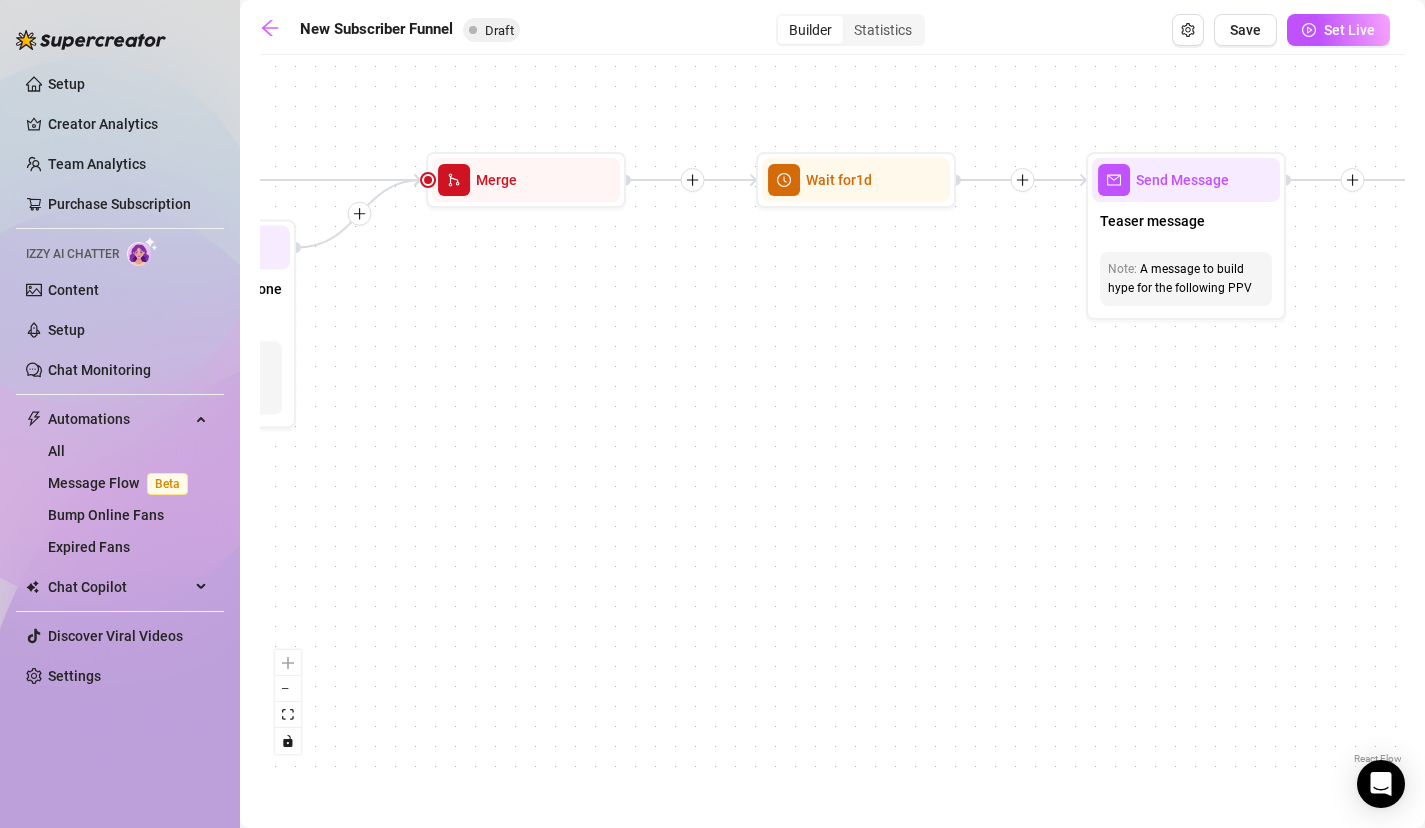 drag, startPoint x: 589, startPoint y: 425, endPoint x: 933, endPoint y: 432, distance: 344.07123 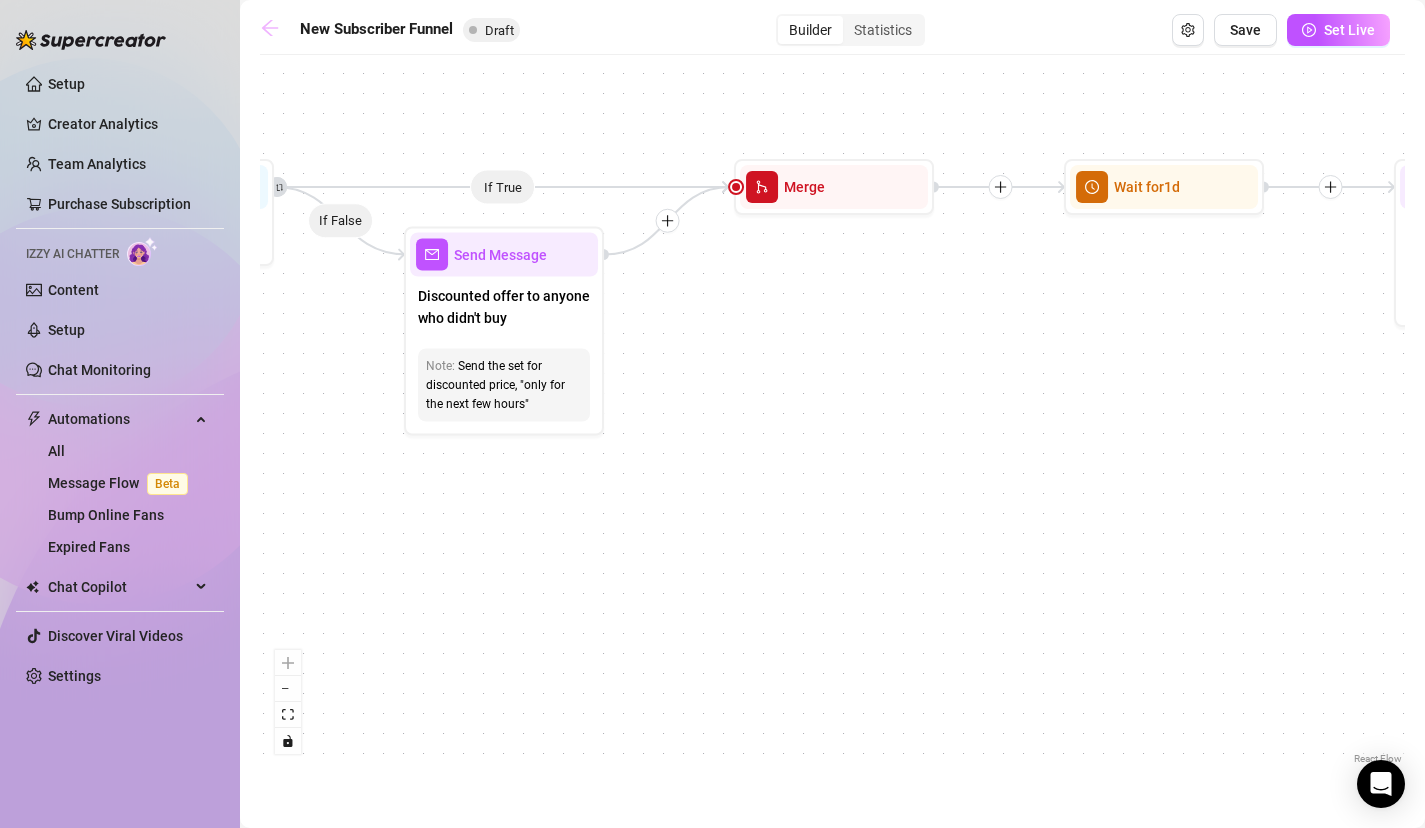click at bounding box center [275, 30] 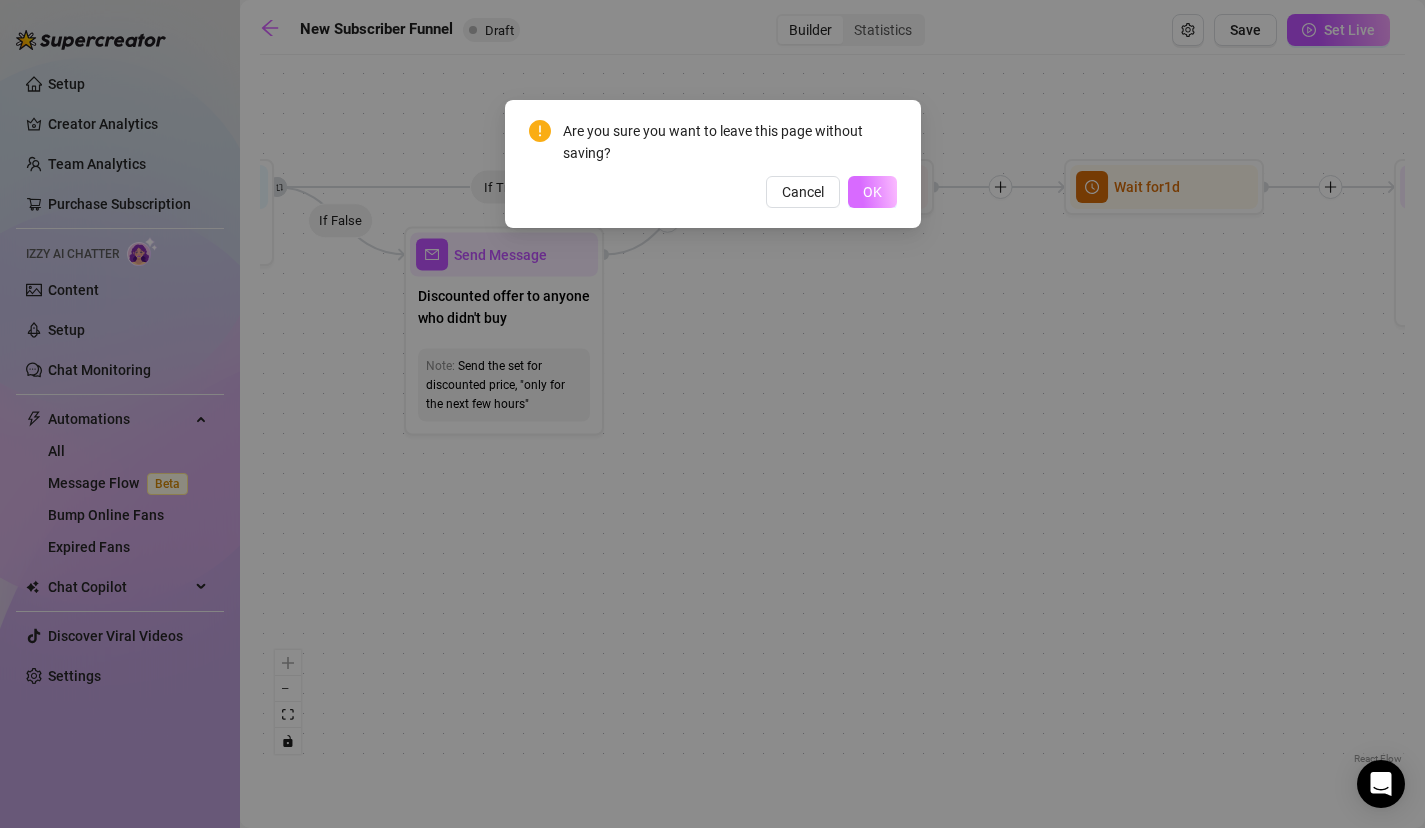 click on "OK" at bounding box center (872, 192) 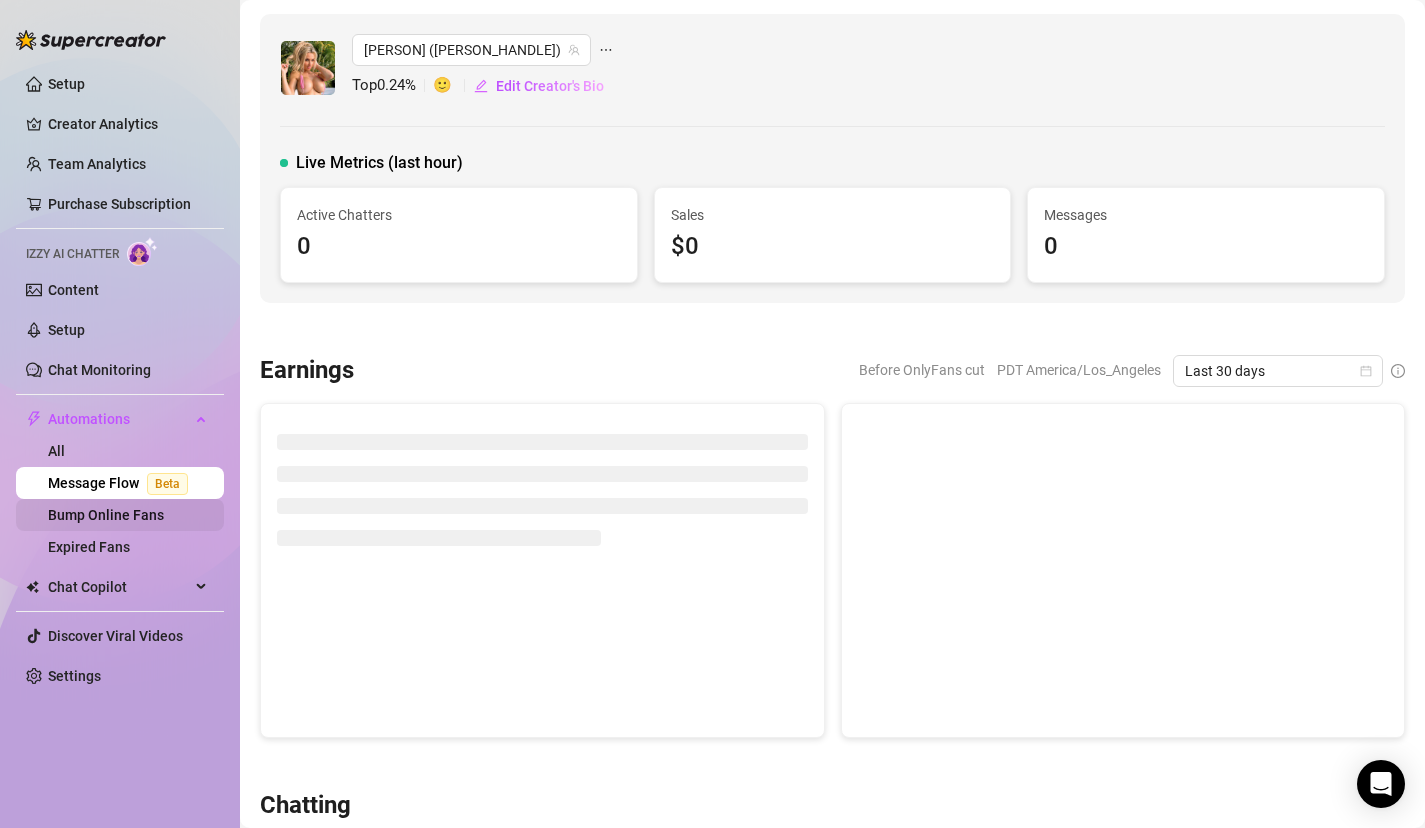 click on "Bump Online Fans" at bounding box center (106, 515) 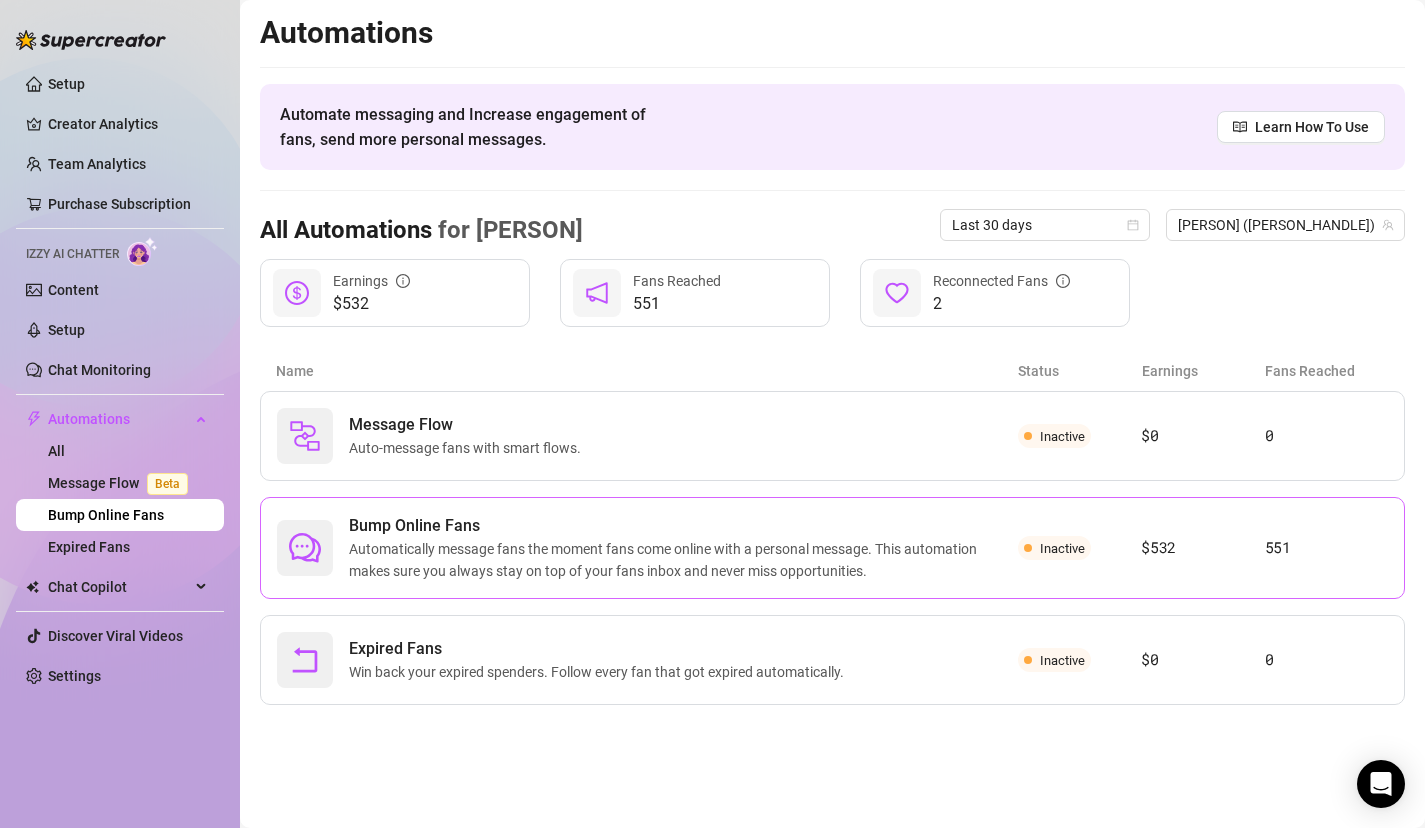 click on "Bump Online Fans" at bounding box center (683, 526) 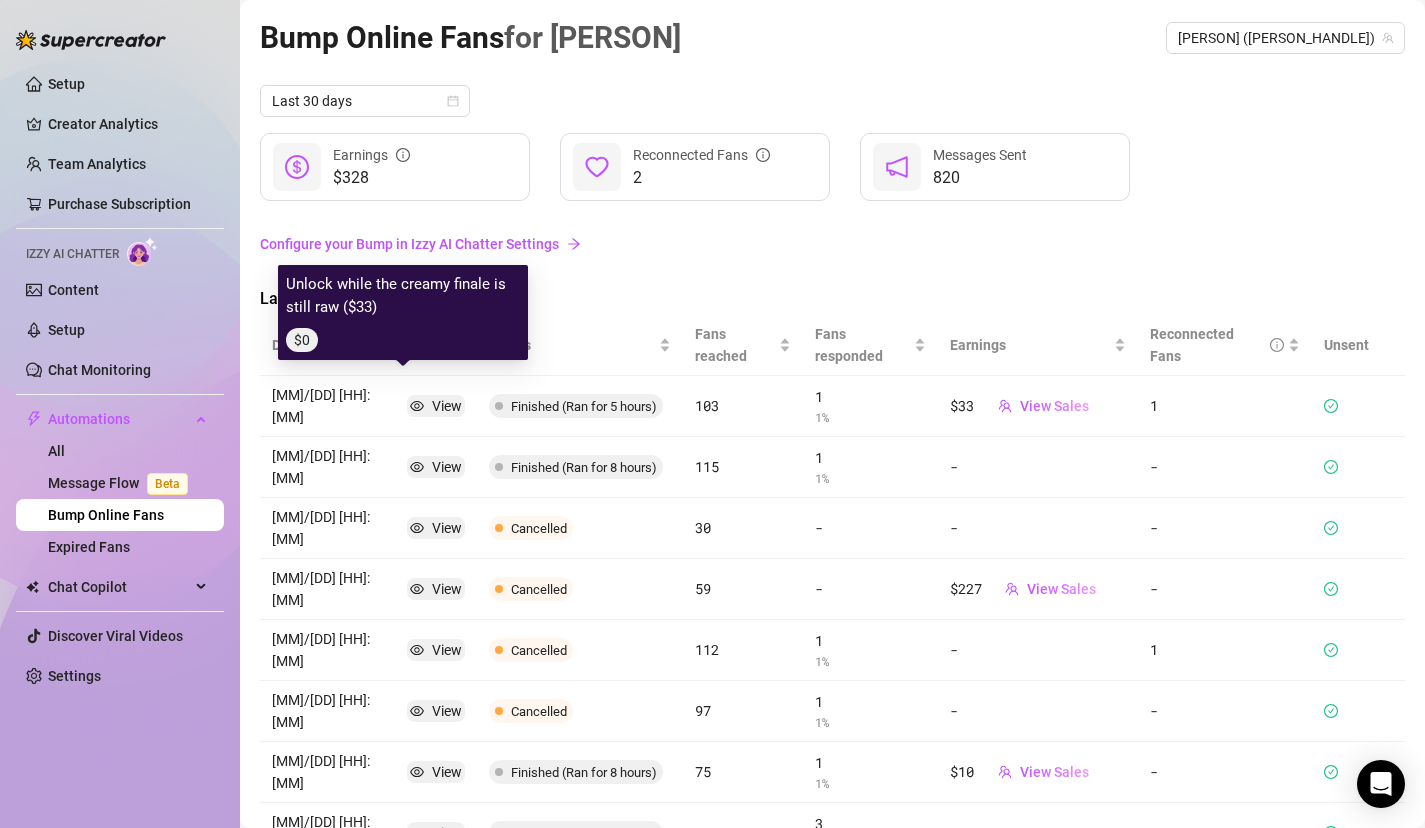 click on "View" at bounding box center [447, 406] 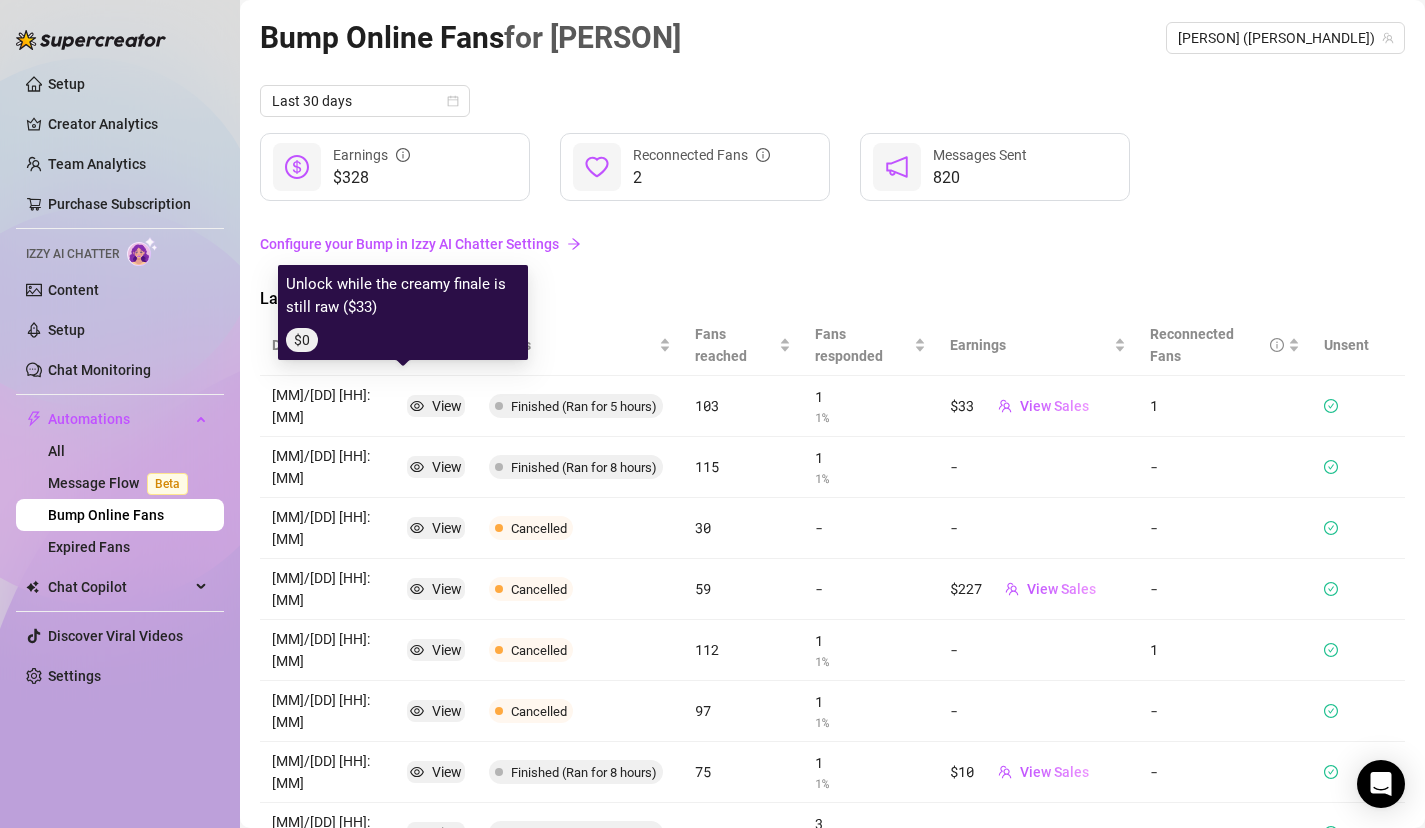 click 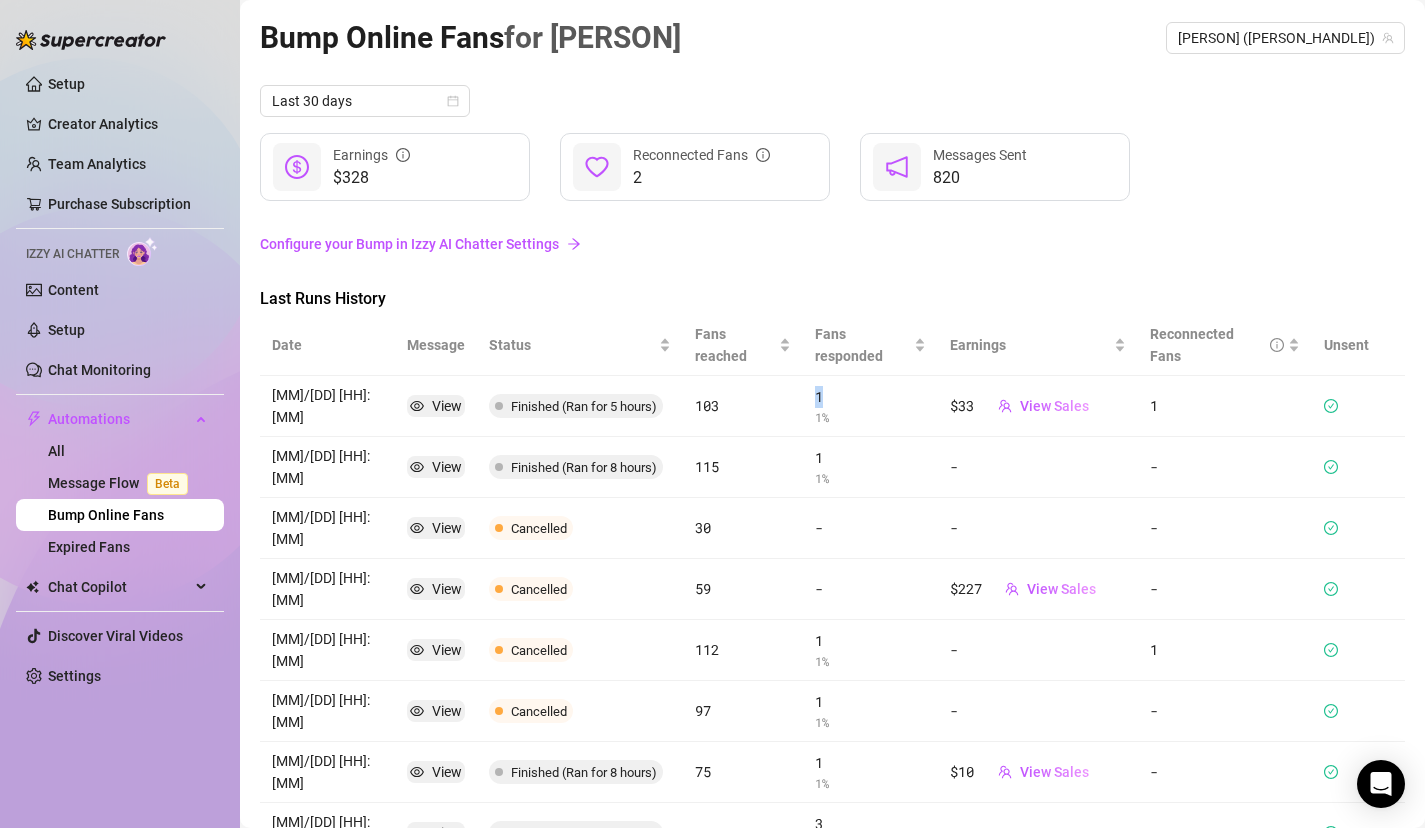 drag, startPoint x: 809, startPoint y: 372, endPoint x: 764, endPoint y: 371, distance: 45.01111 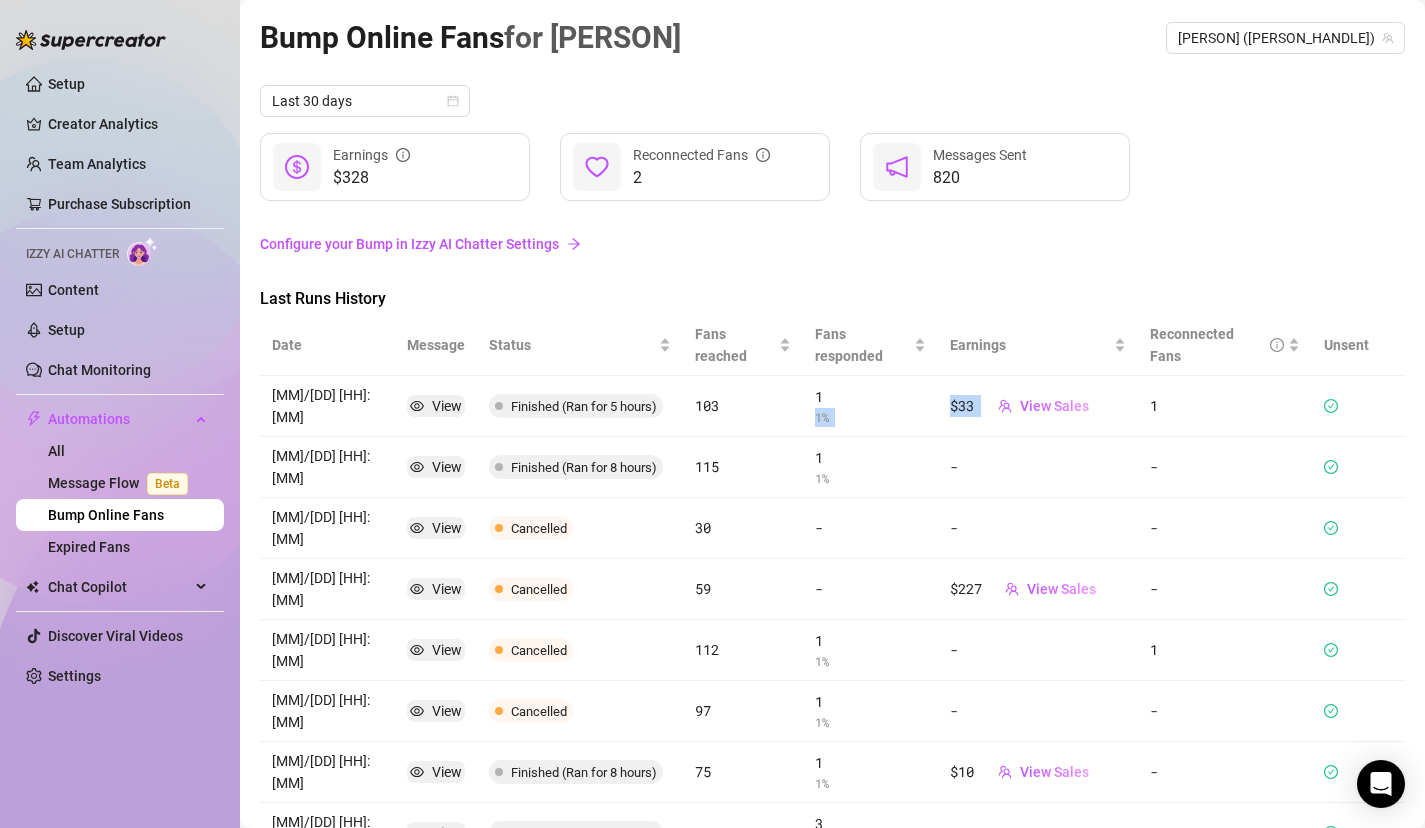 drag, startPoint x: 971, startPoint y: 377, endPoint x: 908, endPoint y: 379, distance: 63.03174 